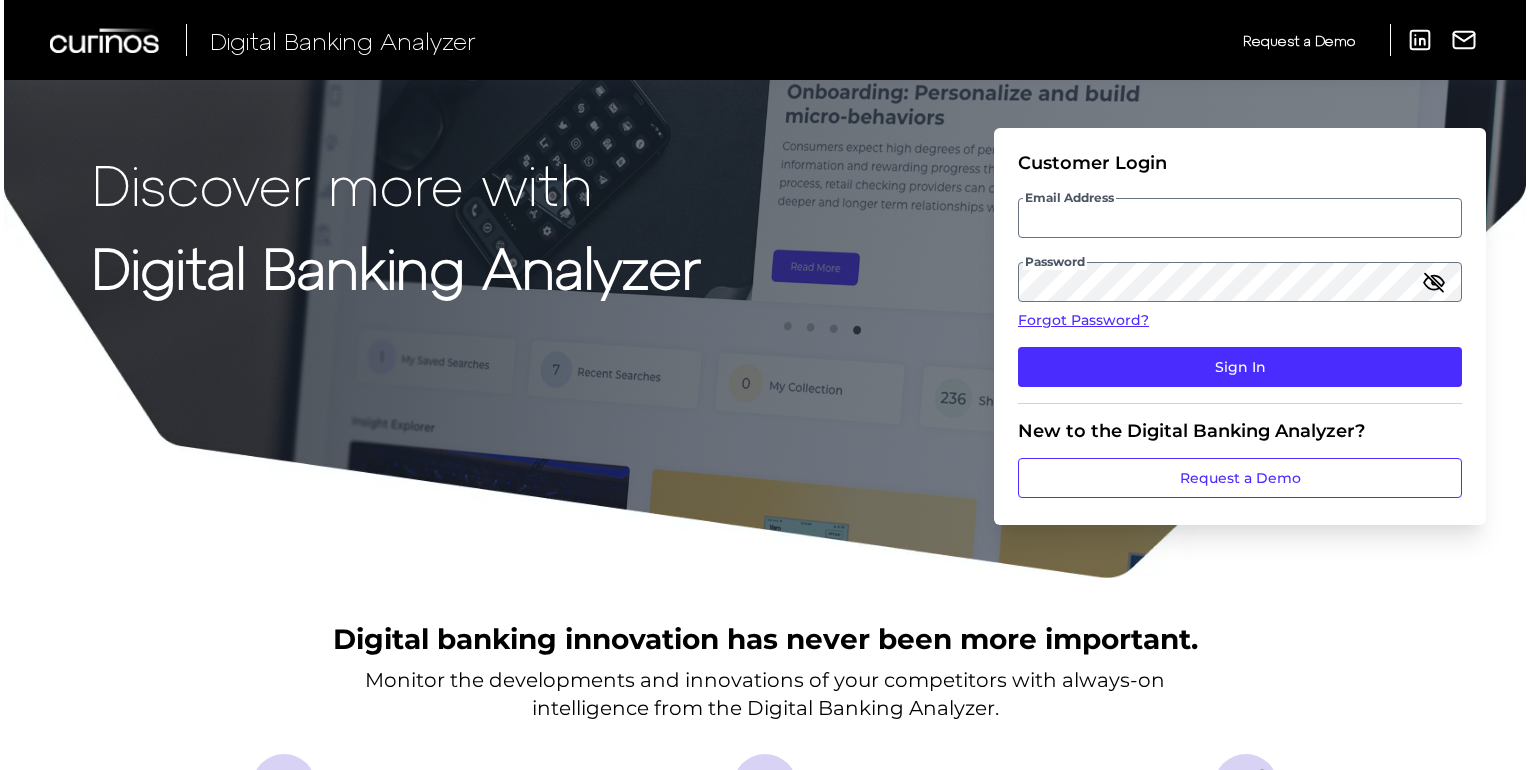 scroll, scrollTop: 0, scrollLeft: 0, axis: both 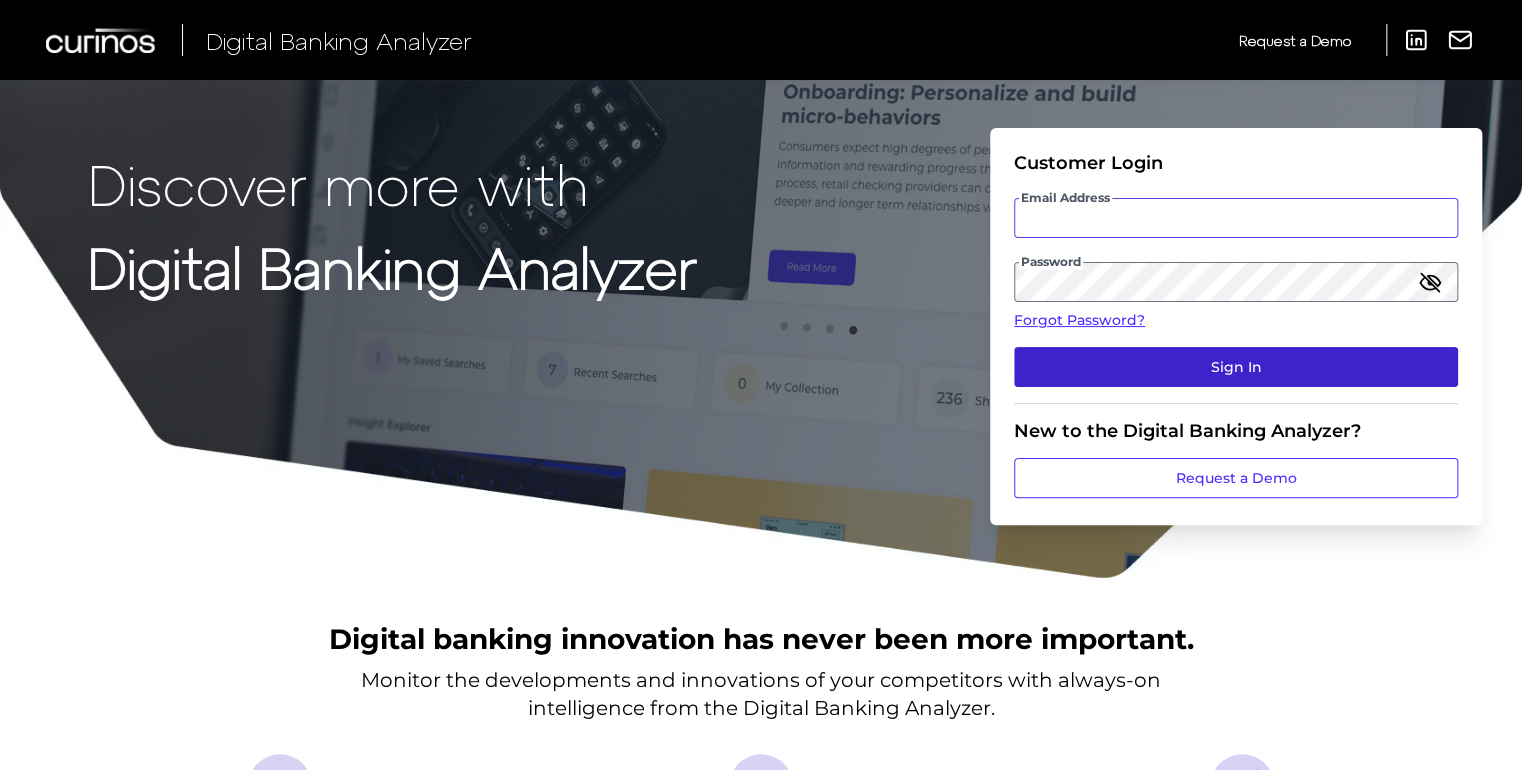 type on "[EMAIL]" 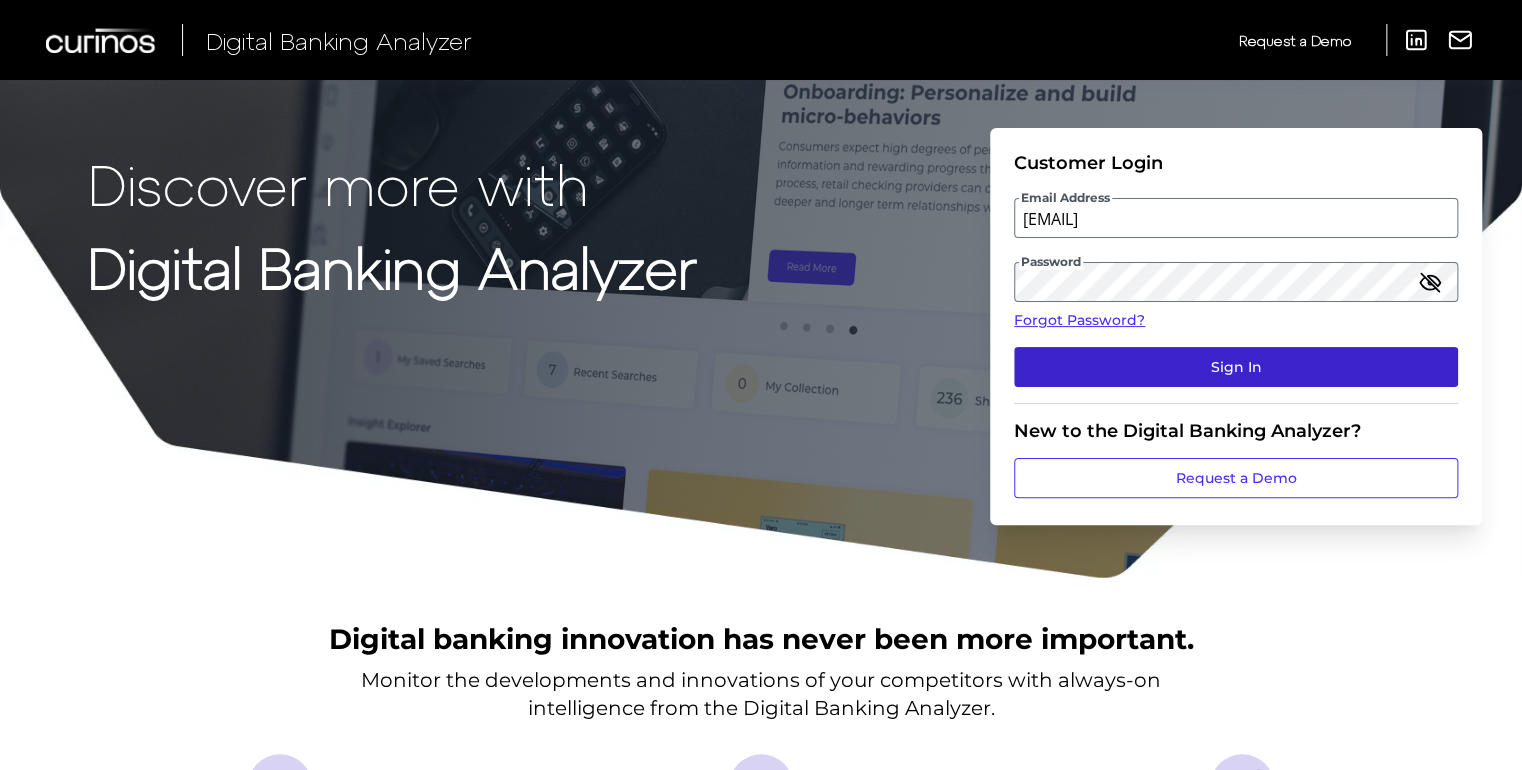 click on "Sign In" at bounding box center (1236, 367) 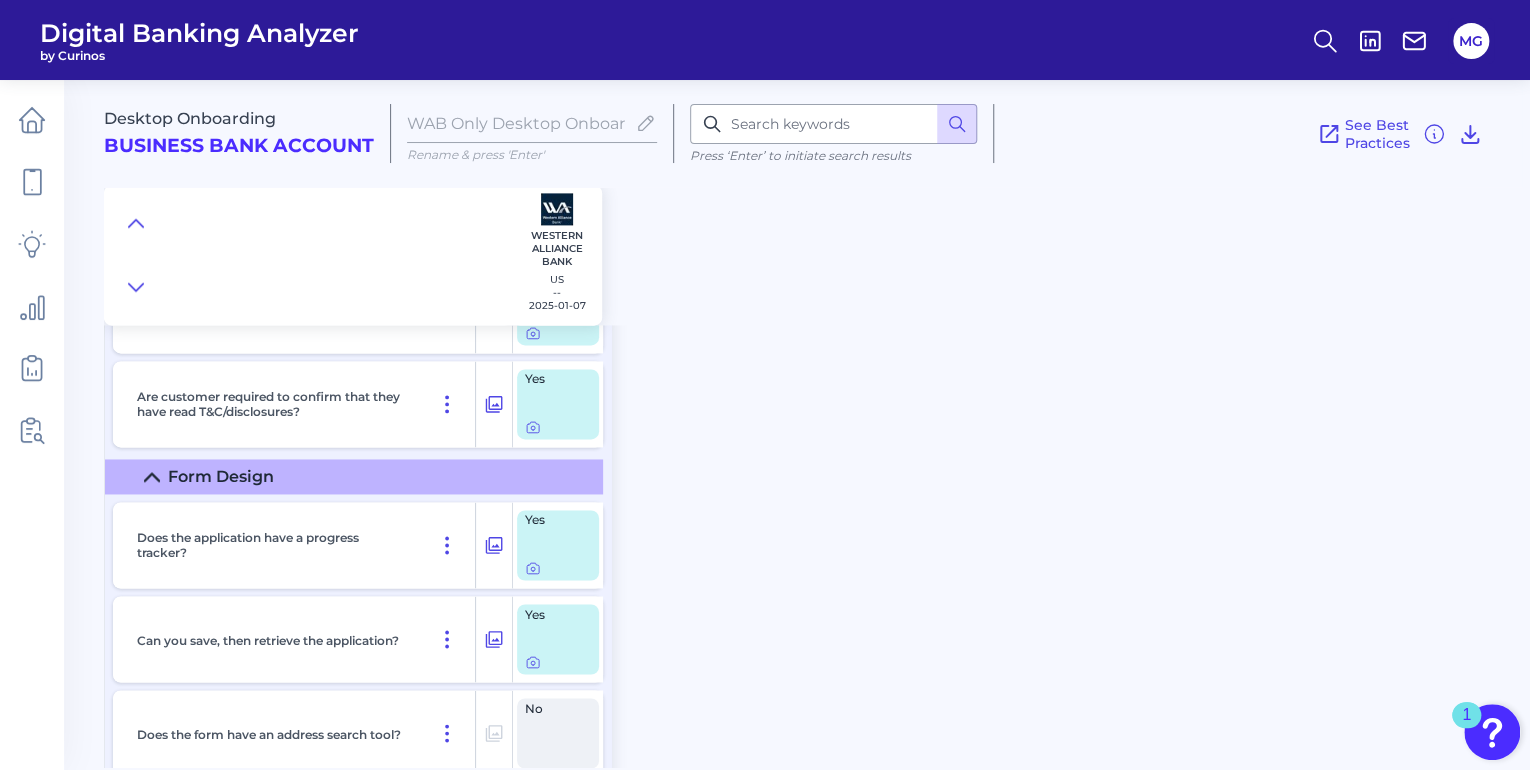 scroll, scrollTop: 5120, scrollLeft: 0, axis: vertical 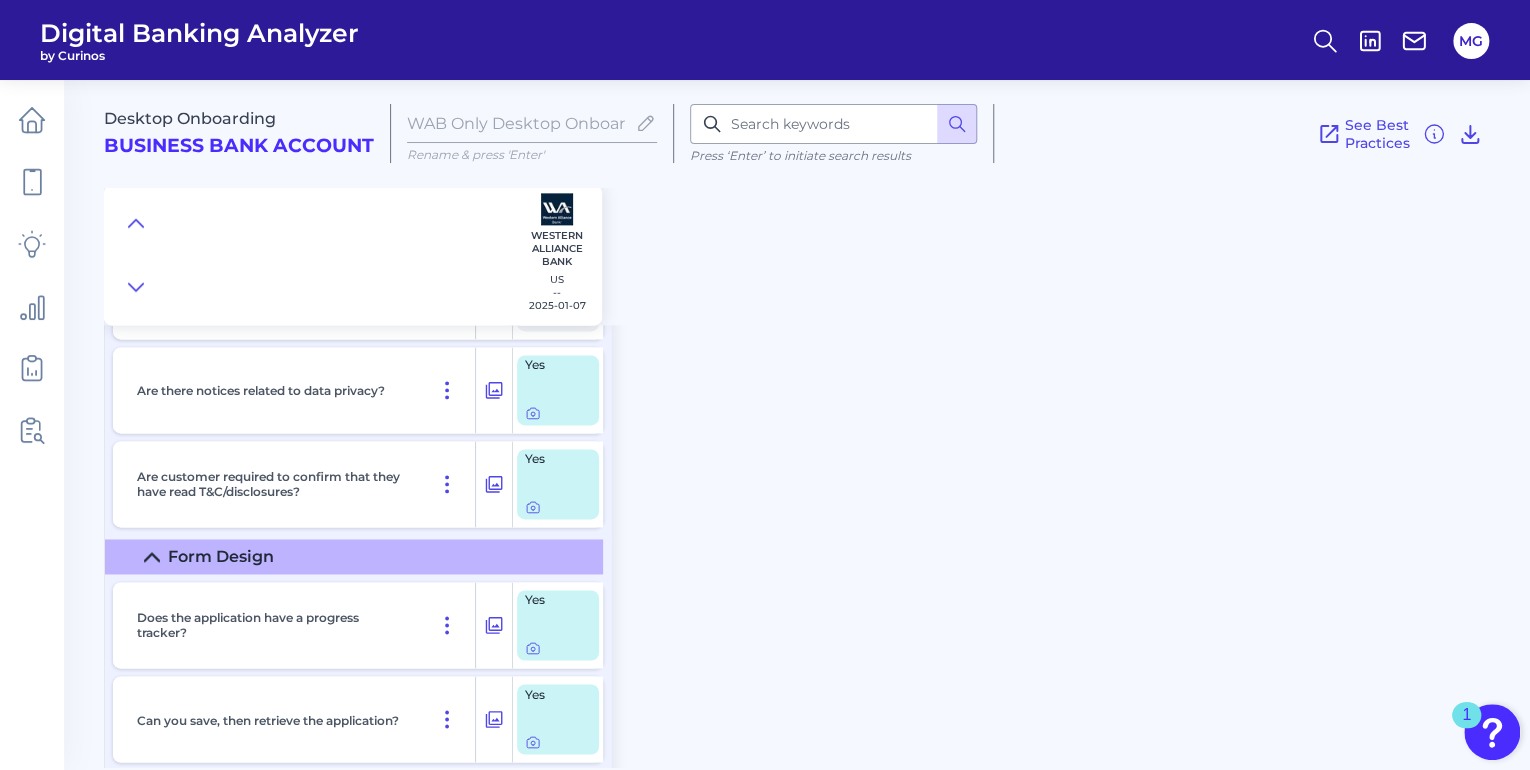 click on "Yes" at bounding box center (558, 390) 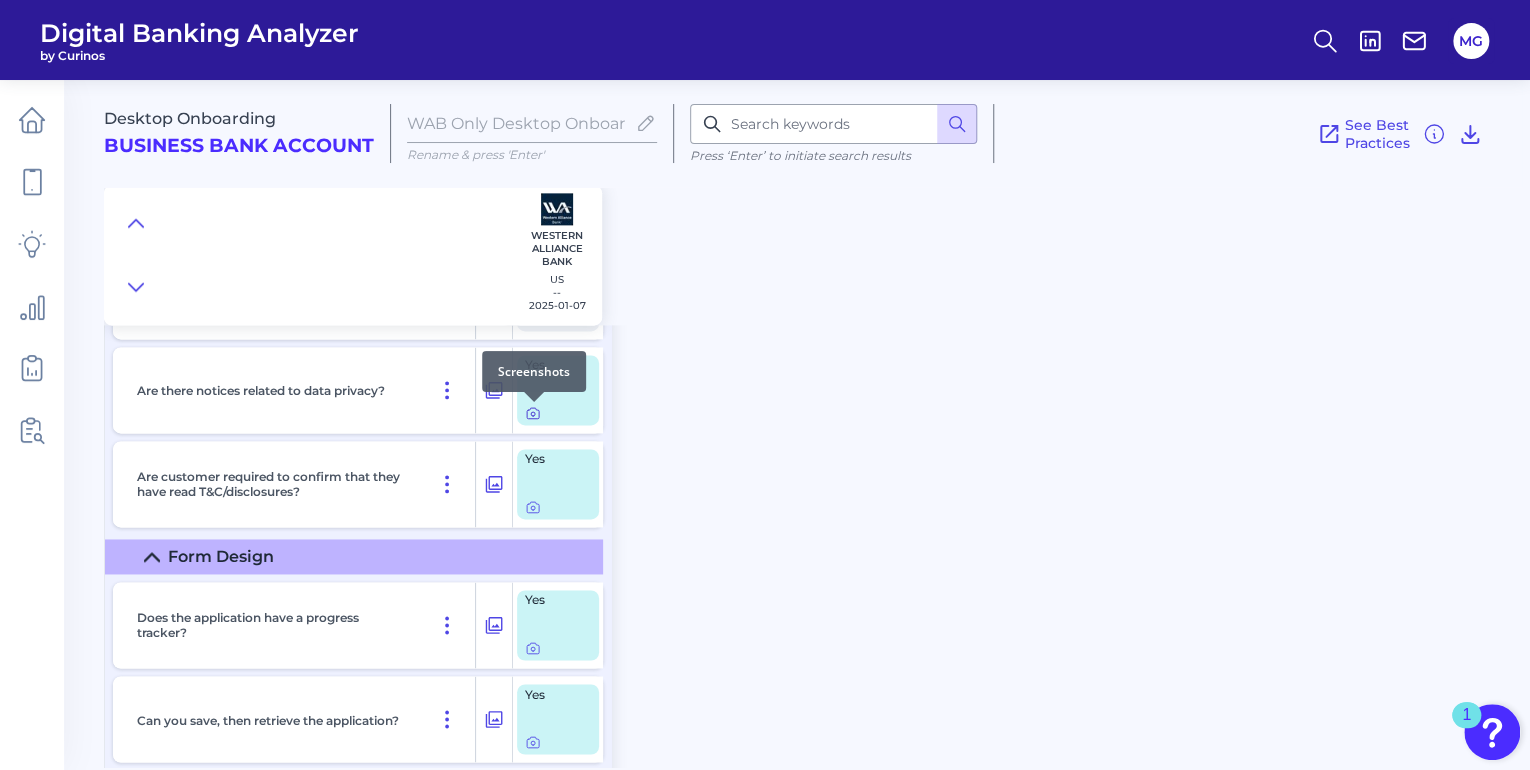 click 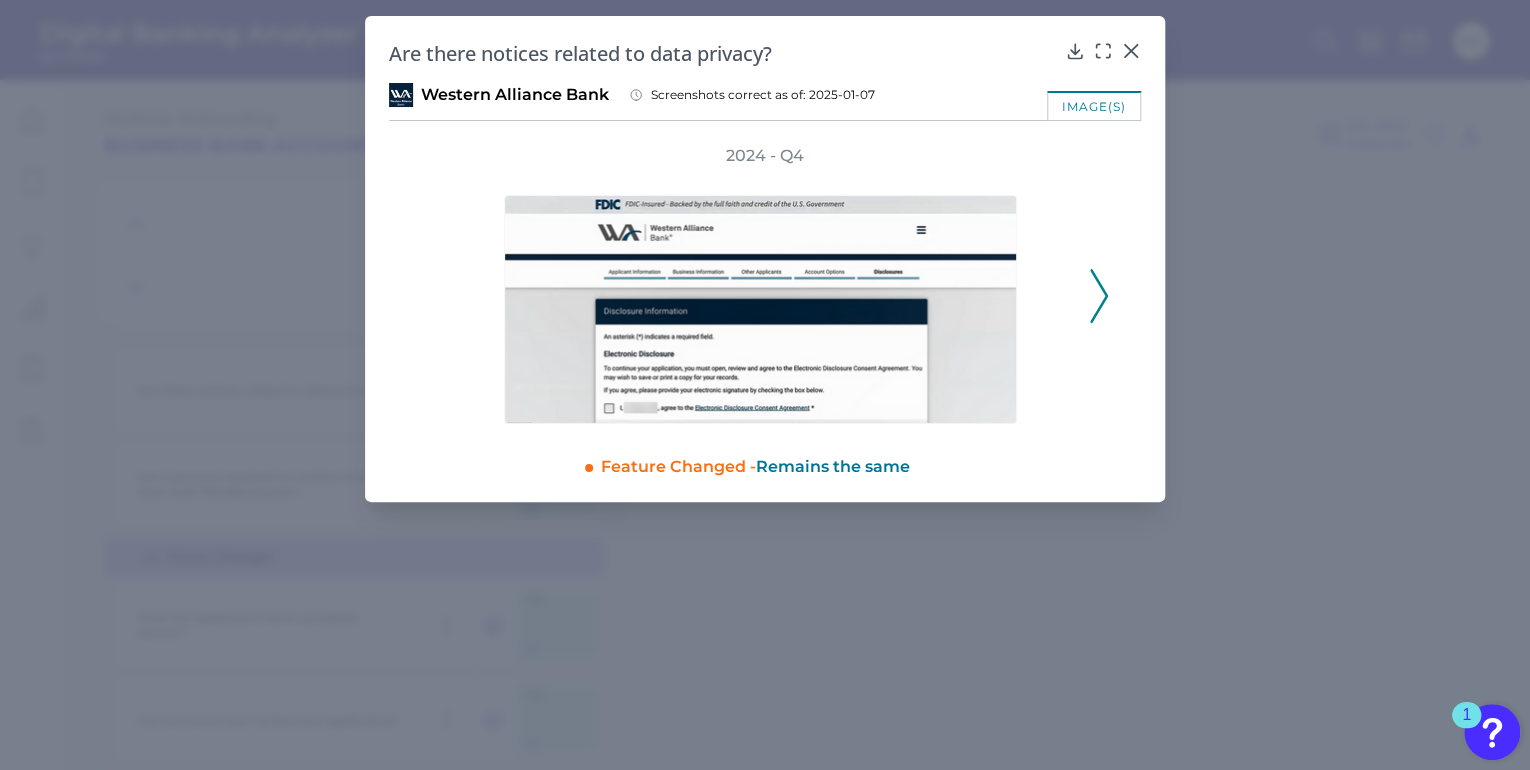 click 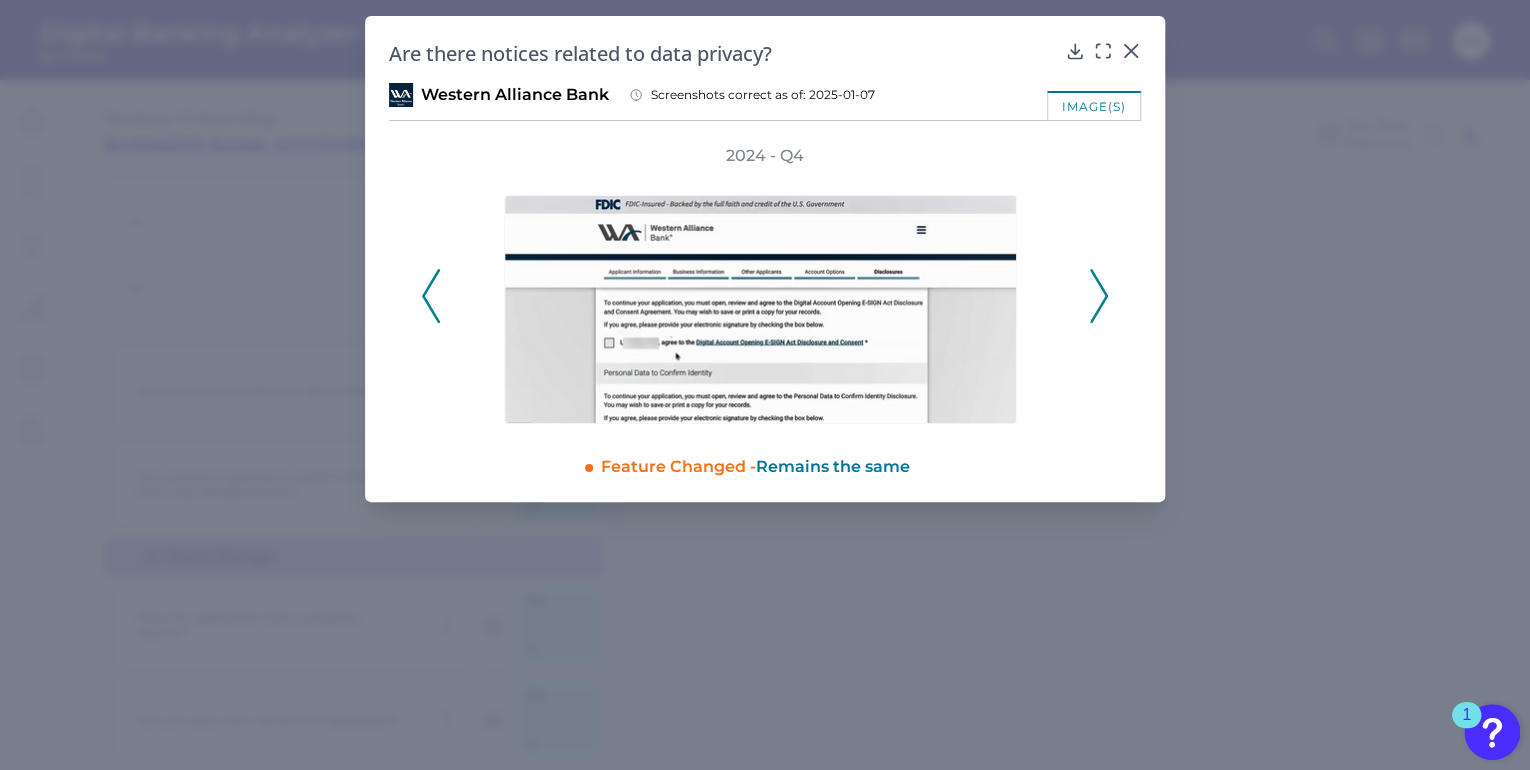 click 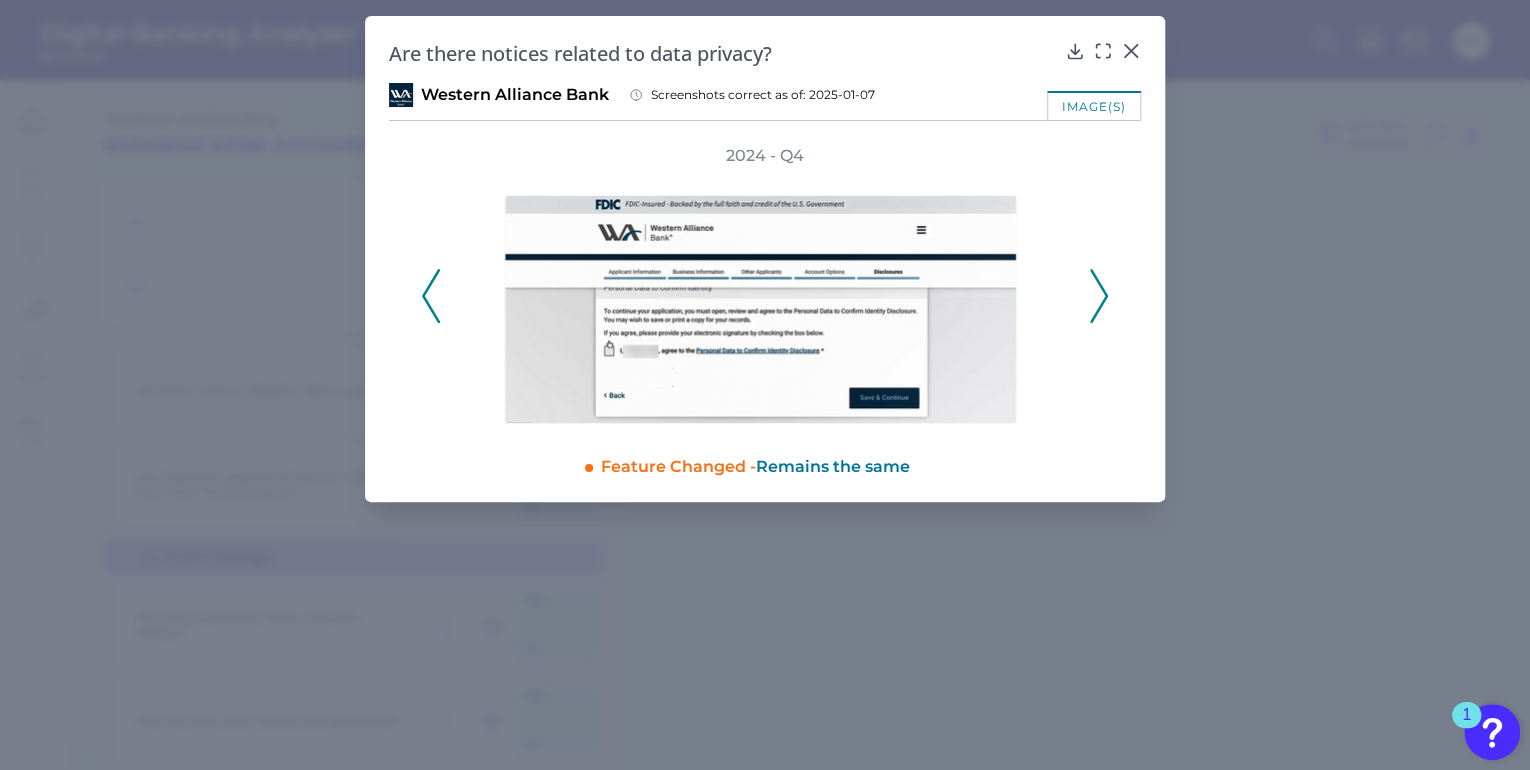 click 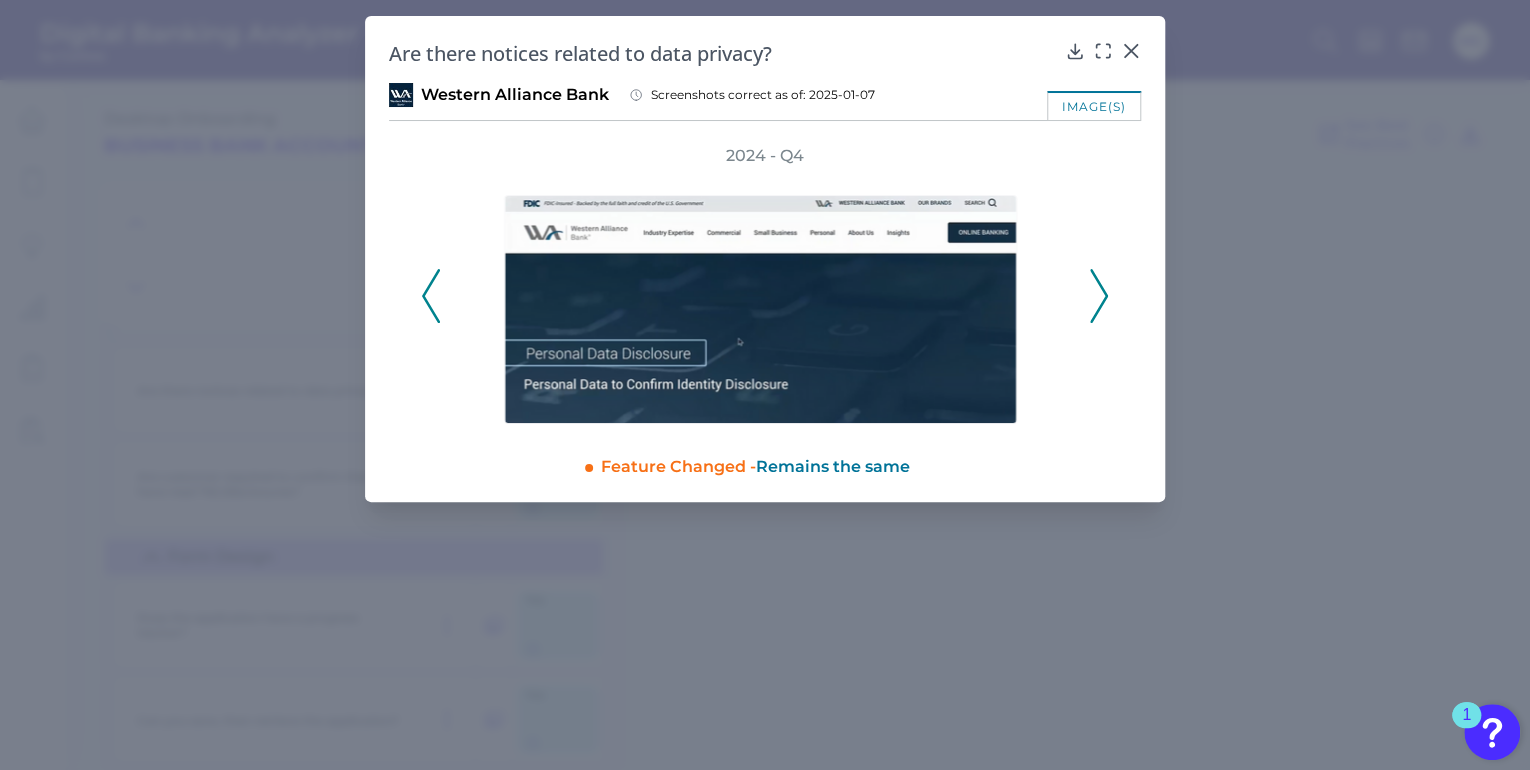 click 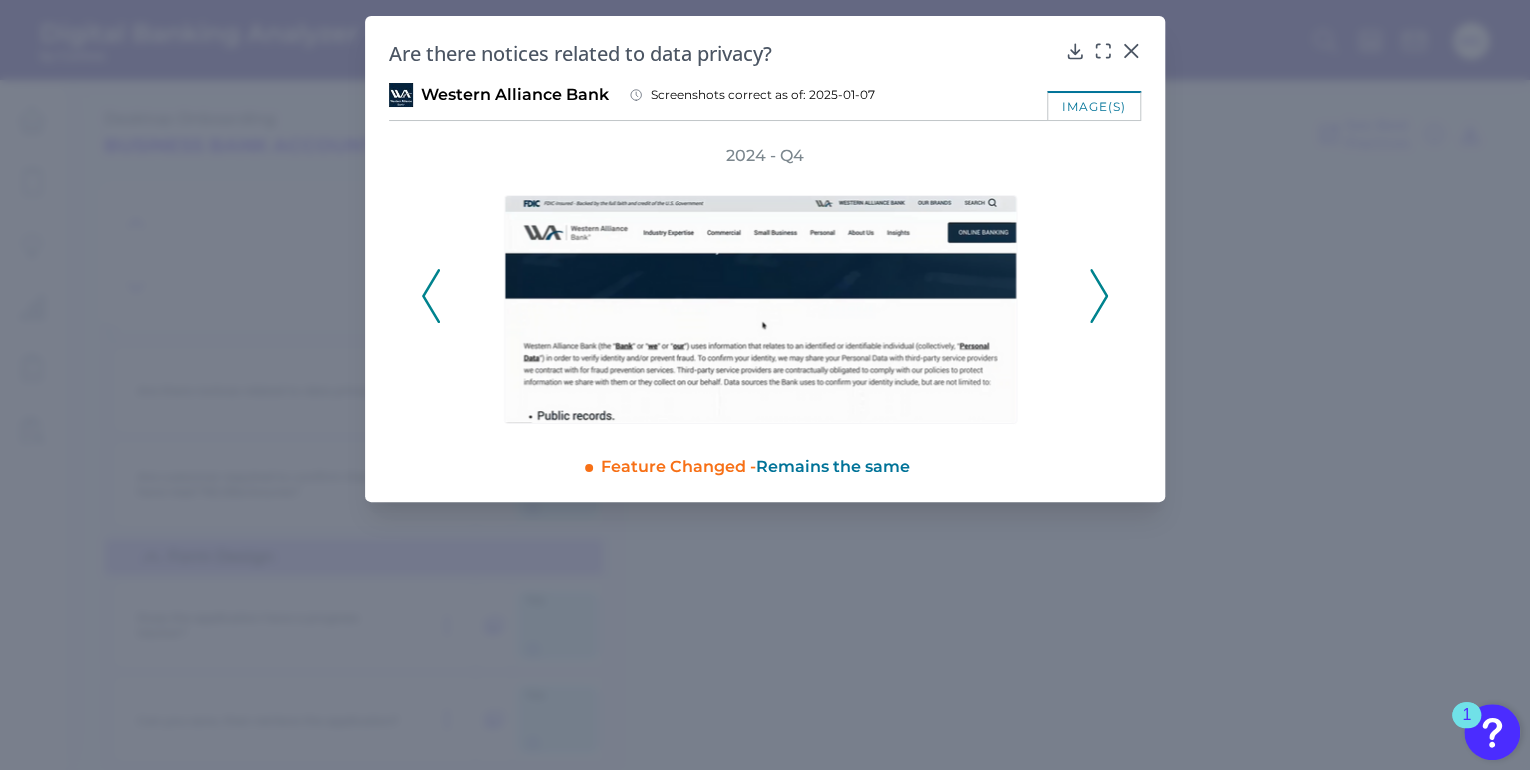 click 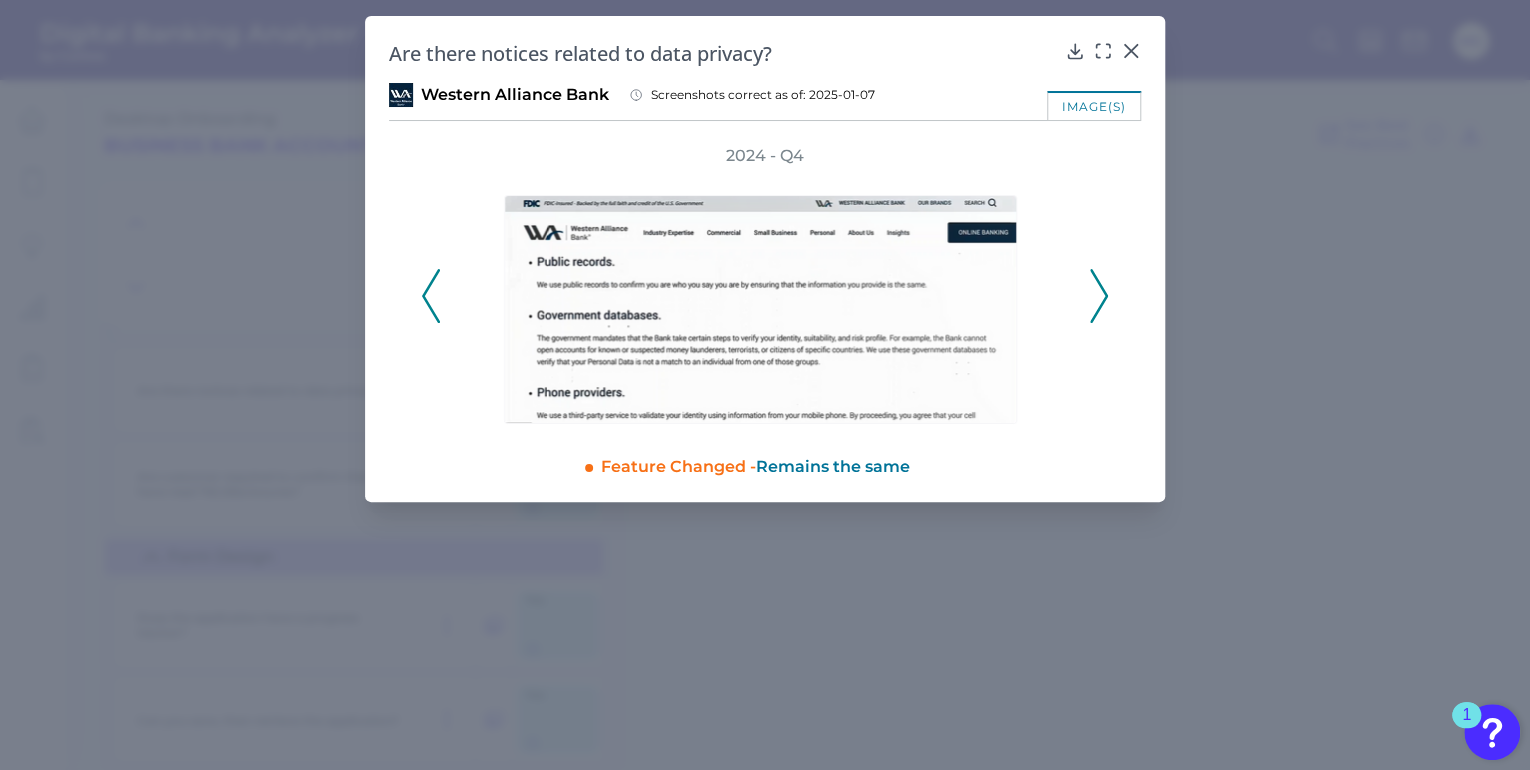 click 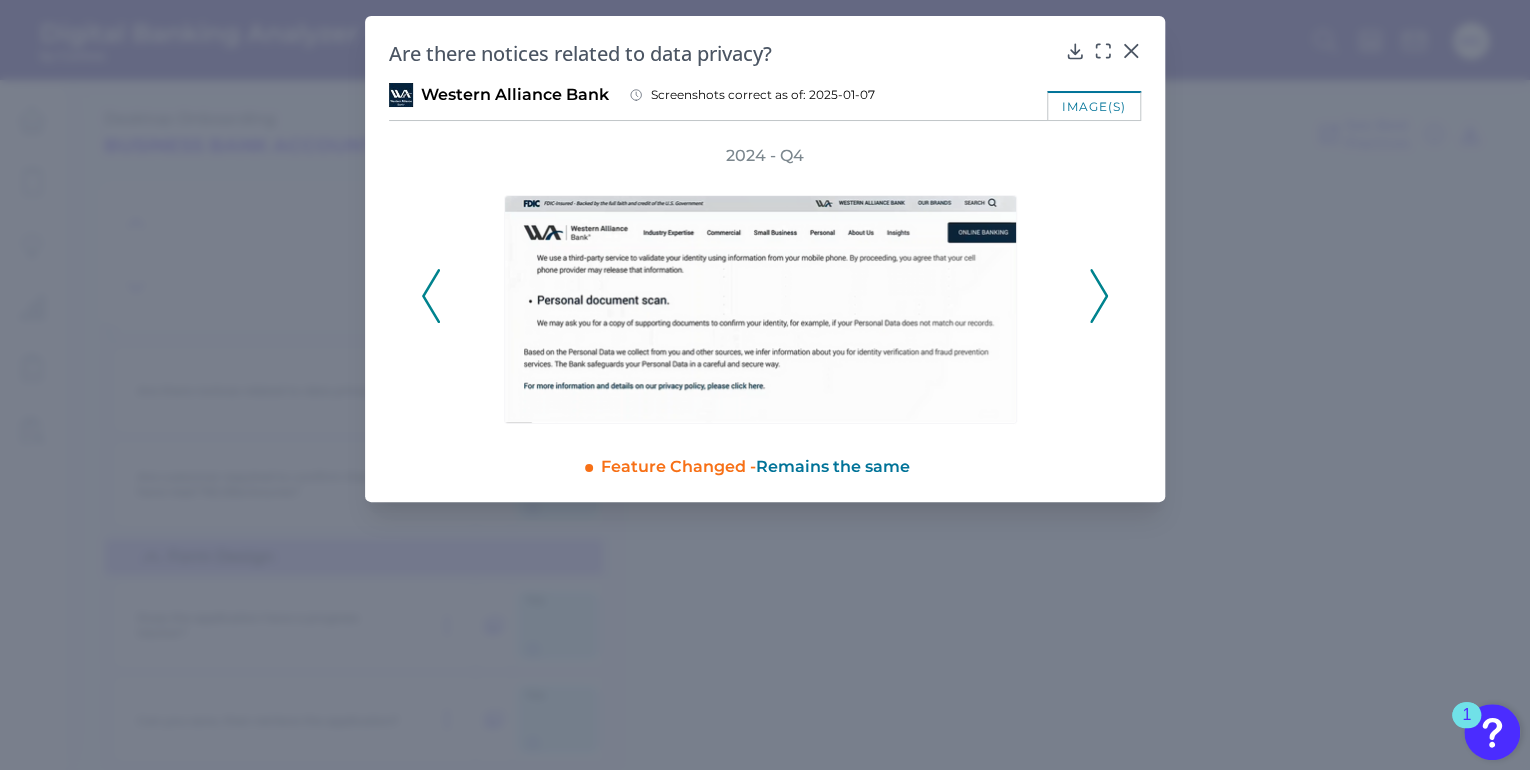 click 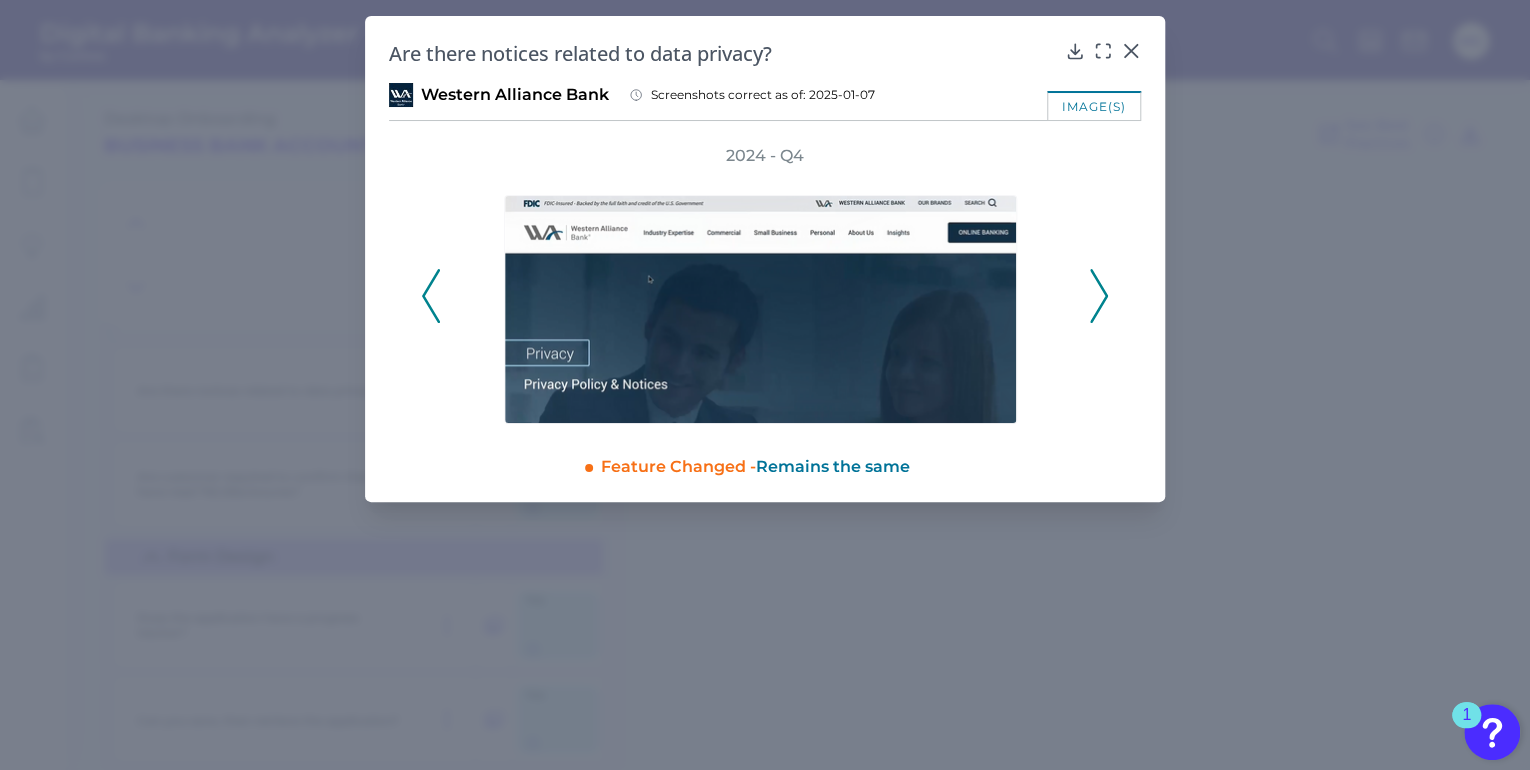click 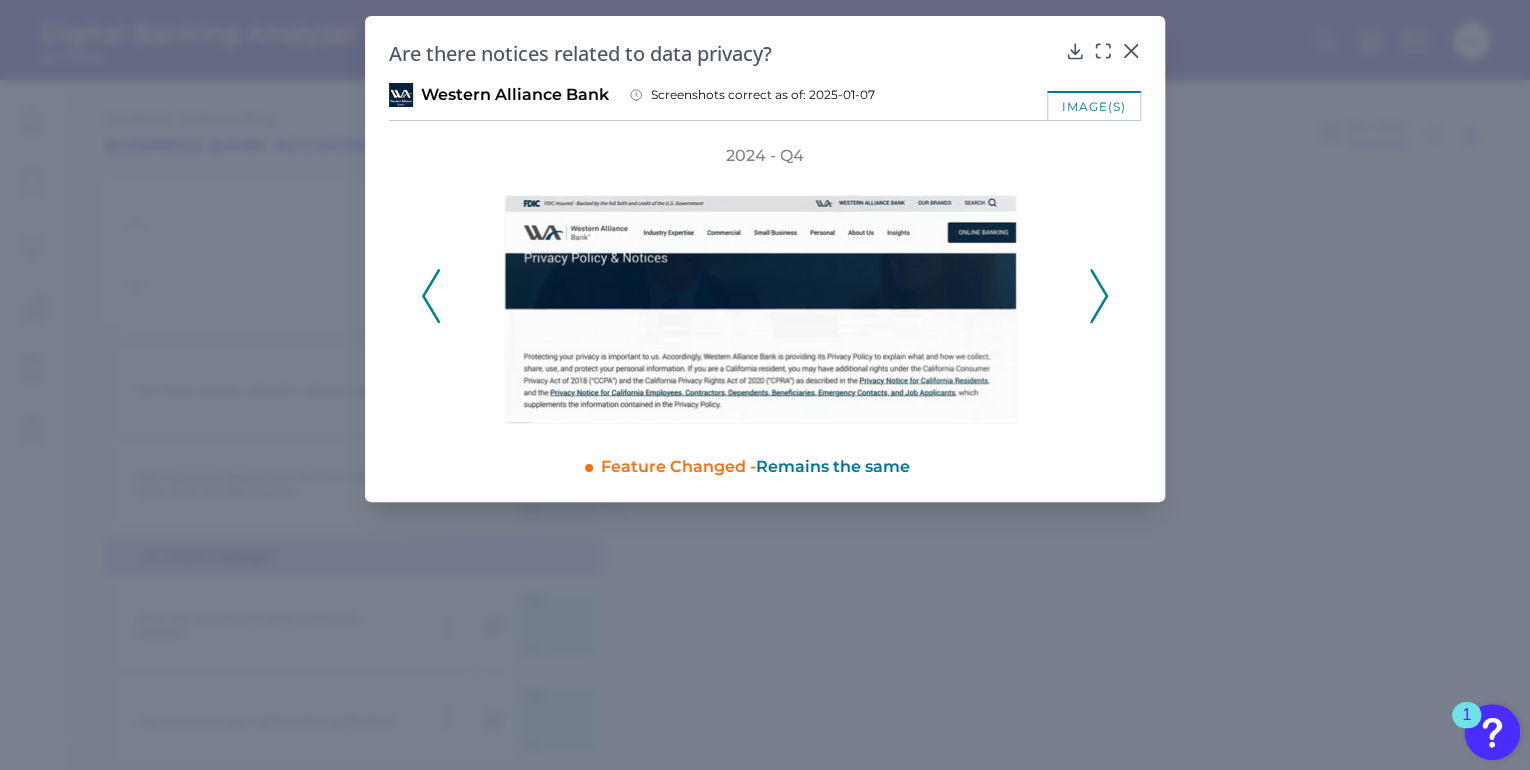 click 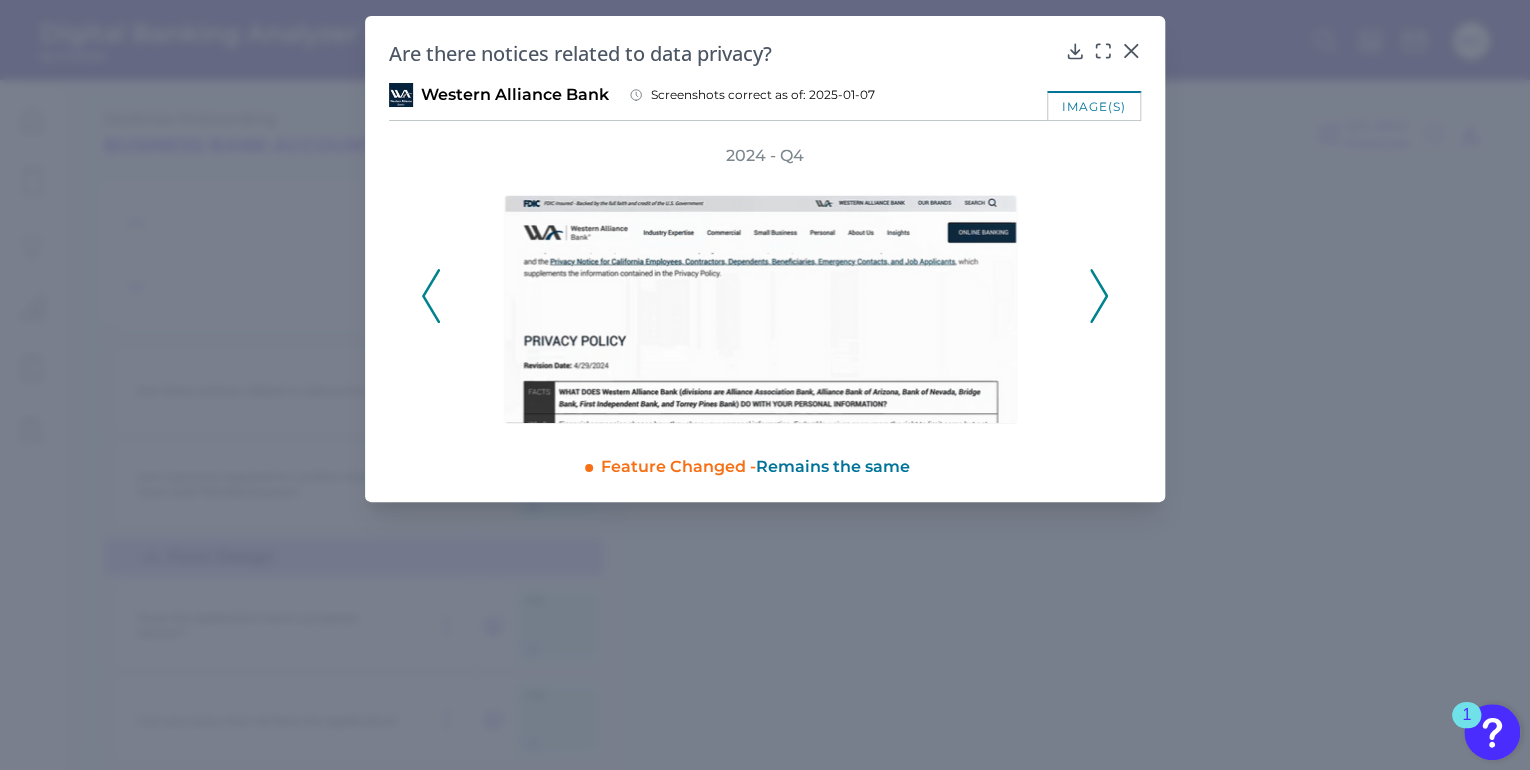 click 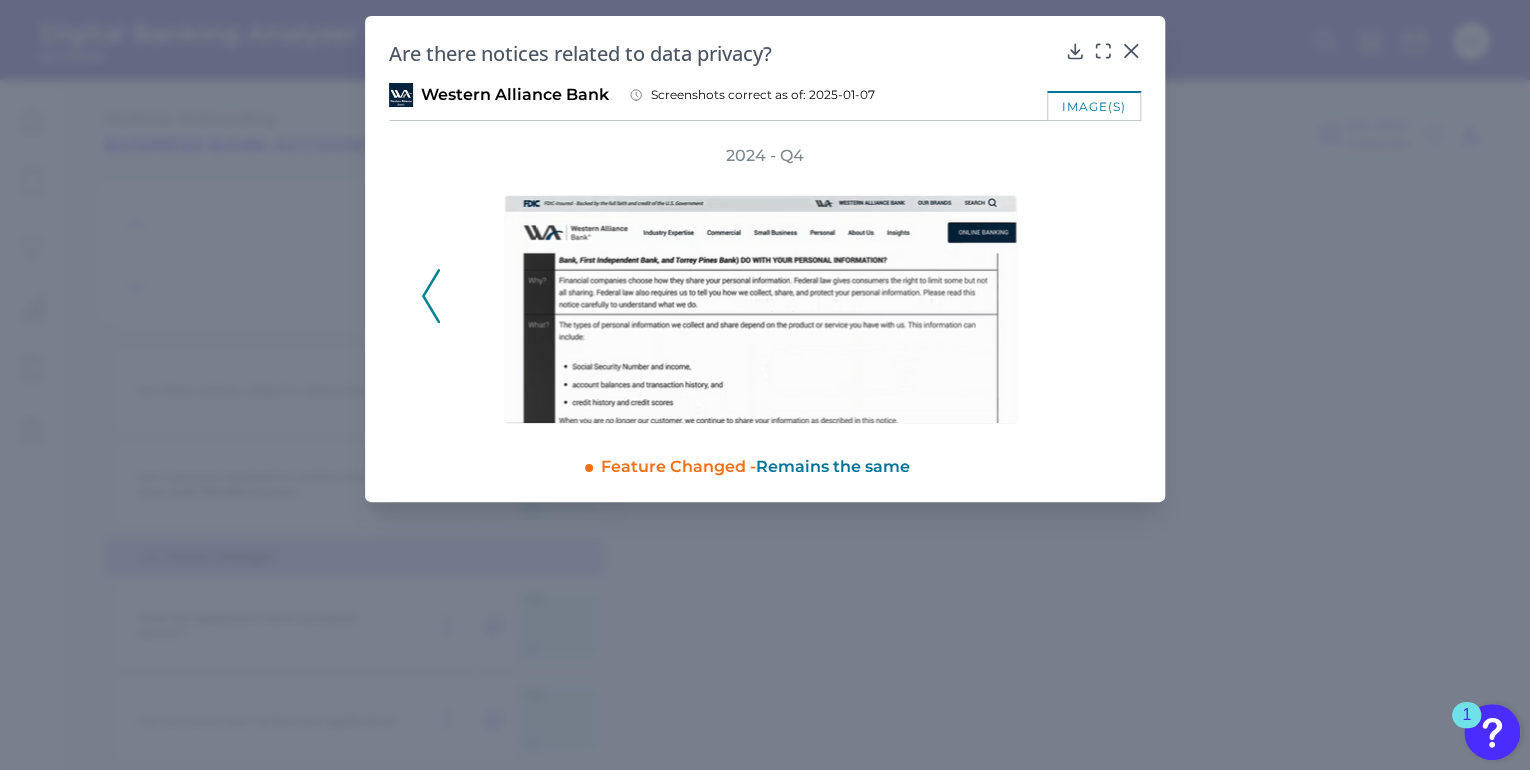 click on "2024 - Q4" at bounding box center (765, 284) 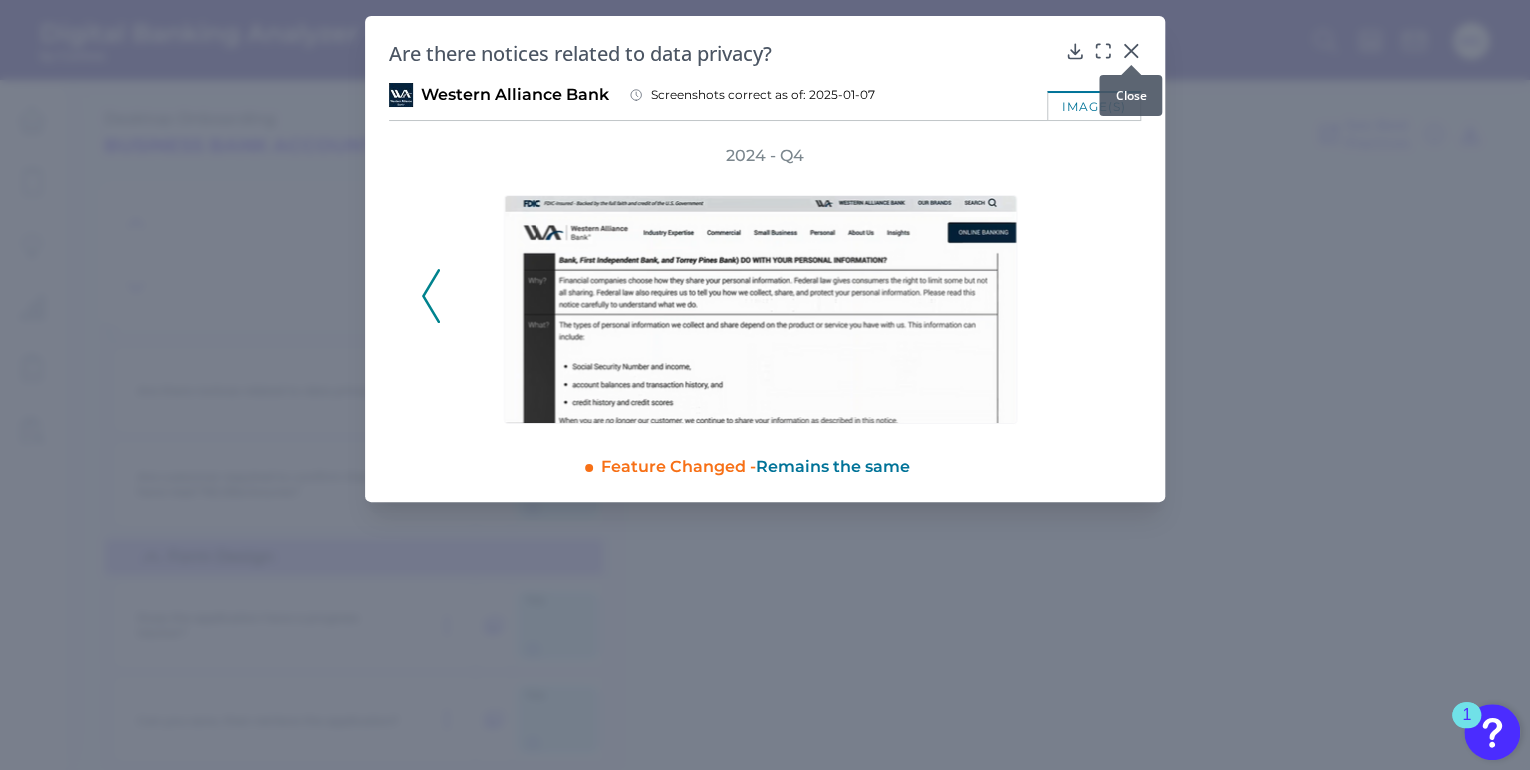 drag, startPoint x: 1136, startPoint y: 54, endPoint x: 1010, endPoint y: 130, distance: 147.14618 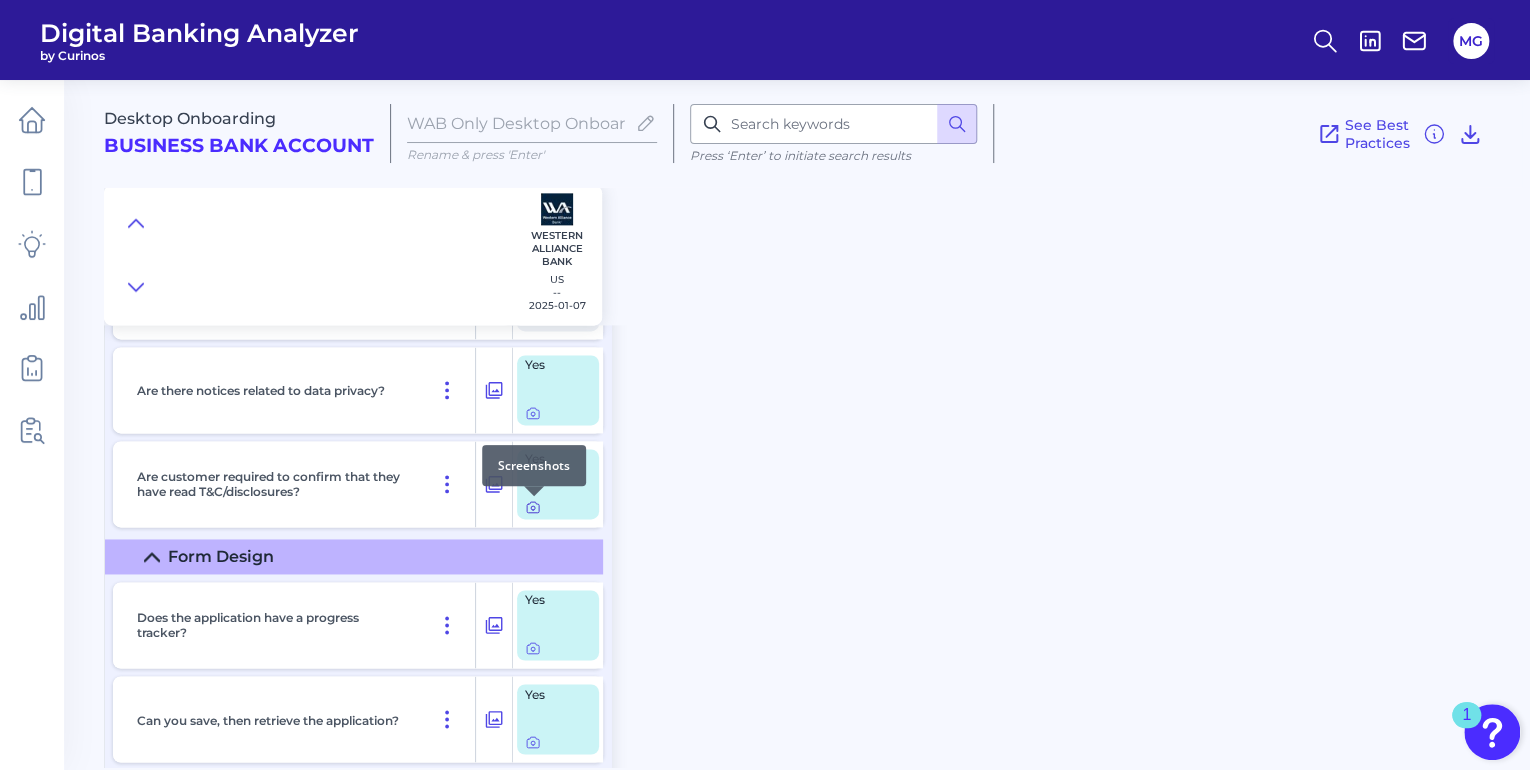 click 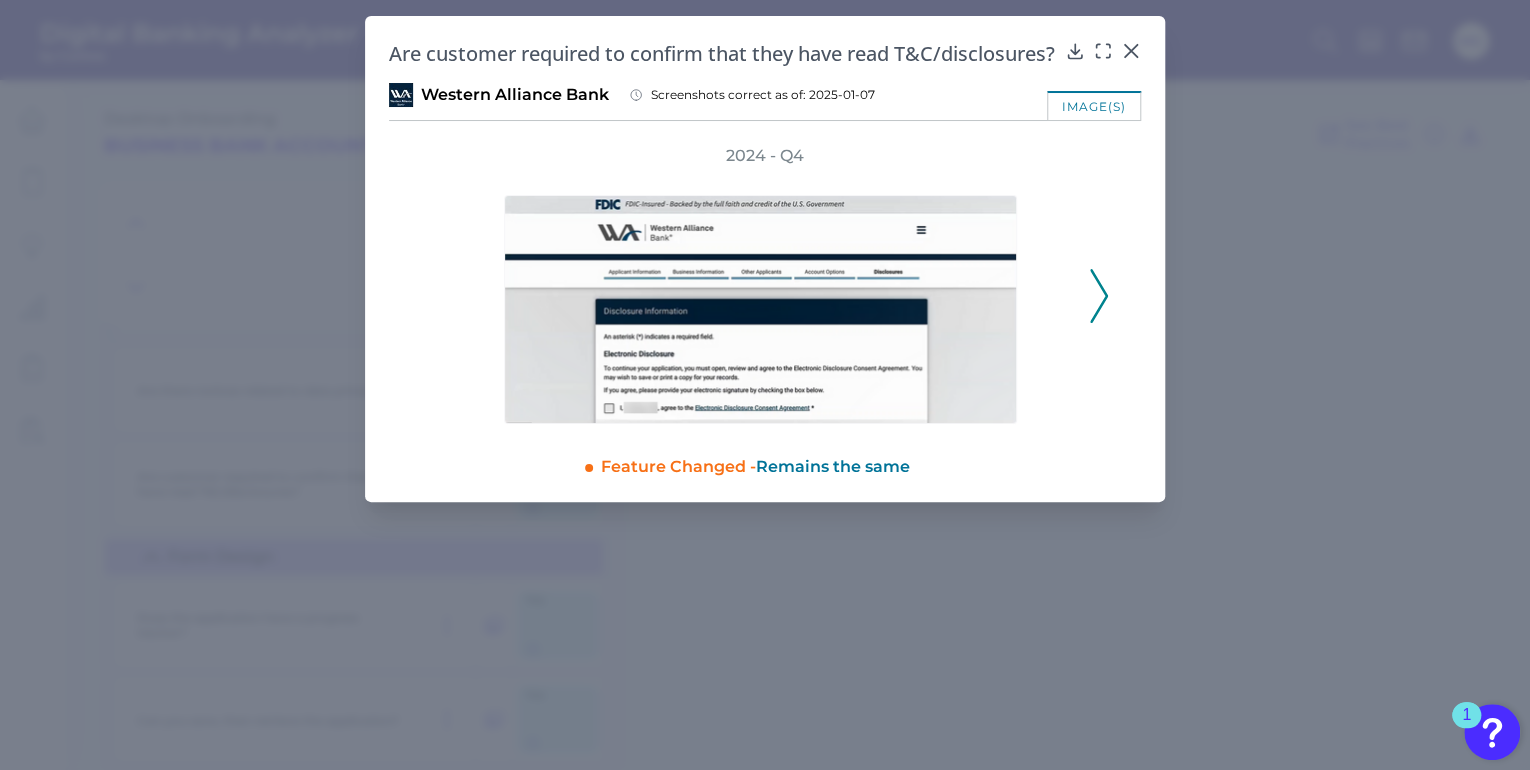 click 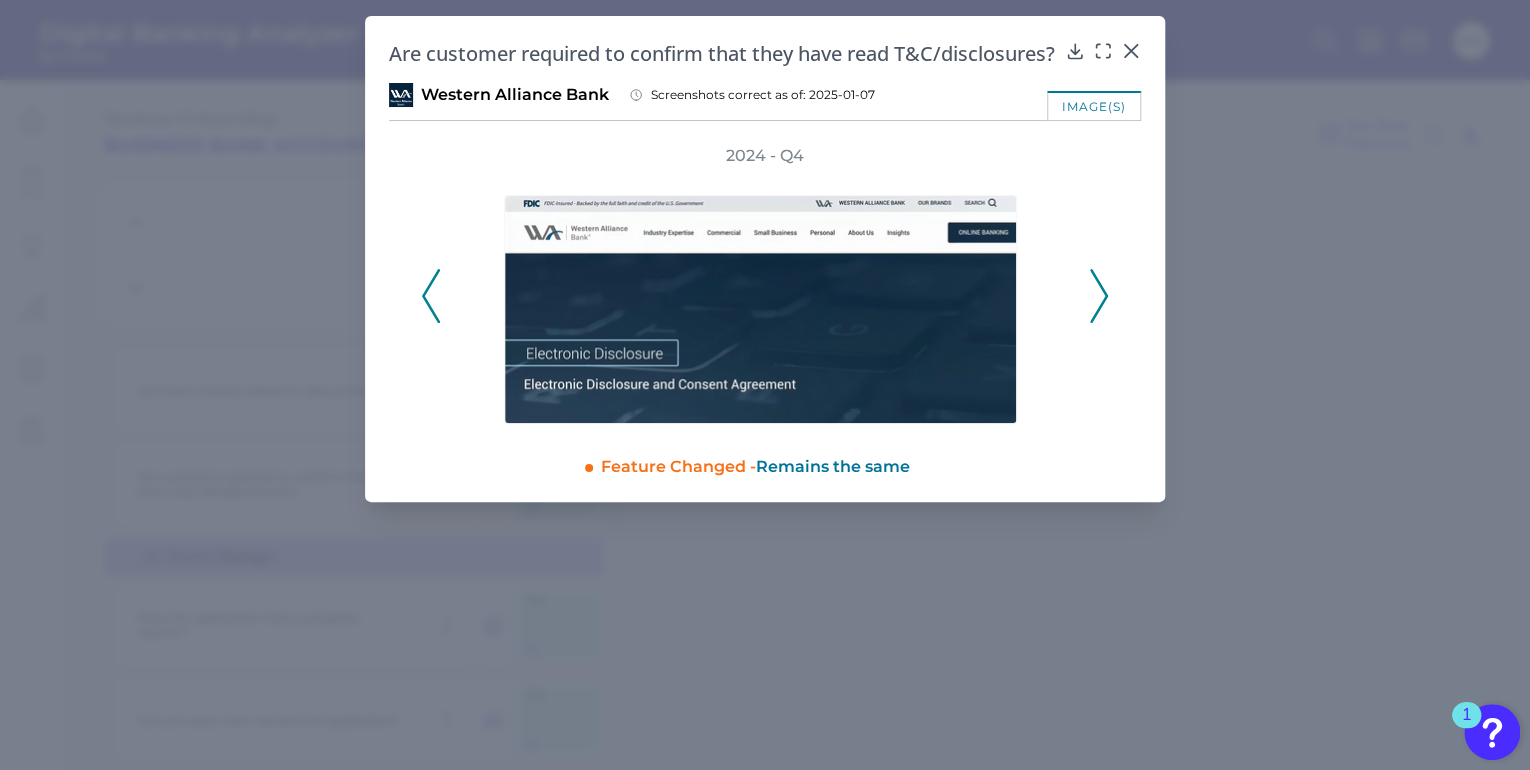 click 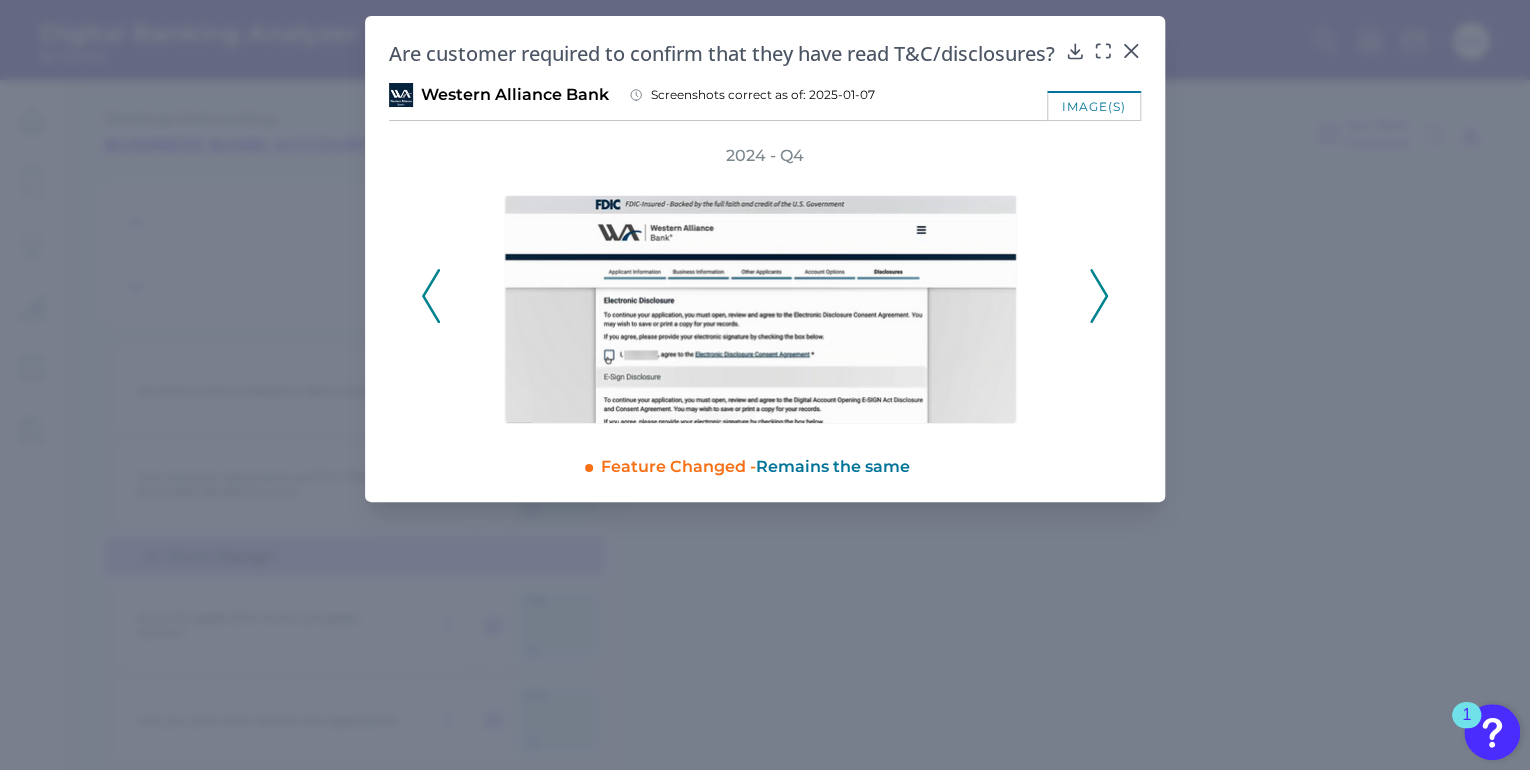 click 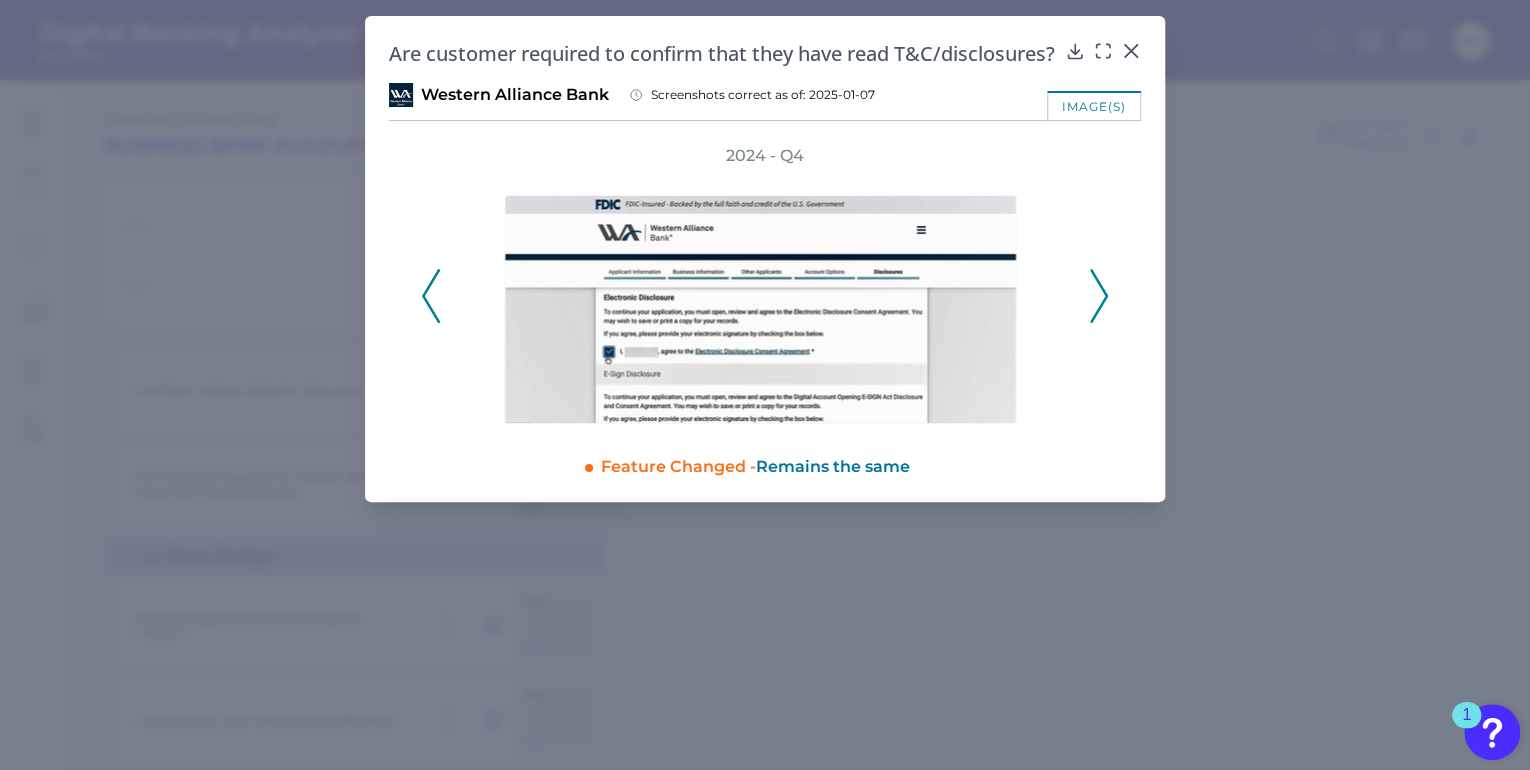 click 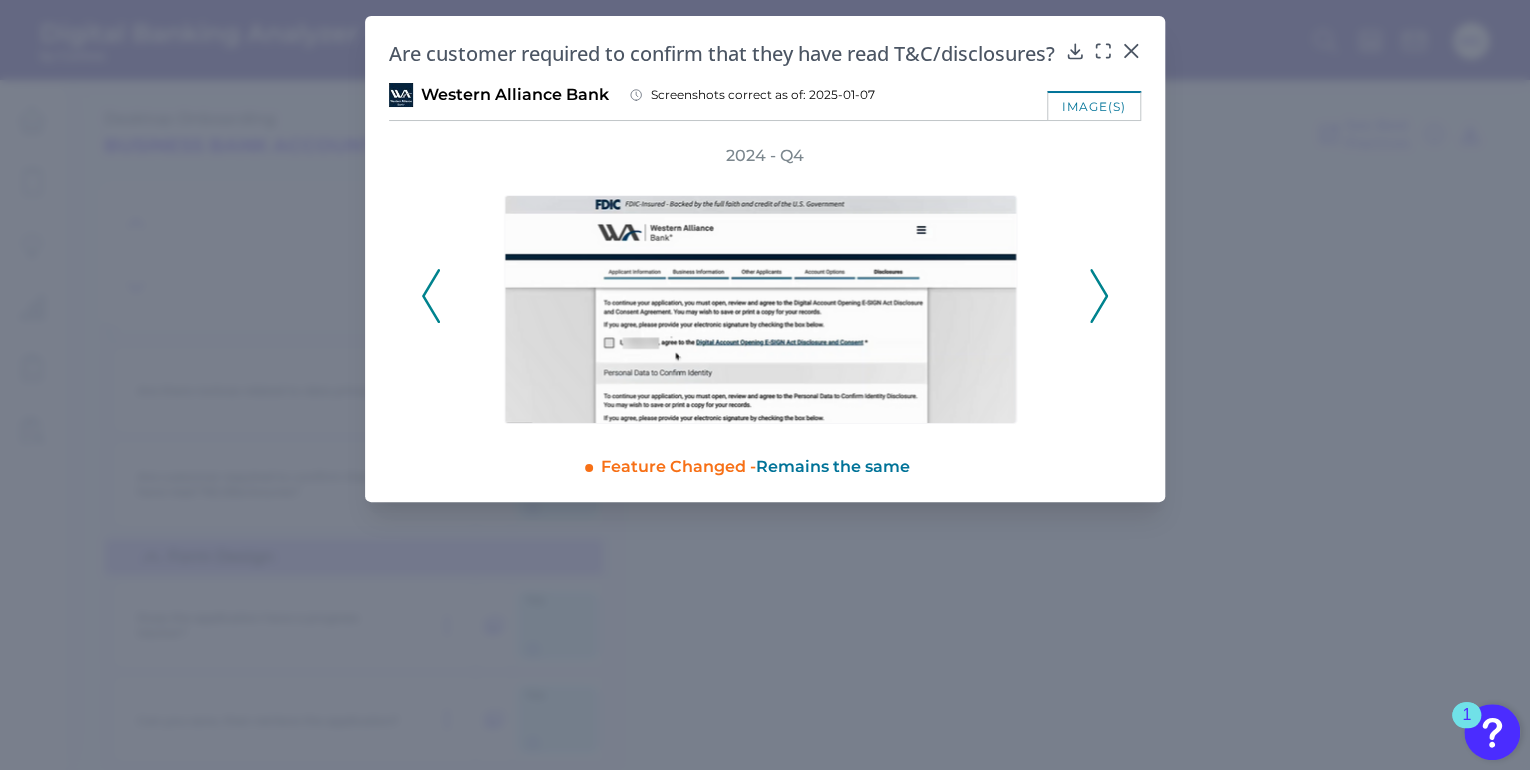click 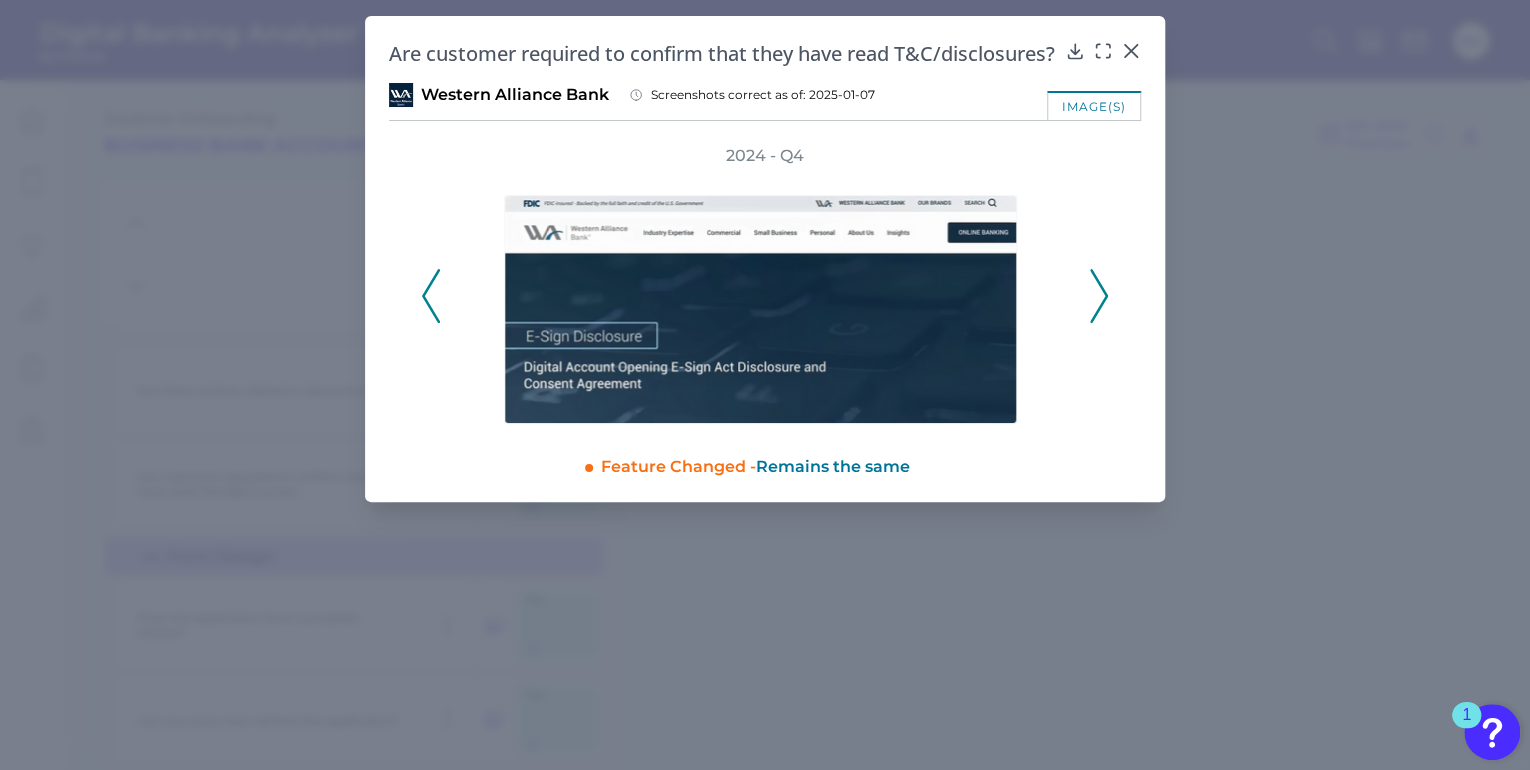 click 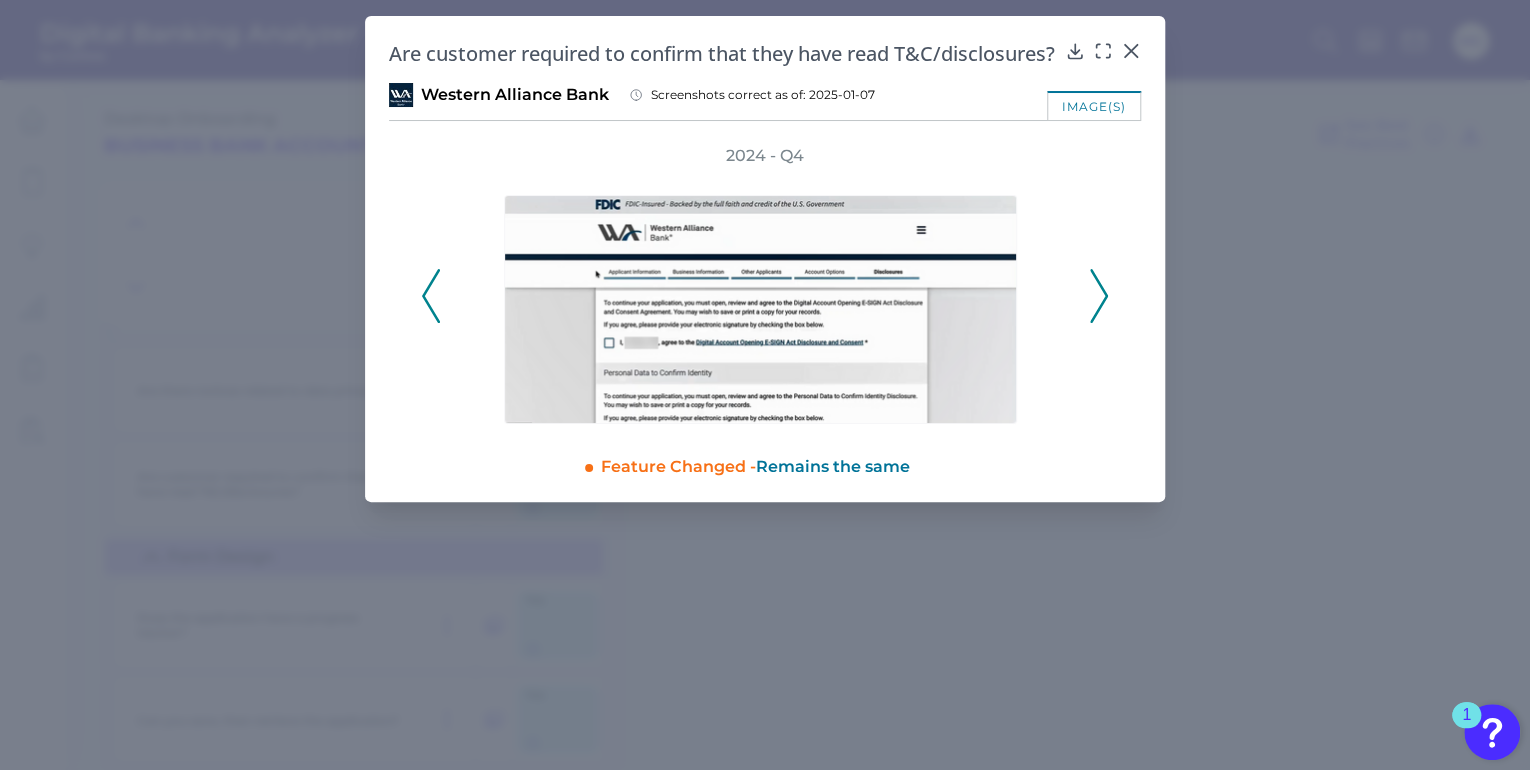 click 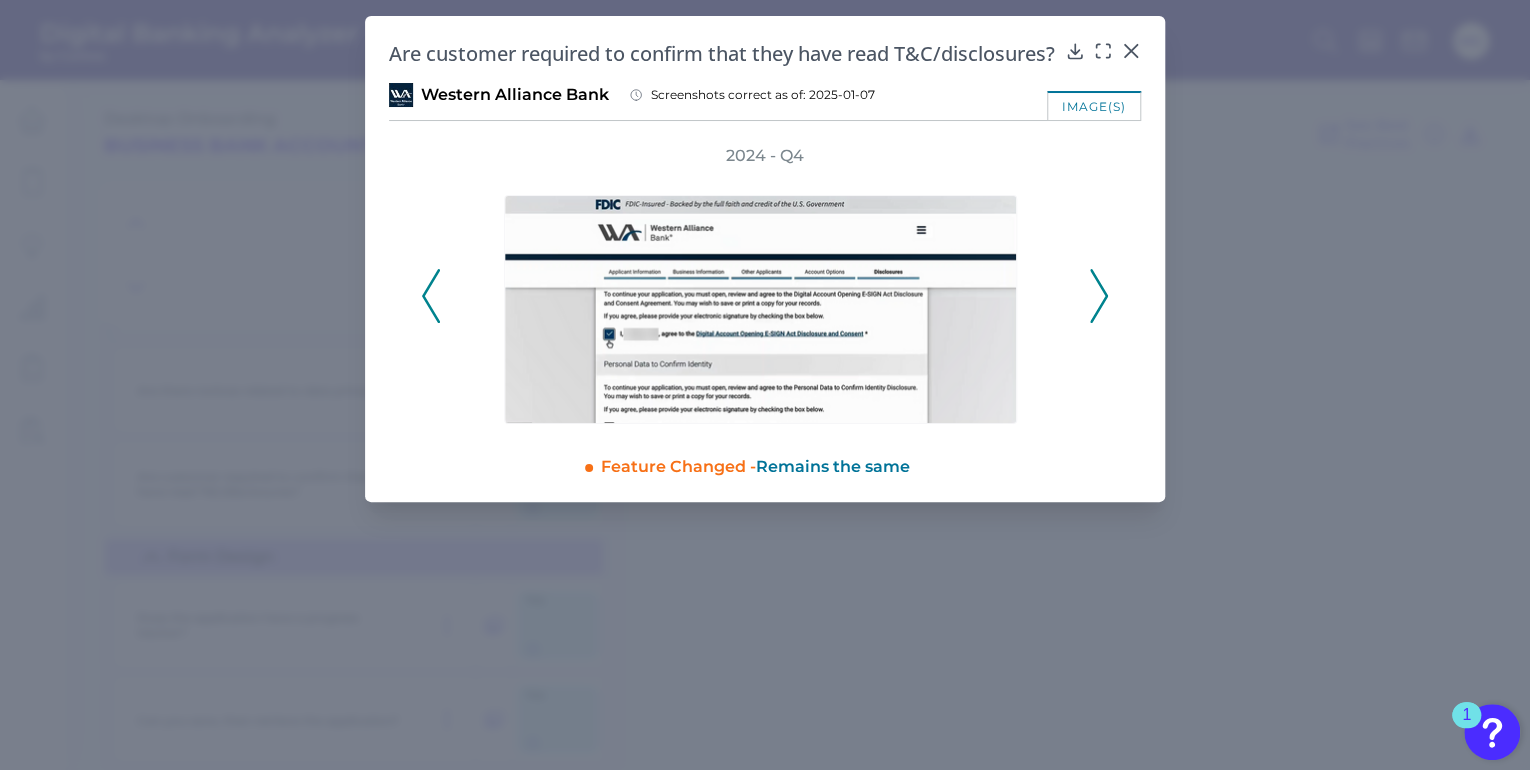 click 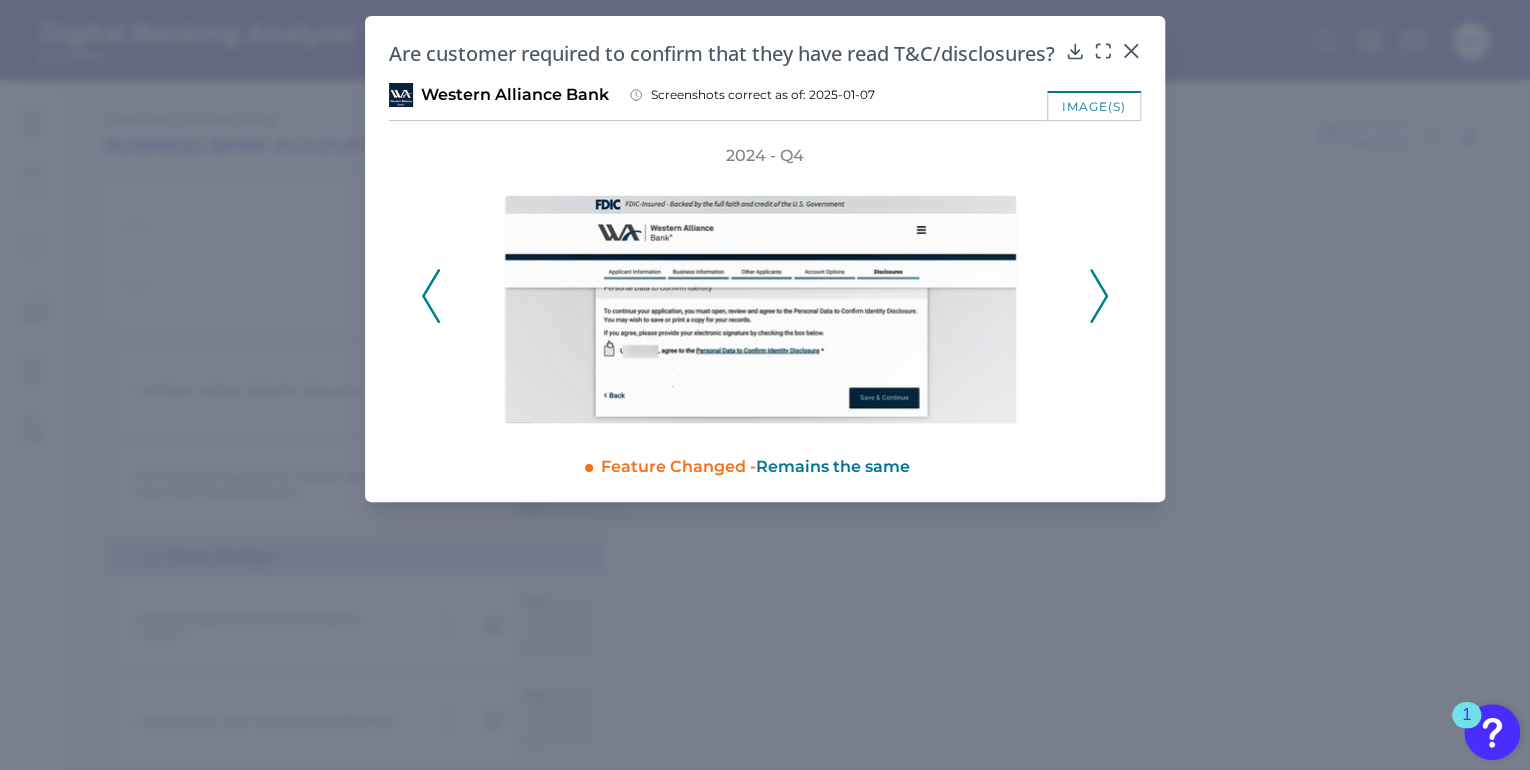 click 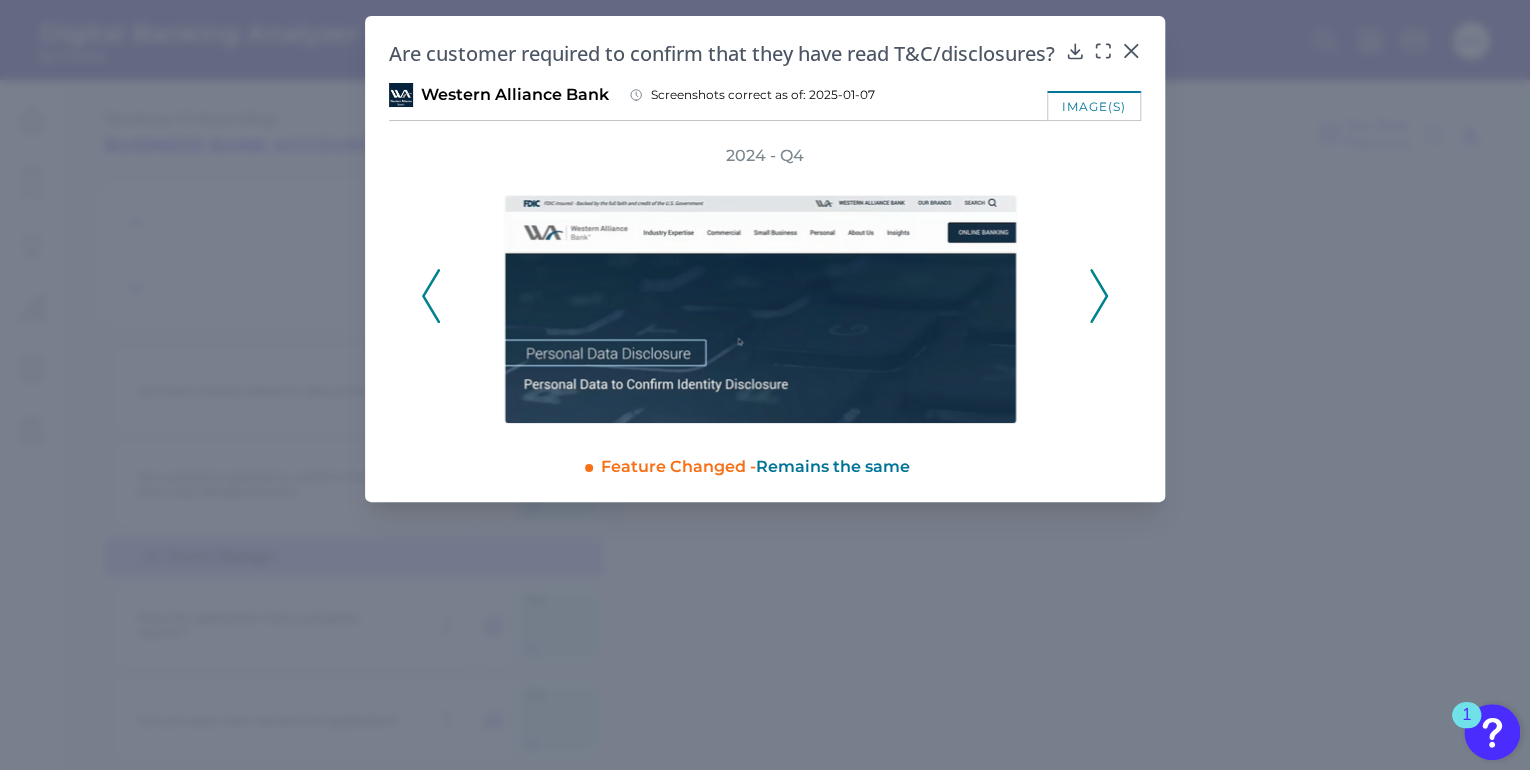 click 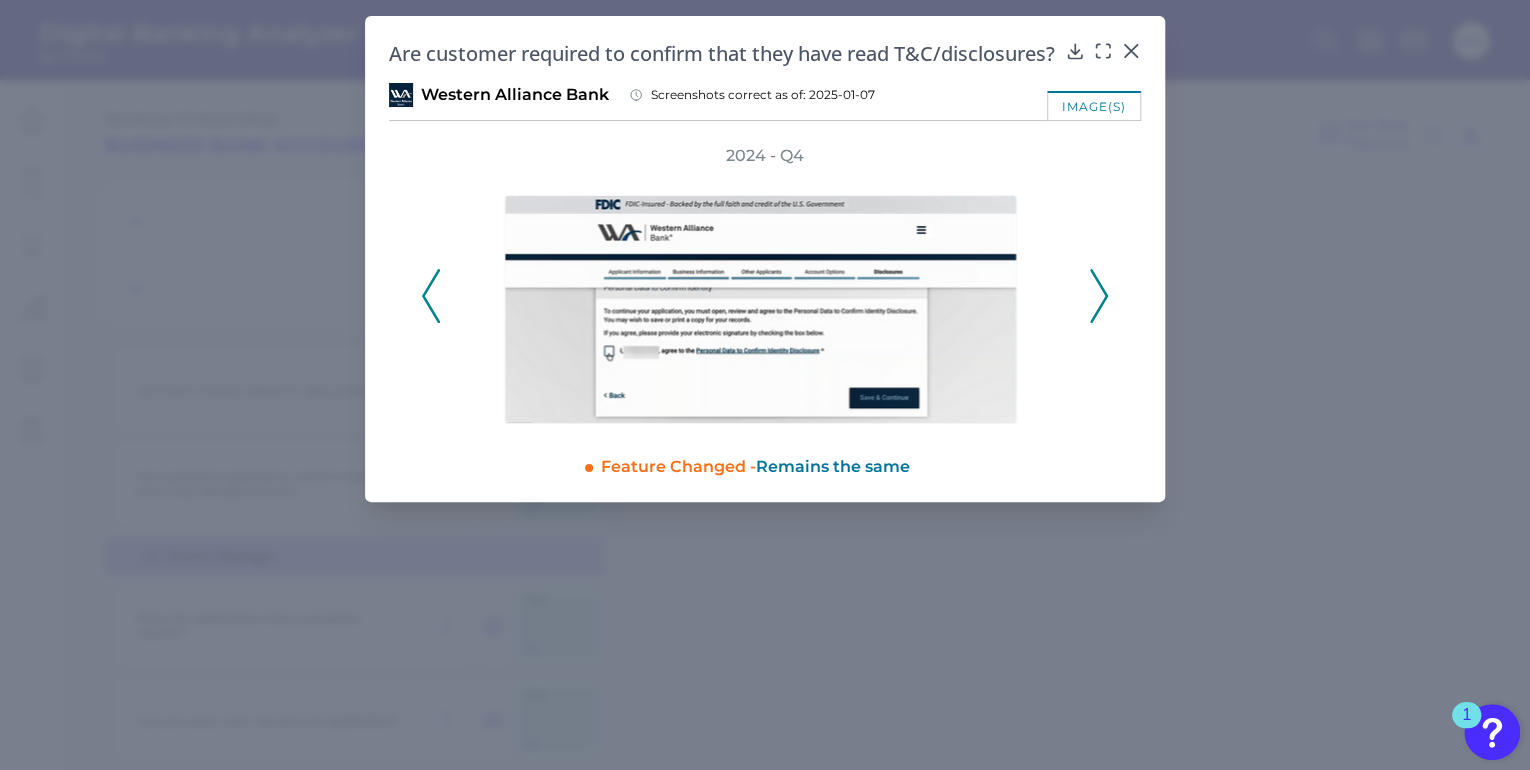 click 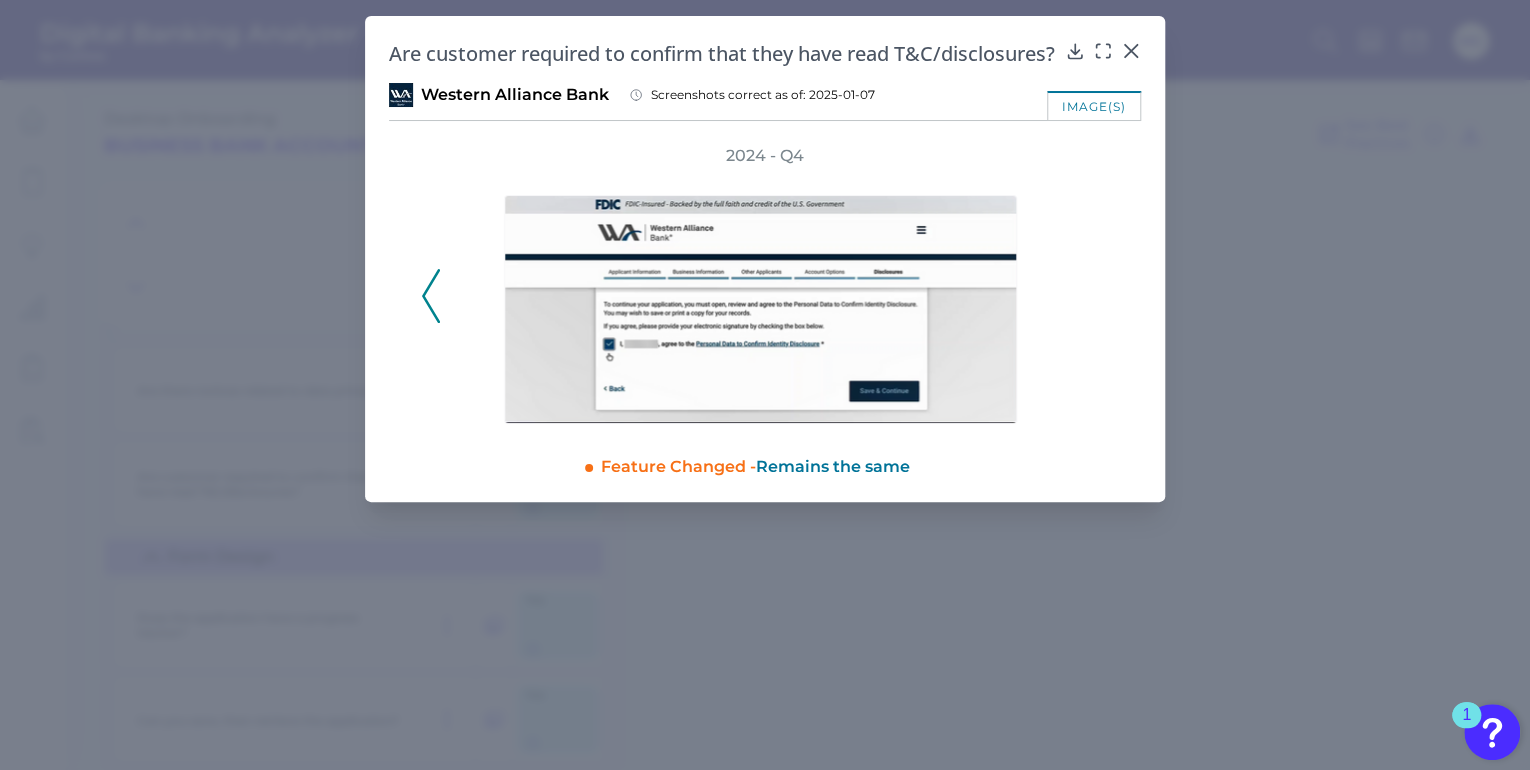click on "2024 - Q4" at bounding box center [765, 284] 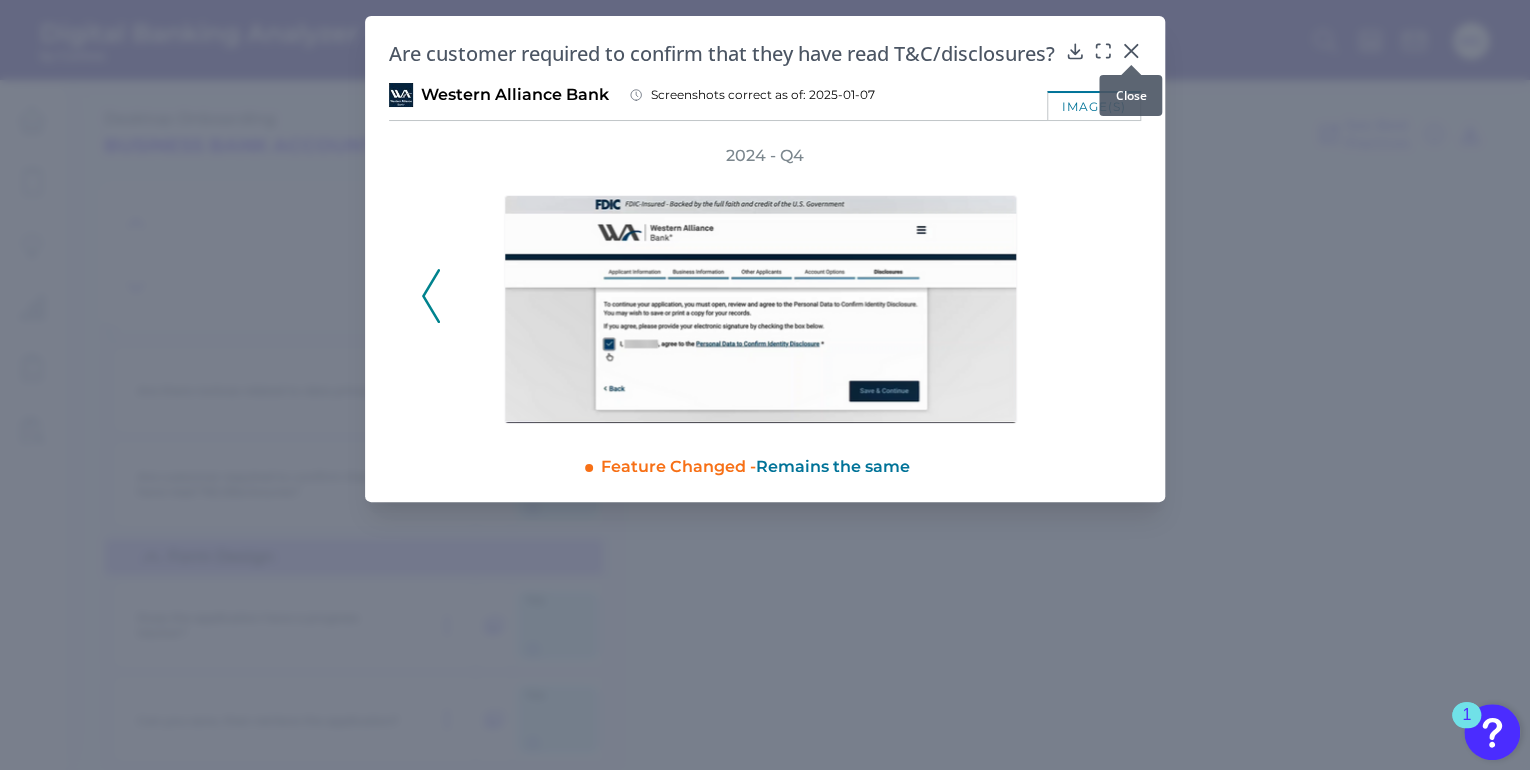 click at bounding box center (1131, 65) 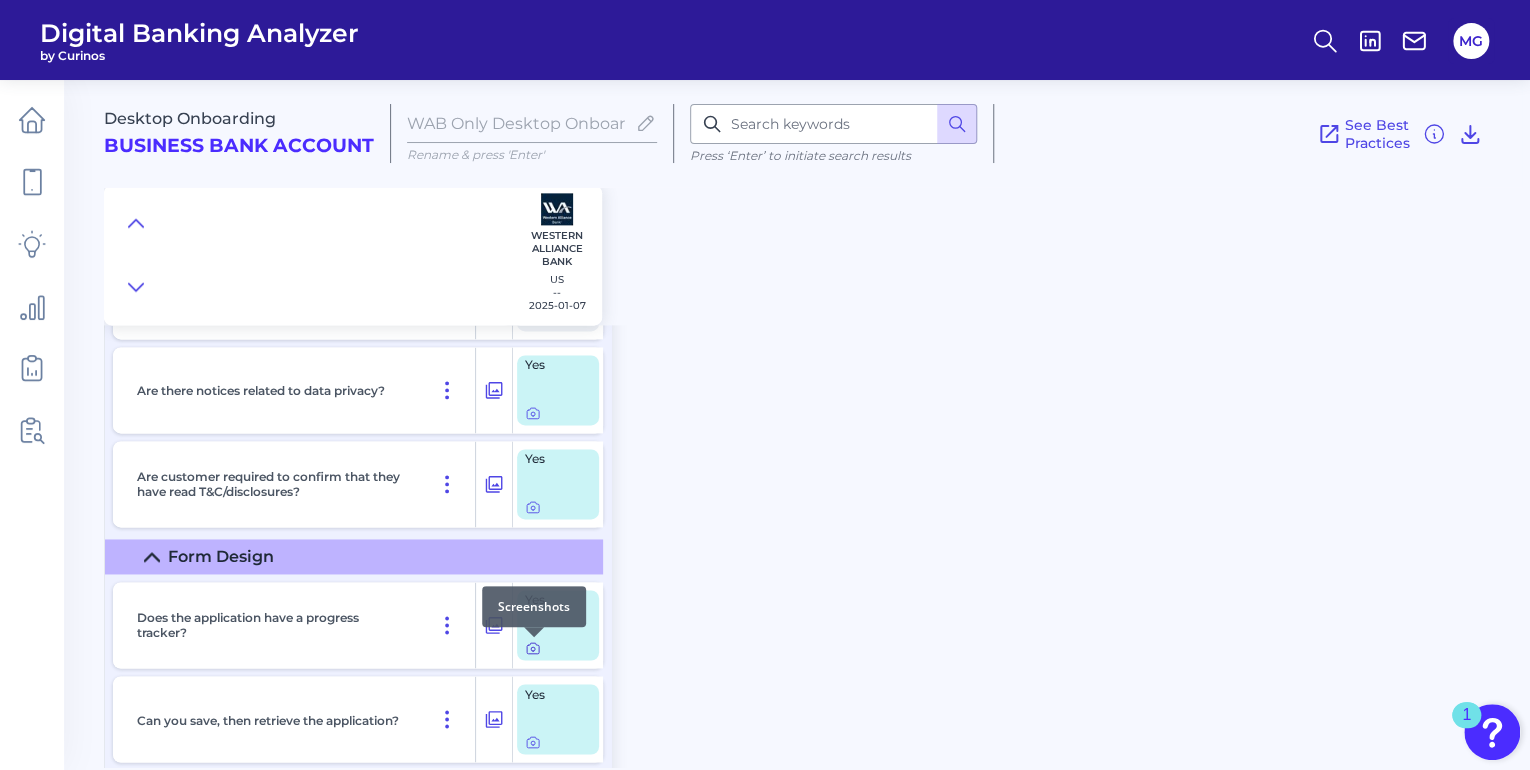 click 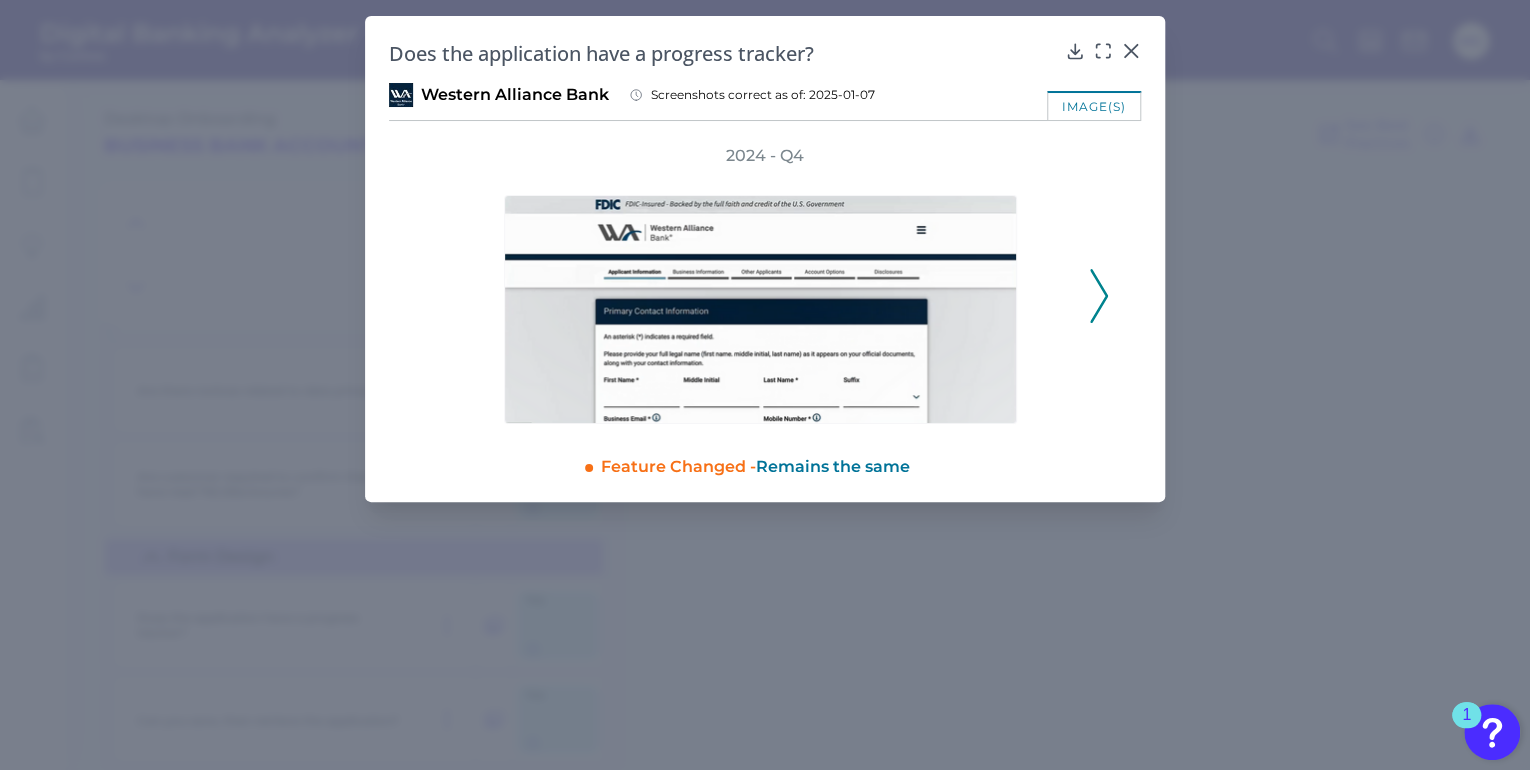 click 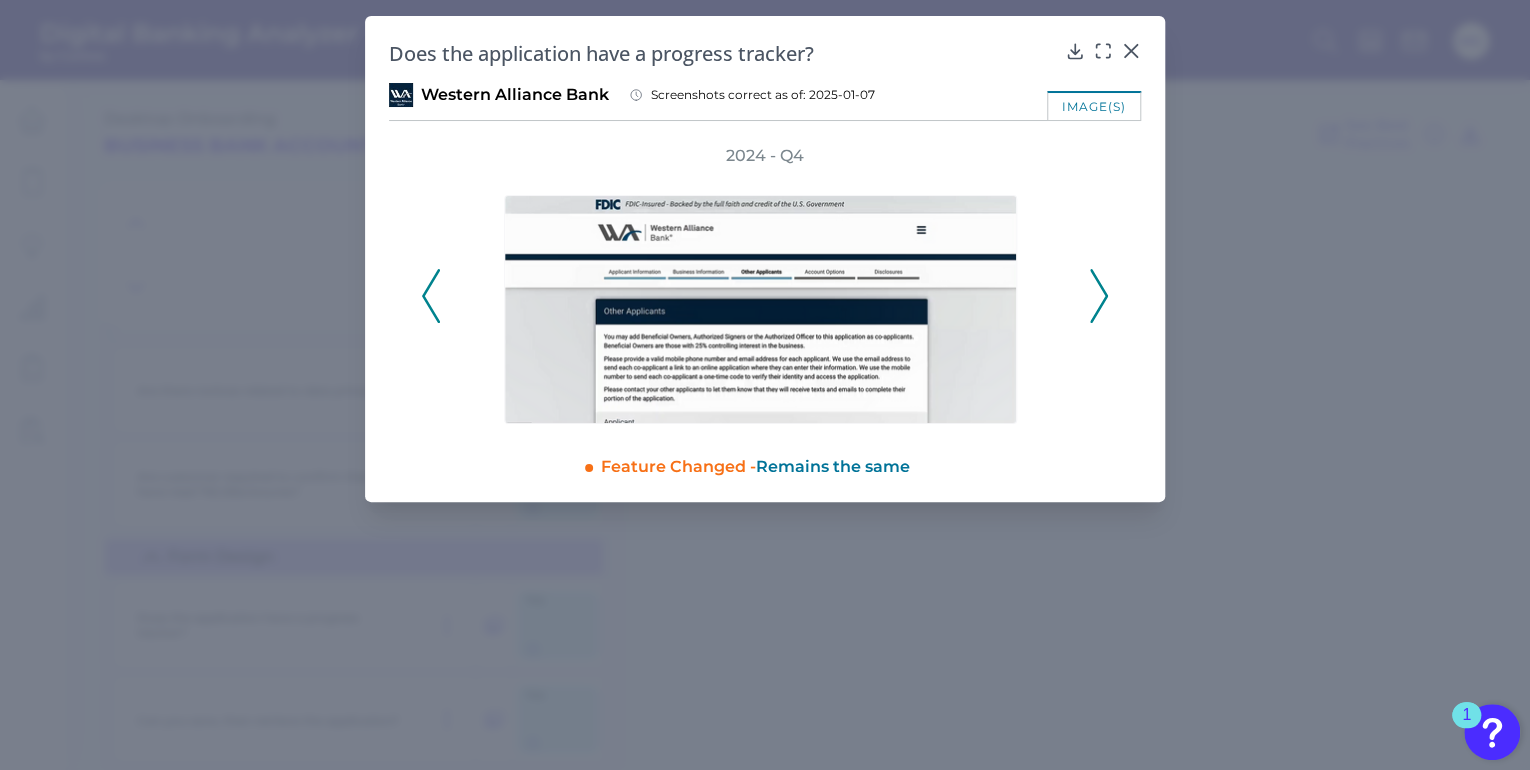 click 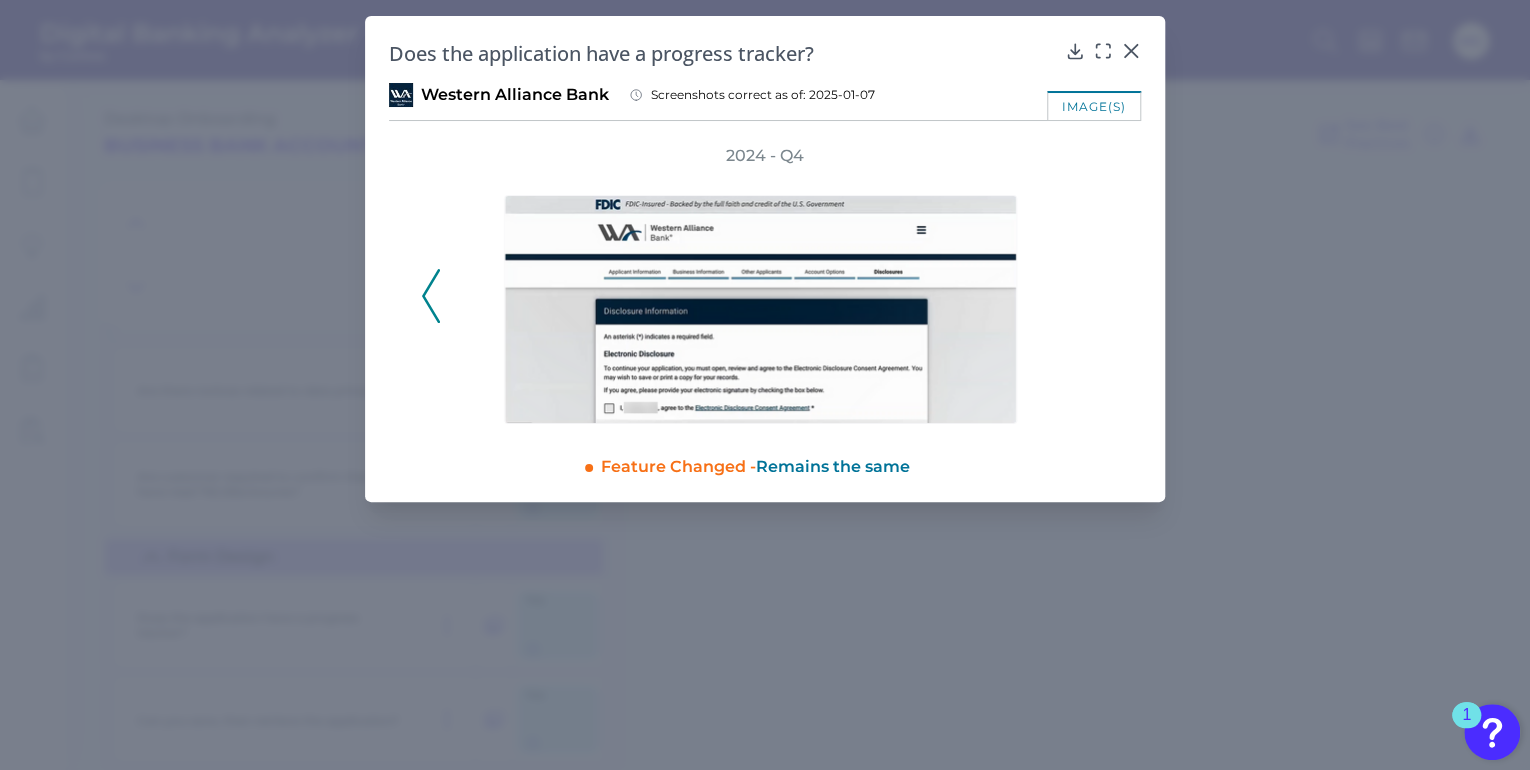 click on "2024 - Q4" at bounding box center [765, 284] 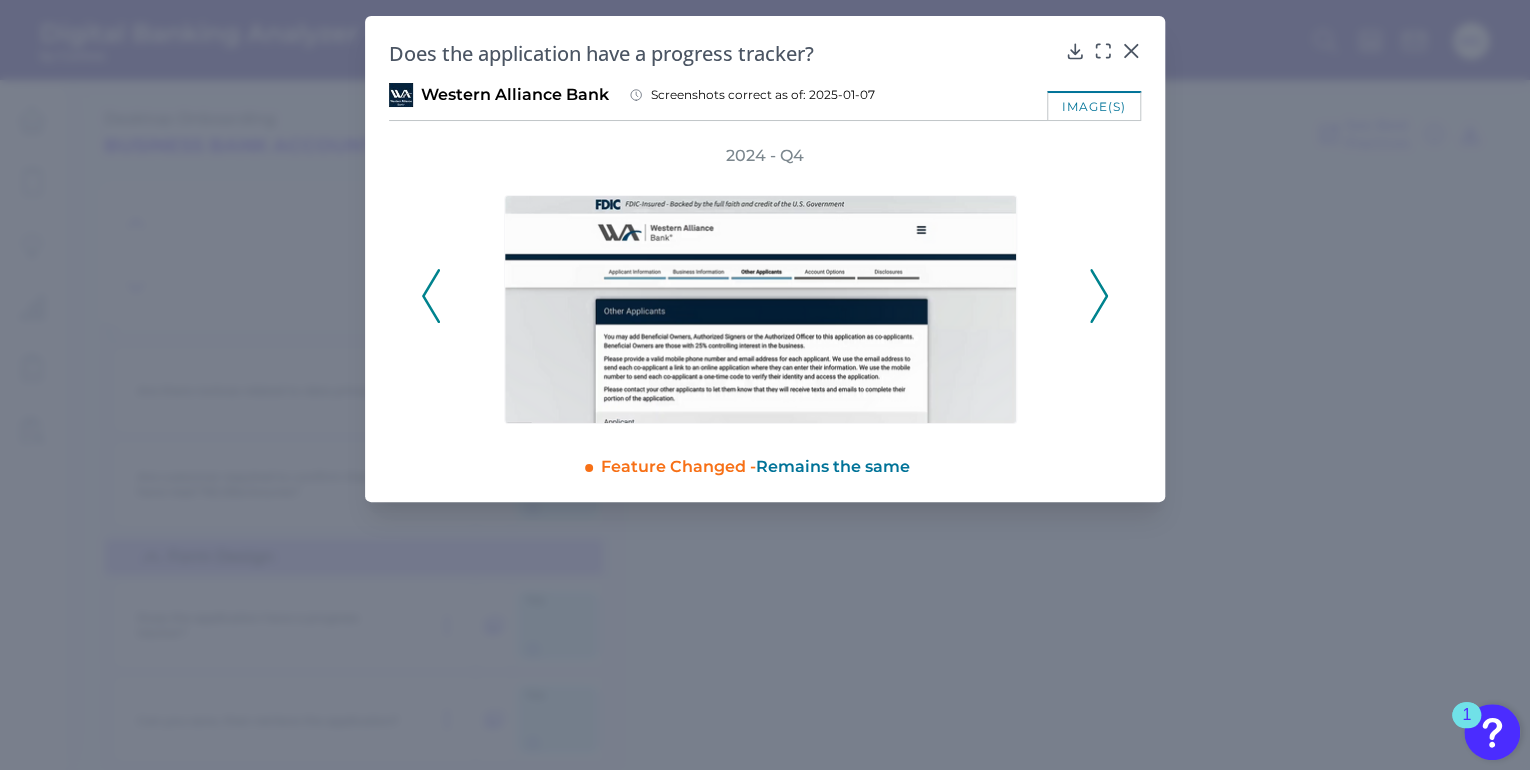 click at bounding box center [431, 296] 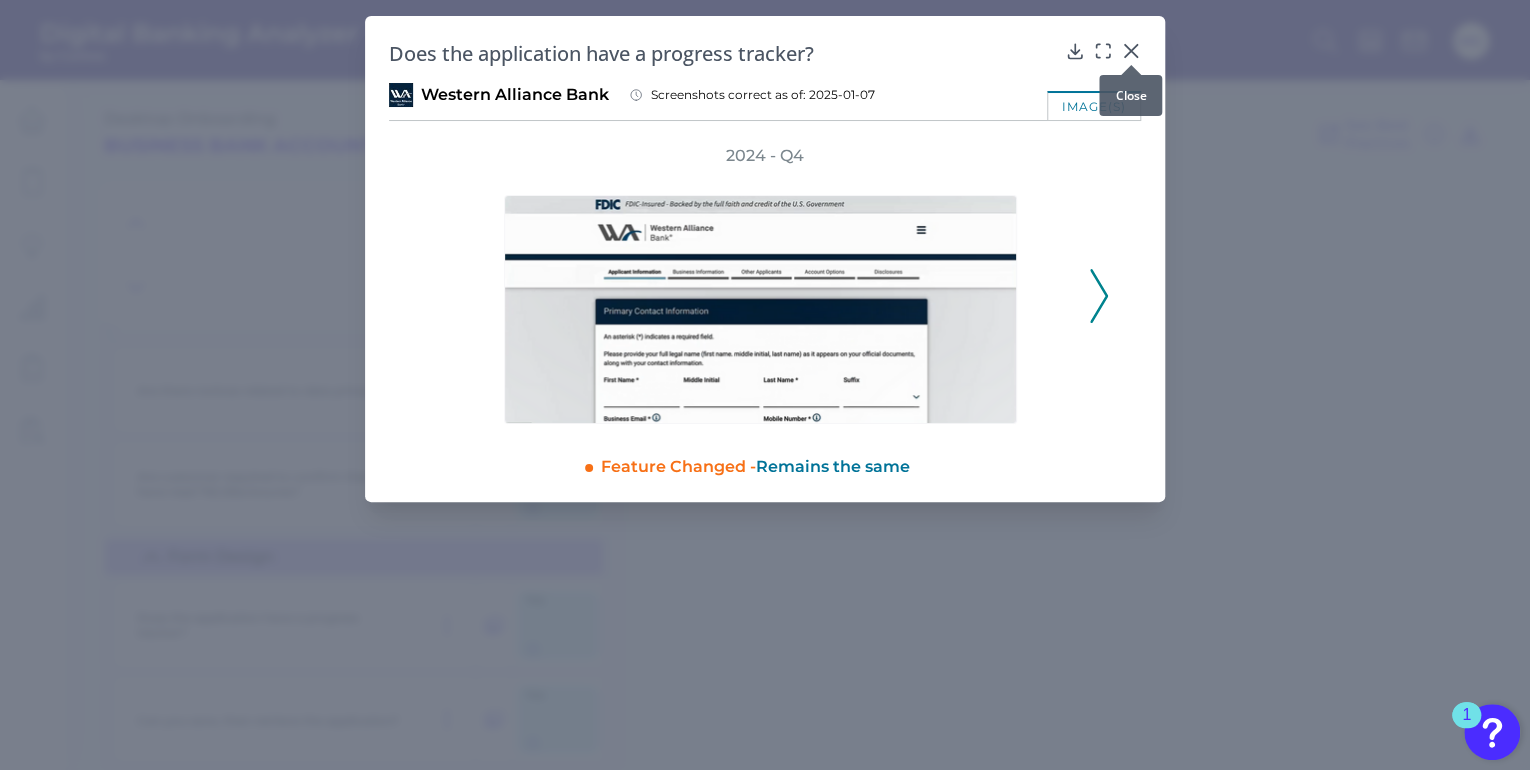 drag, startPoint x: 1132, startPoint y: 48, endPoint x: 354, endPoint y: 272, distance: 809.60486 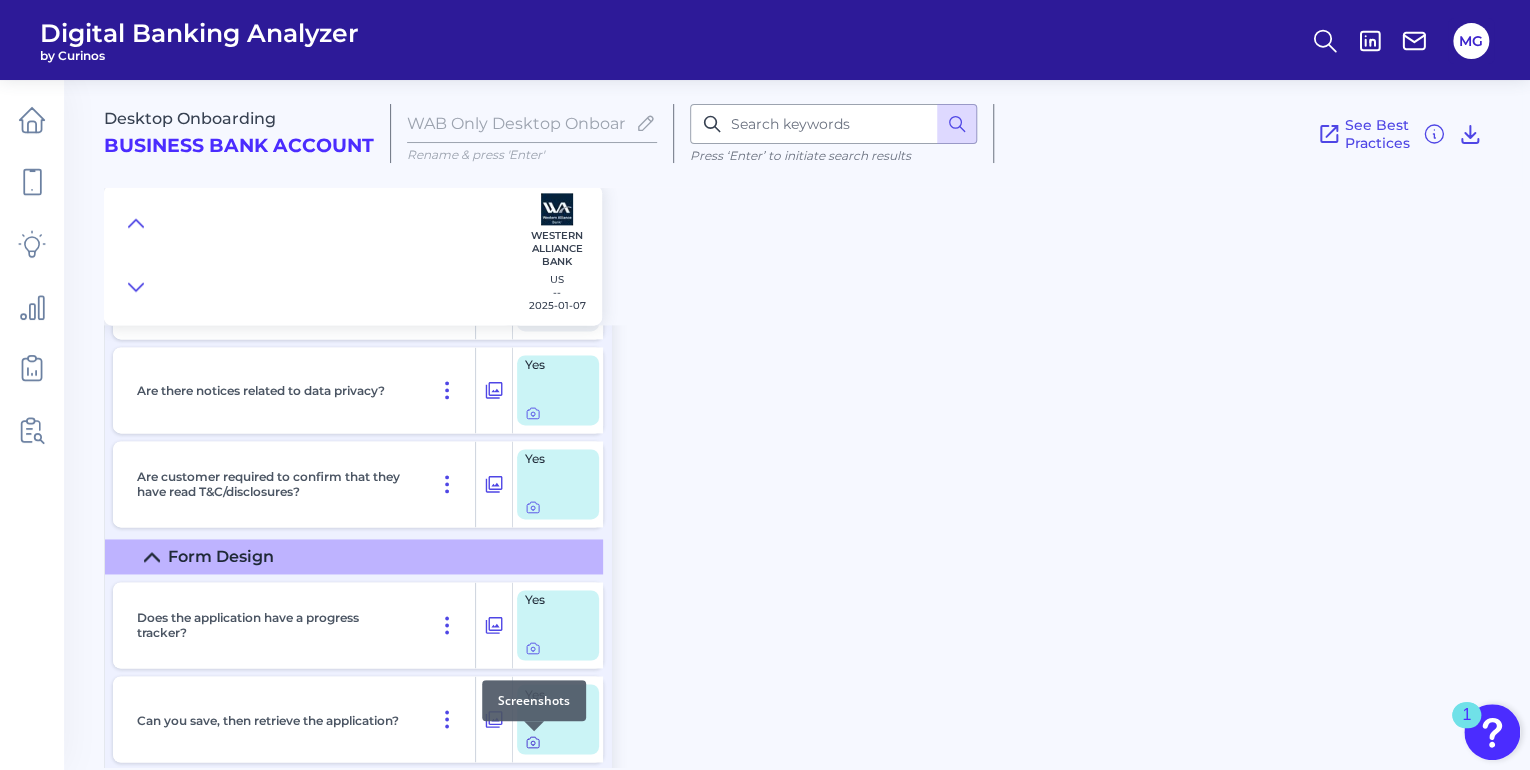 click 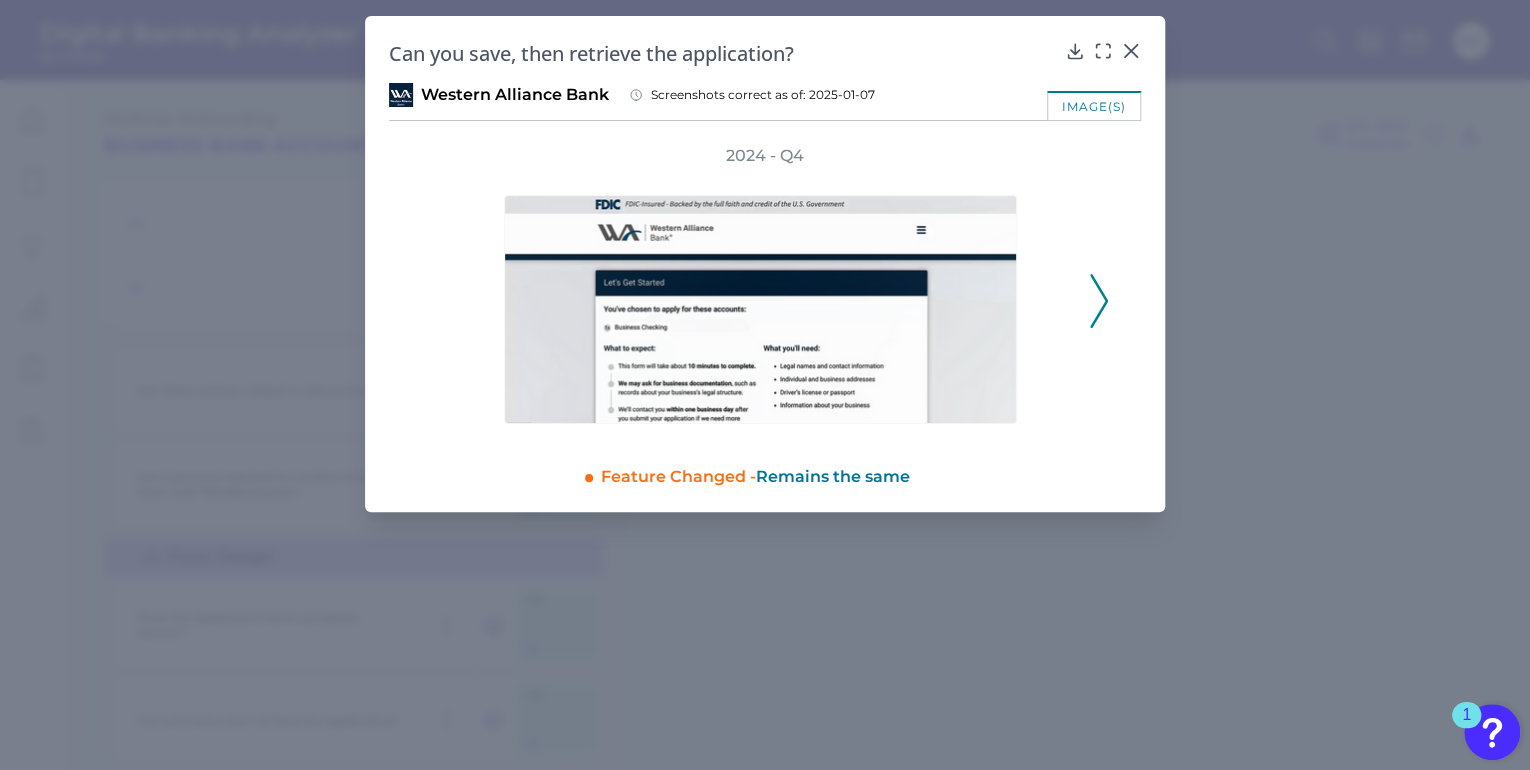 click 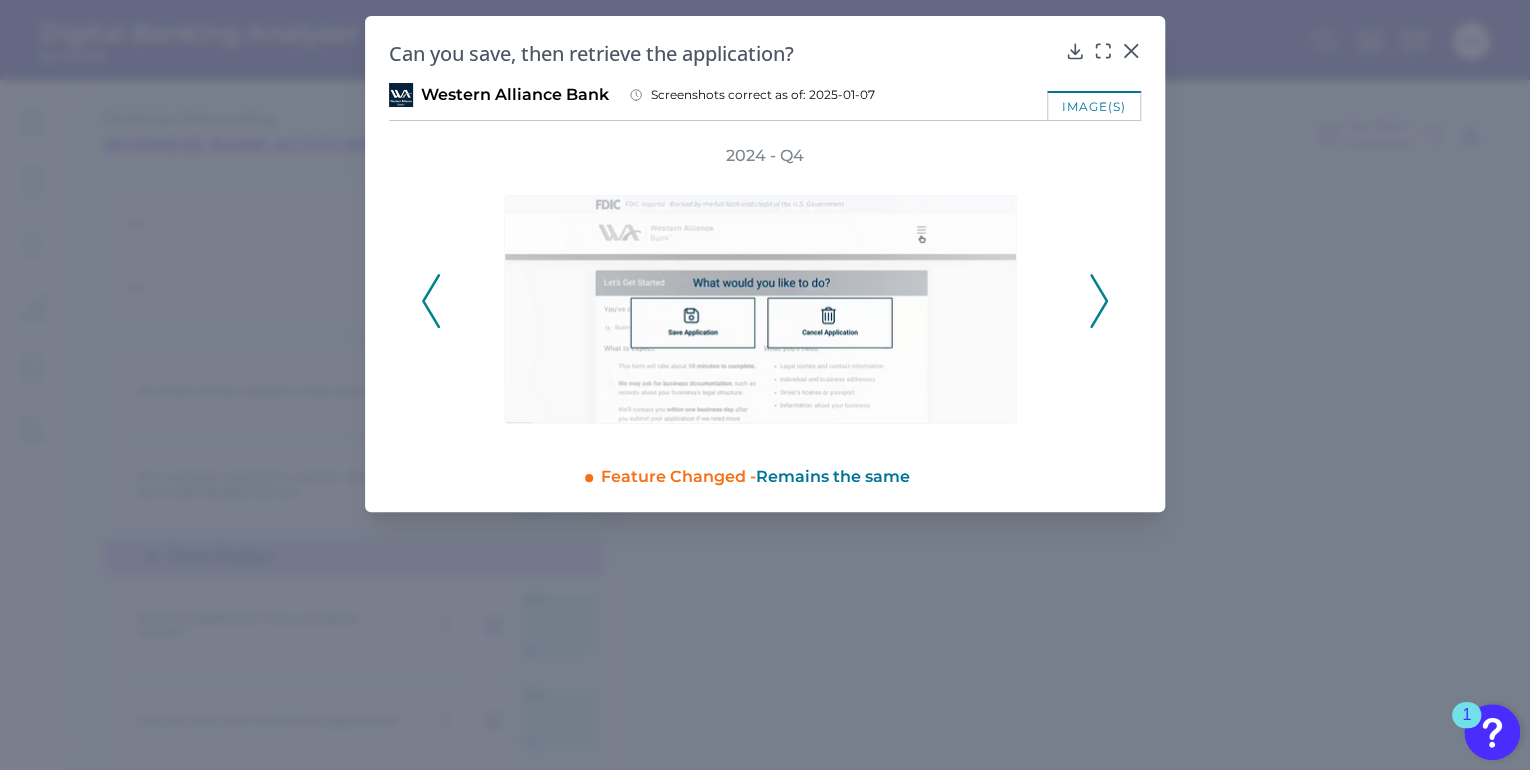 click on "2024 - Q4" at bounding box center (765, 289) 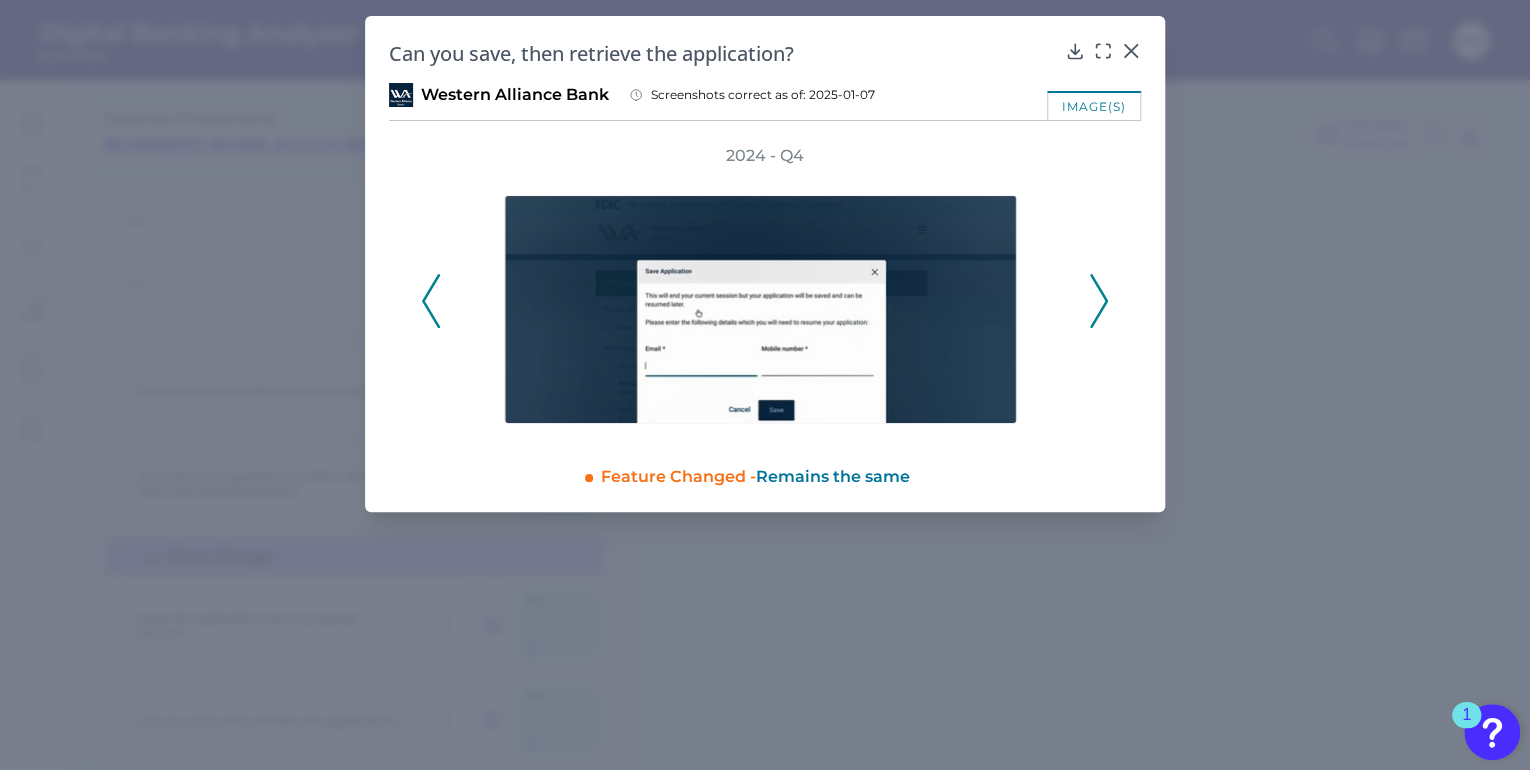 click 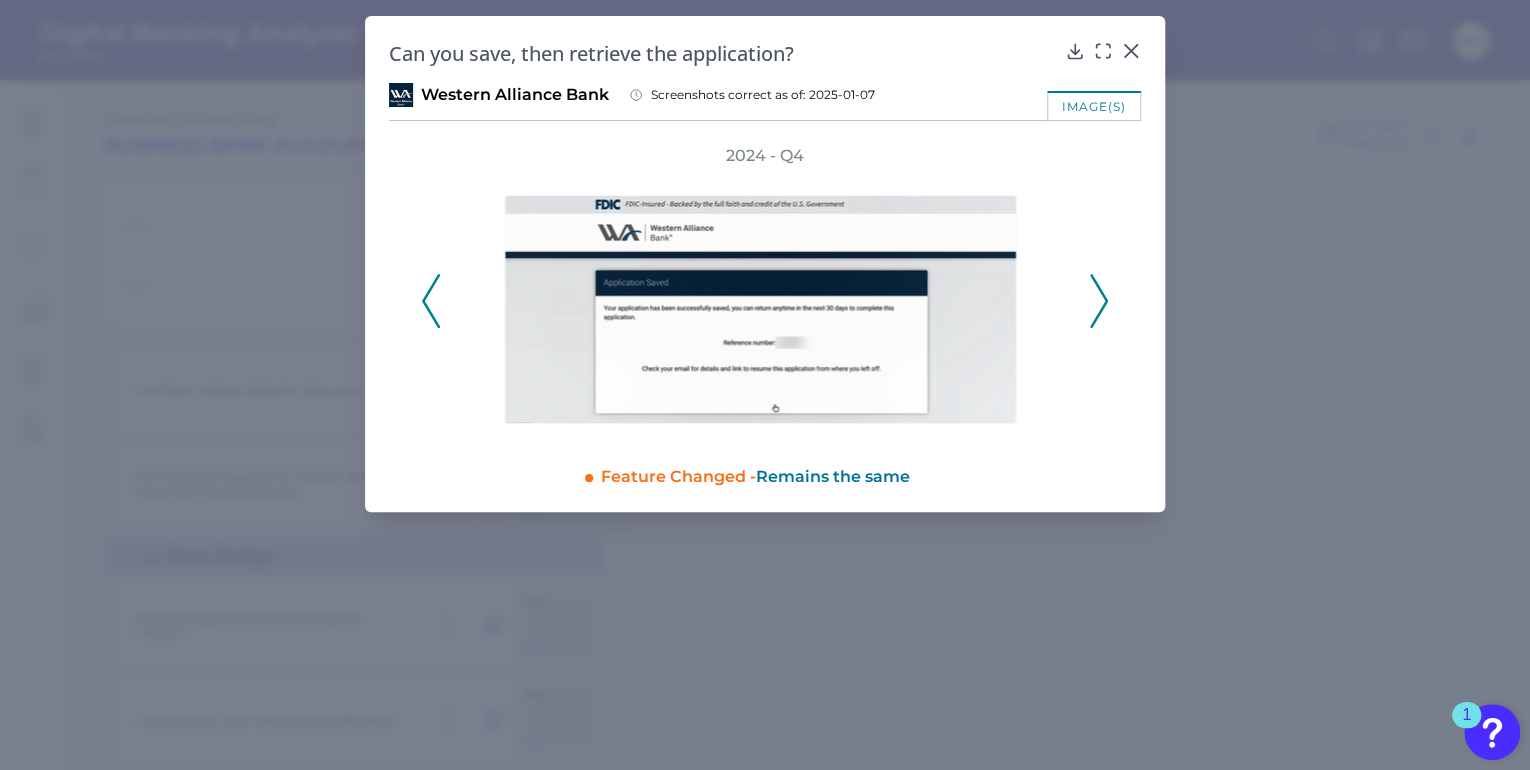 click 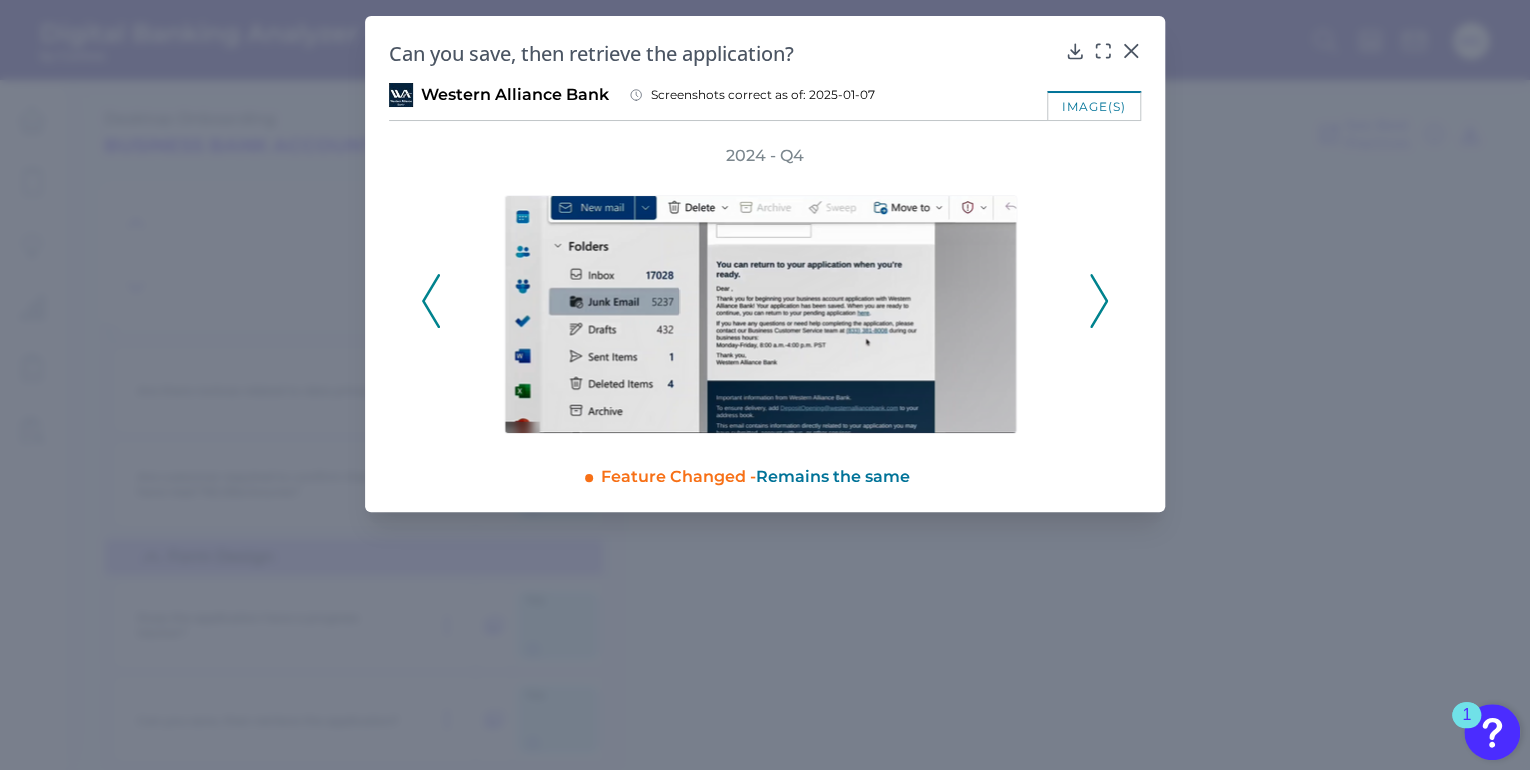 click 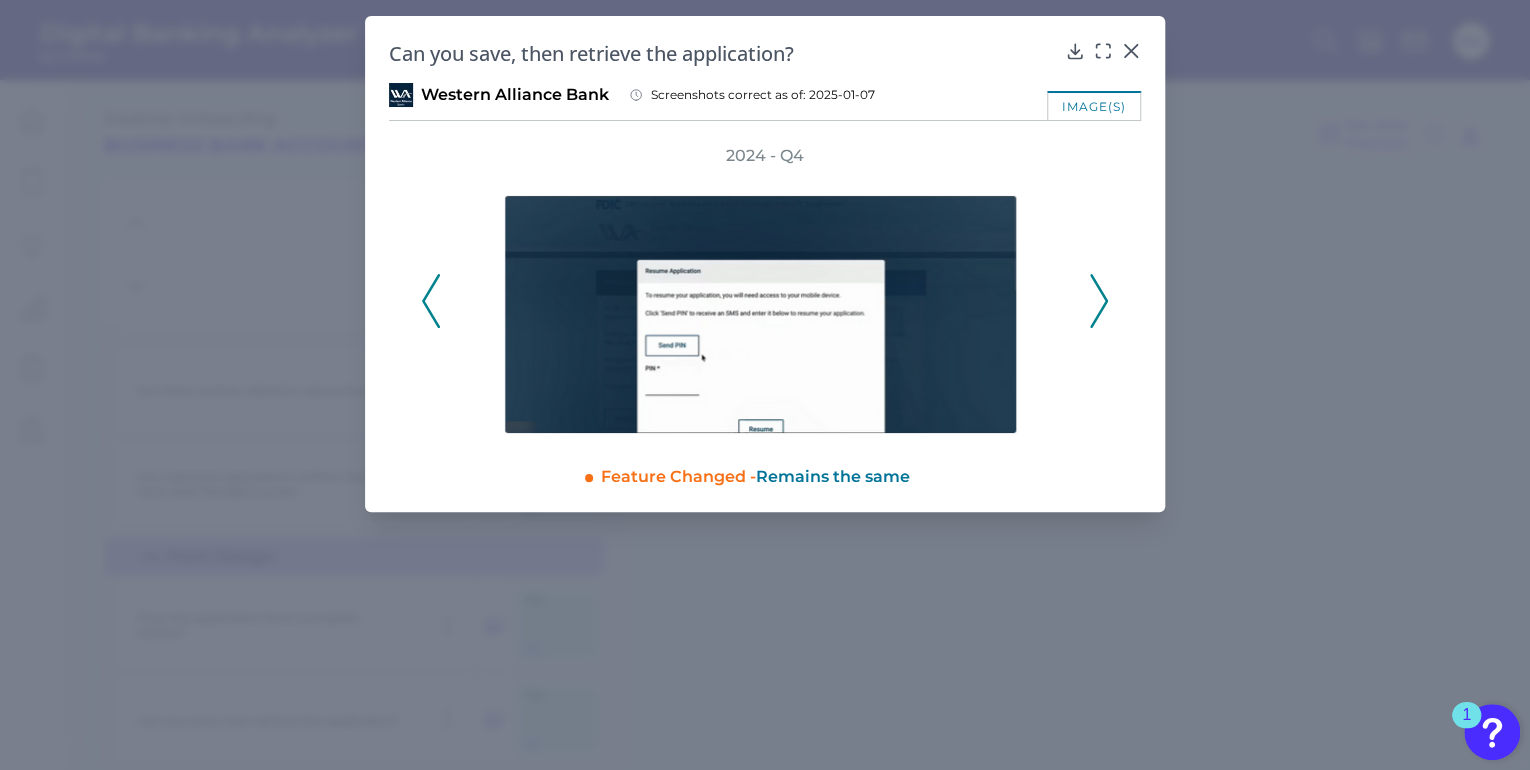 click 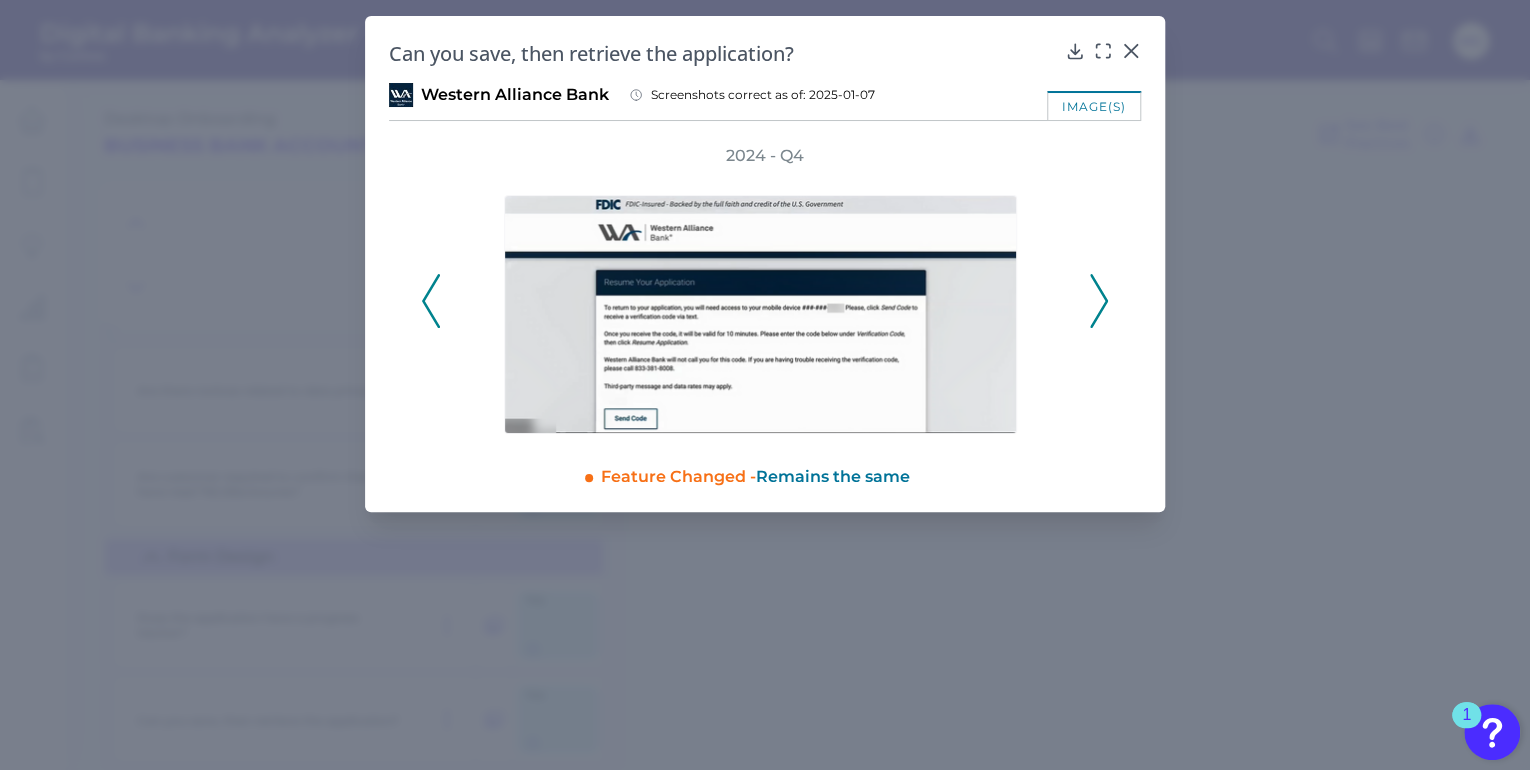 click 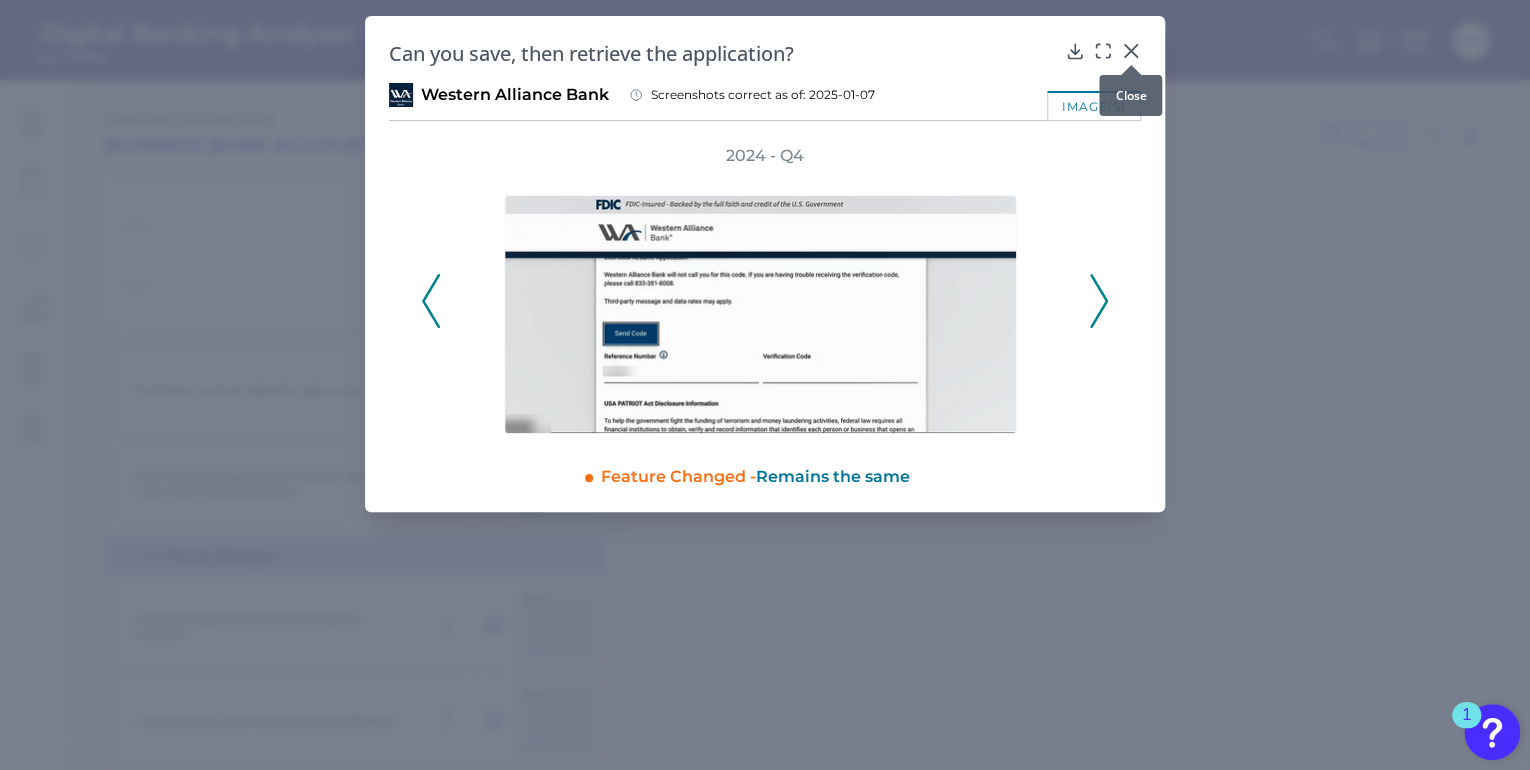 click 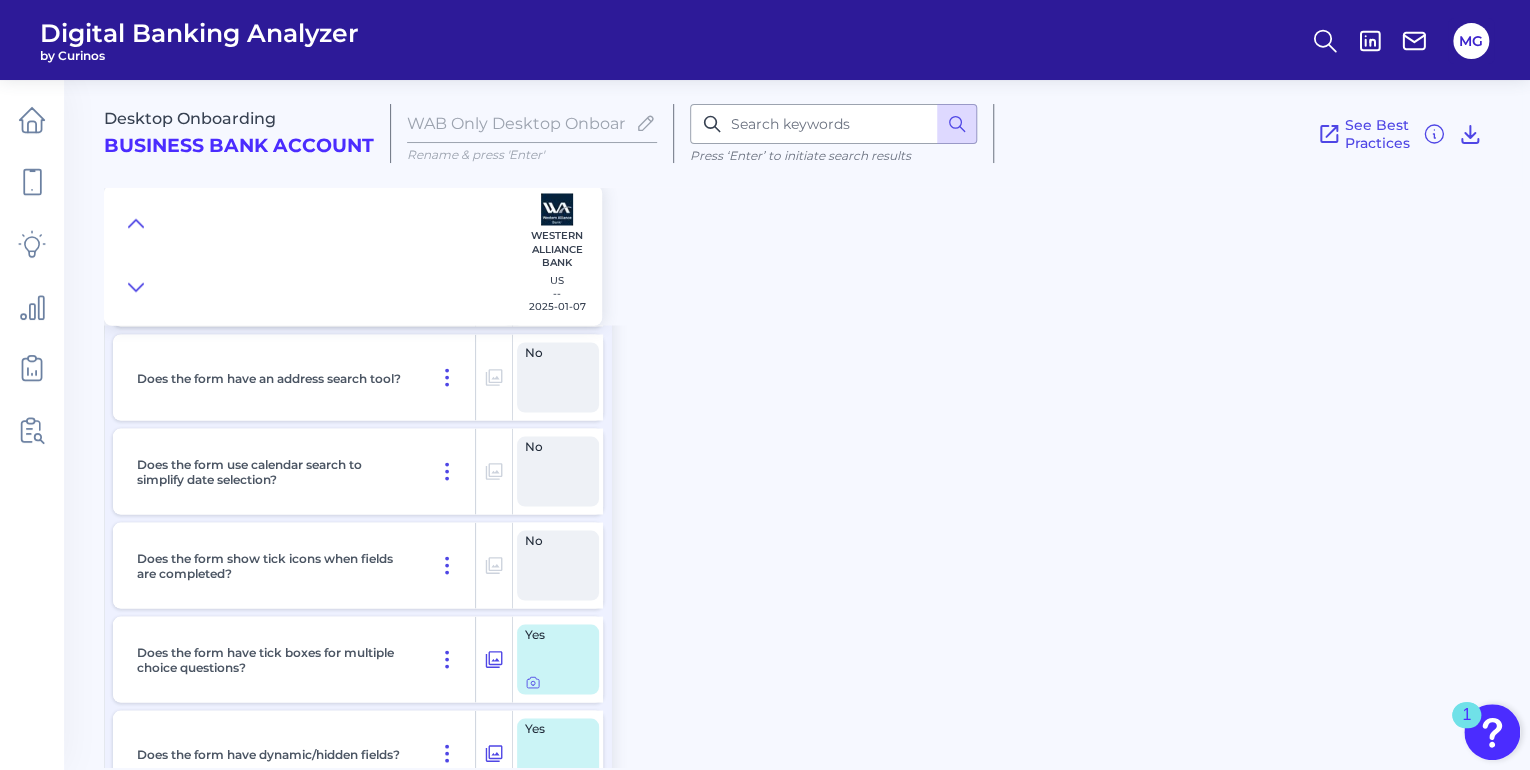 scroll, scrollTop: 5600, scrollLeft: 0, axis: vertical 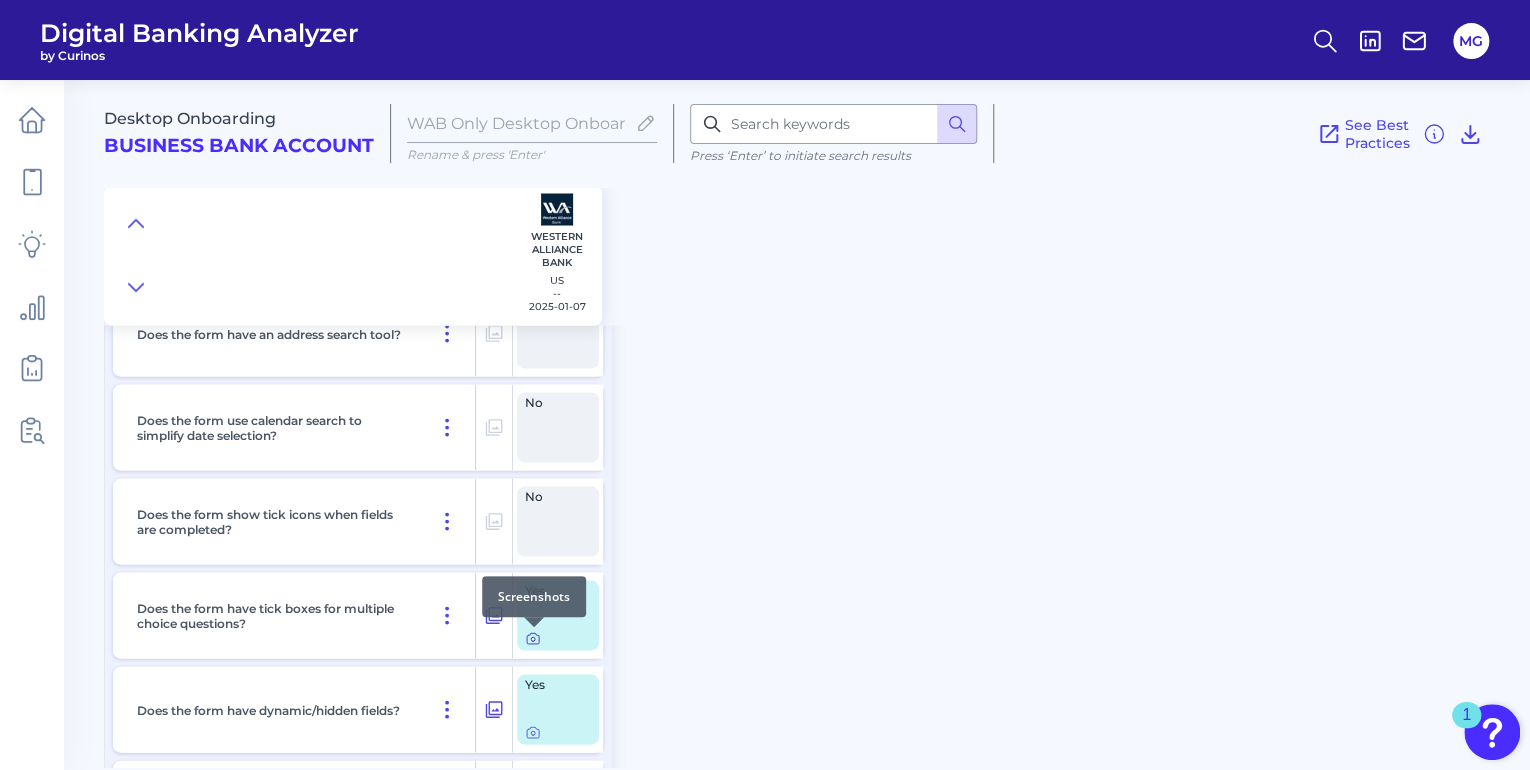 click 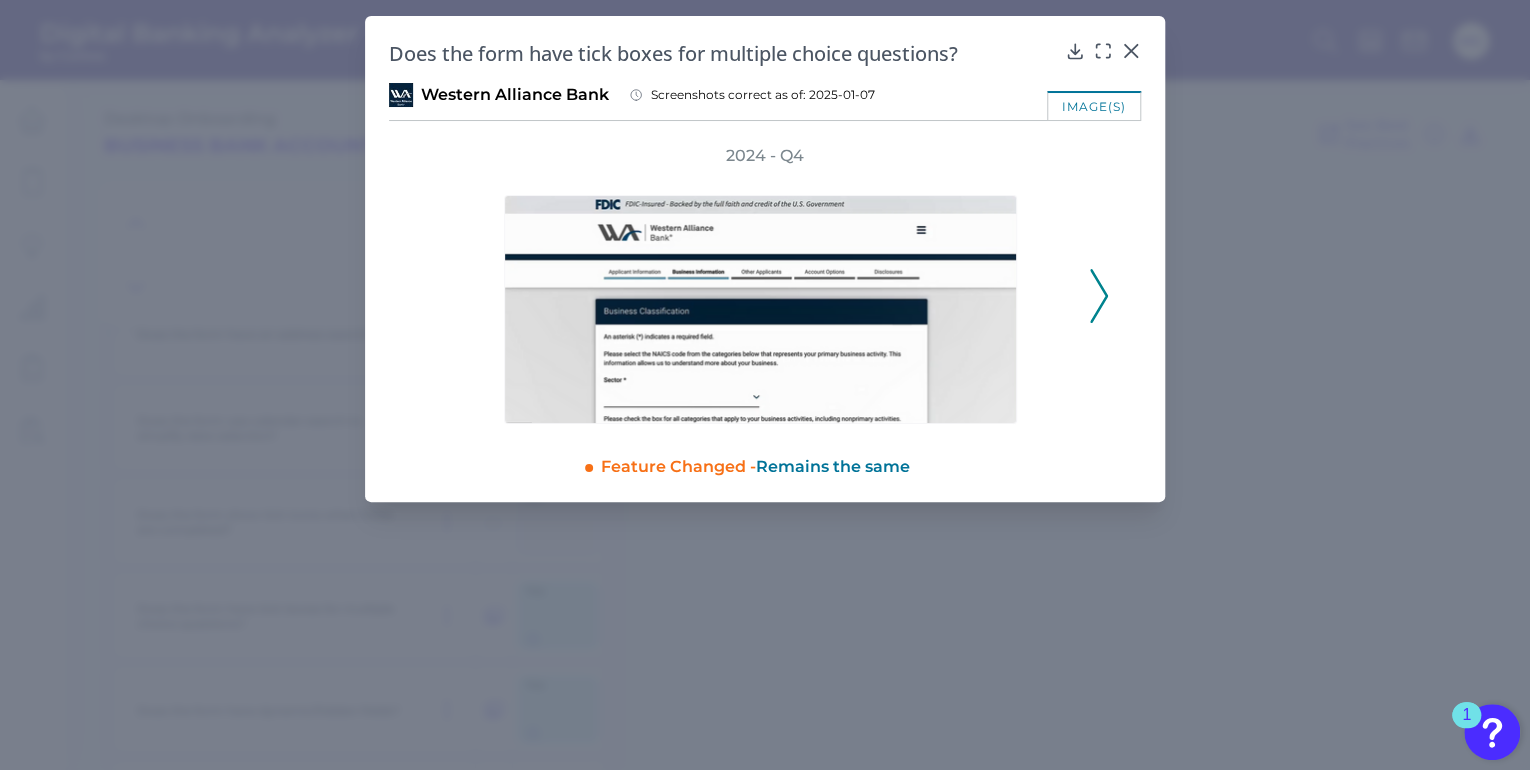 click 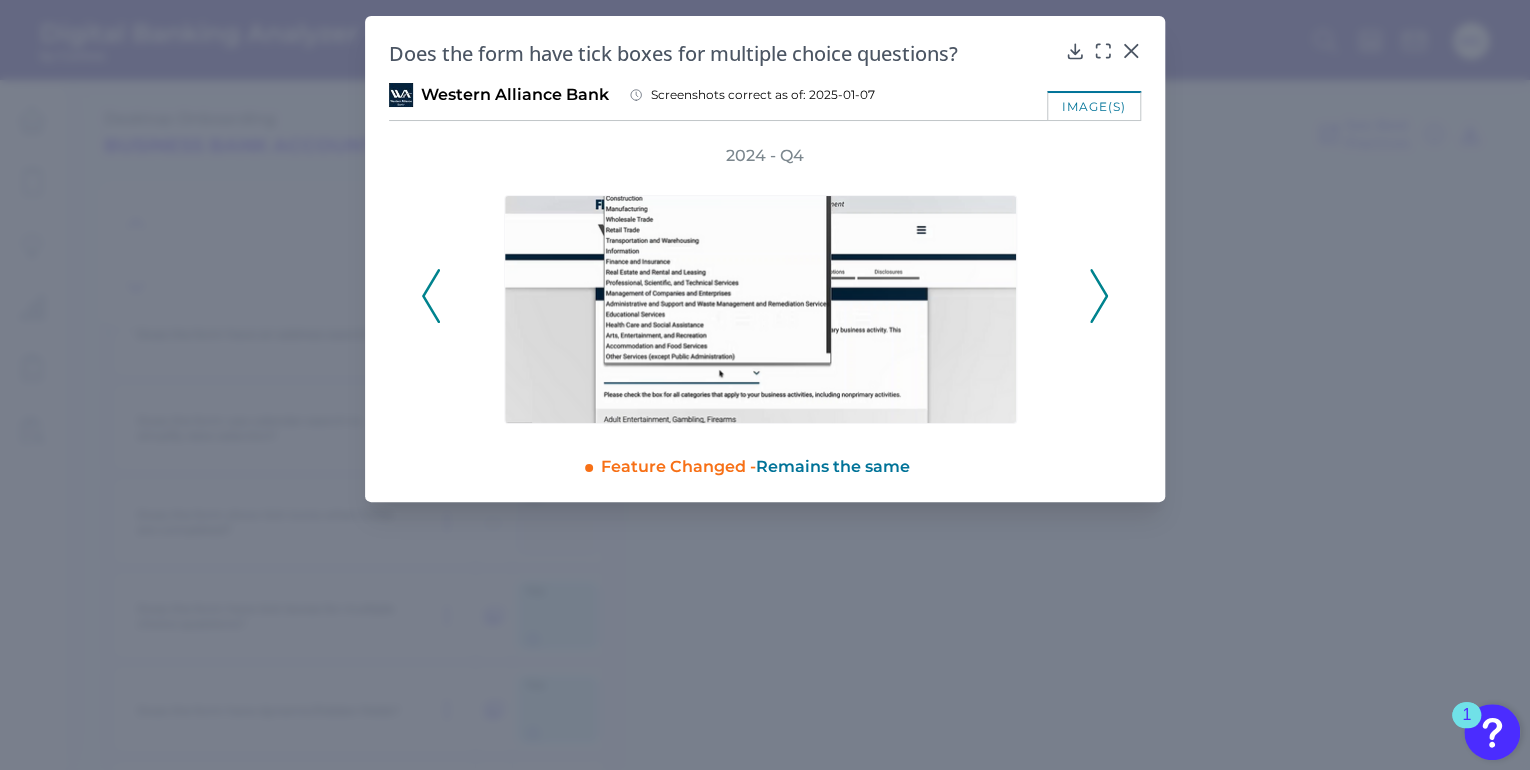 click 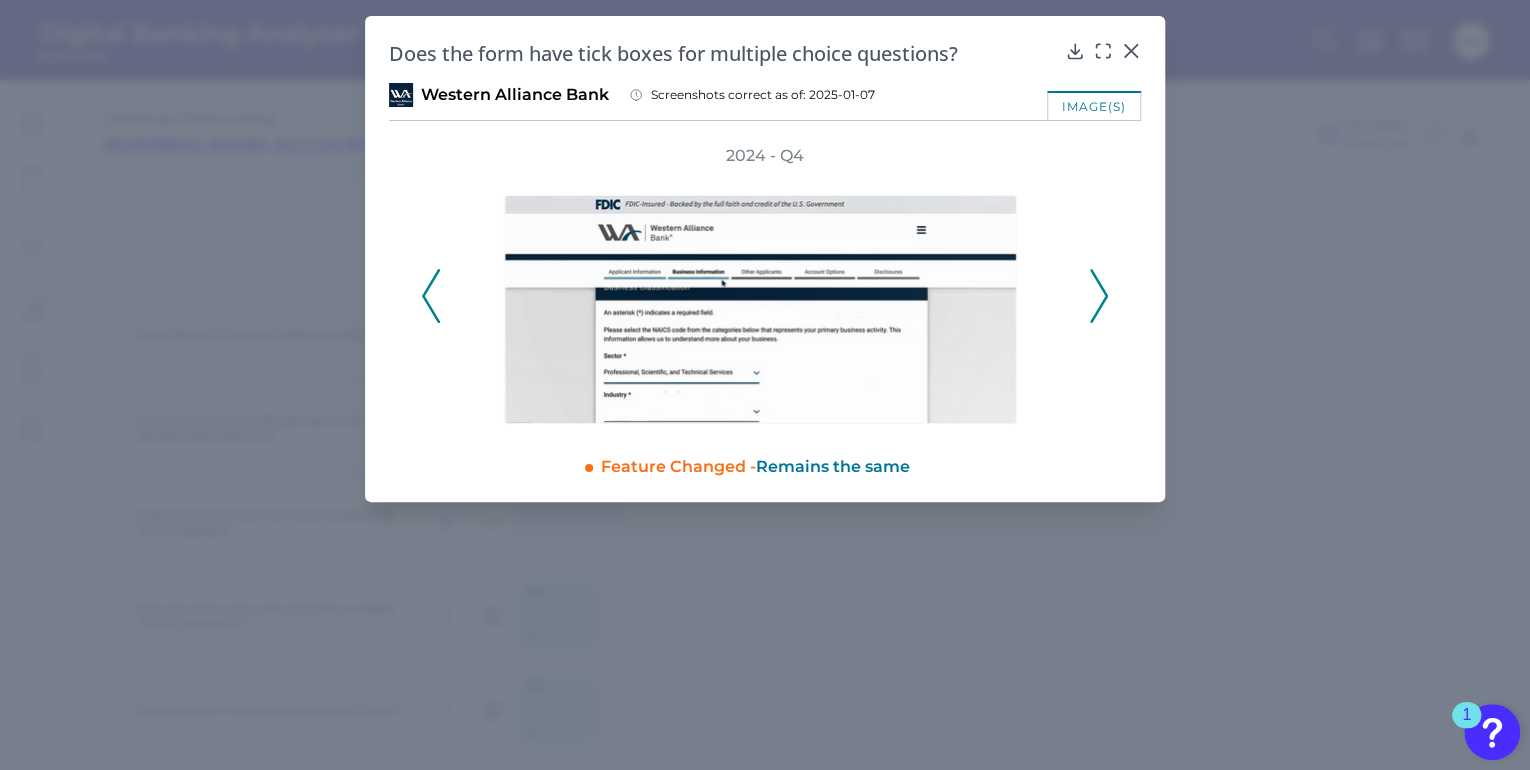 click 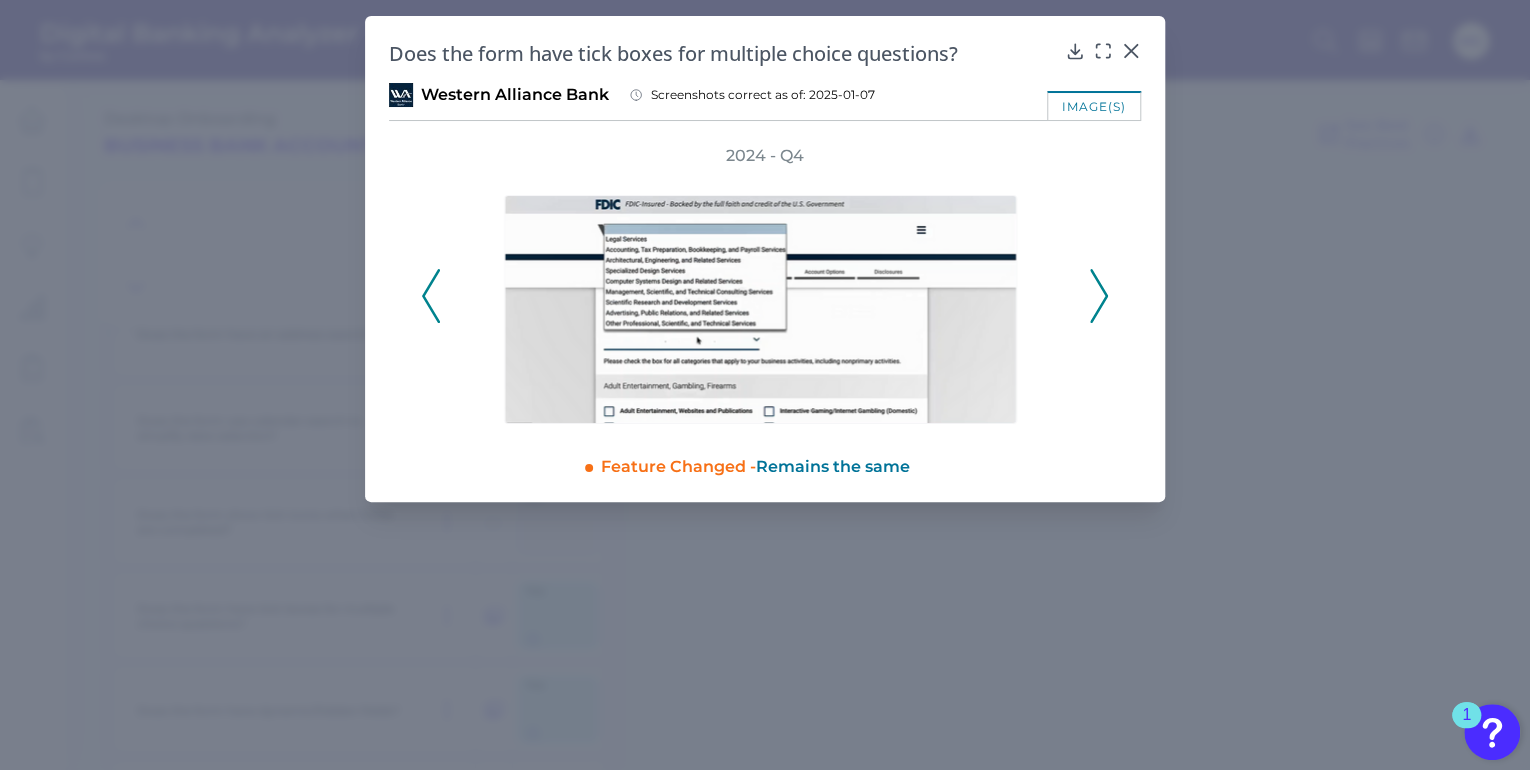 click 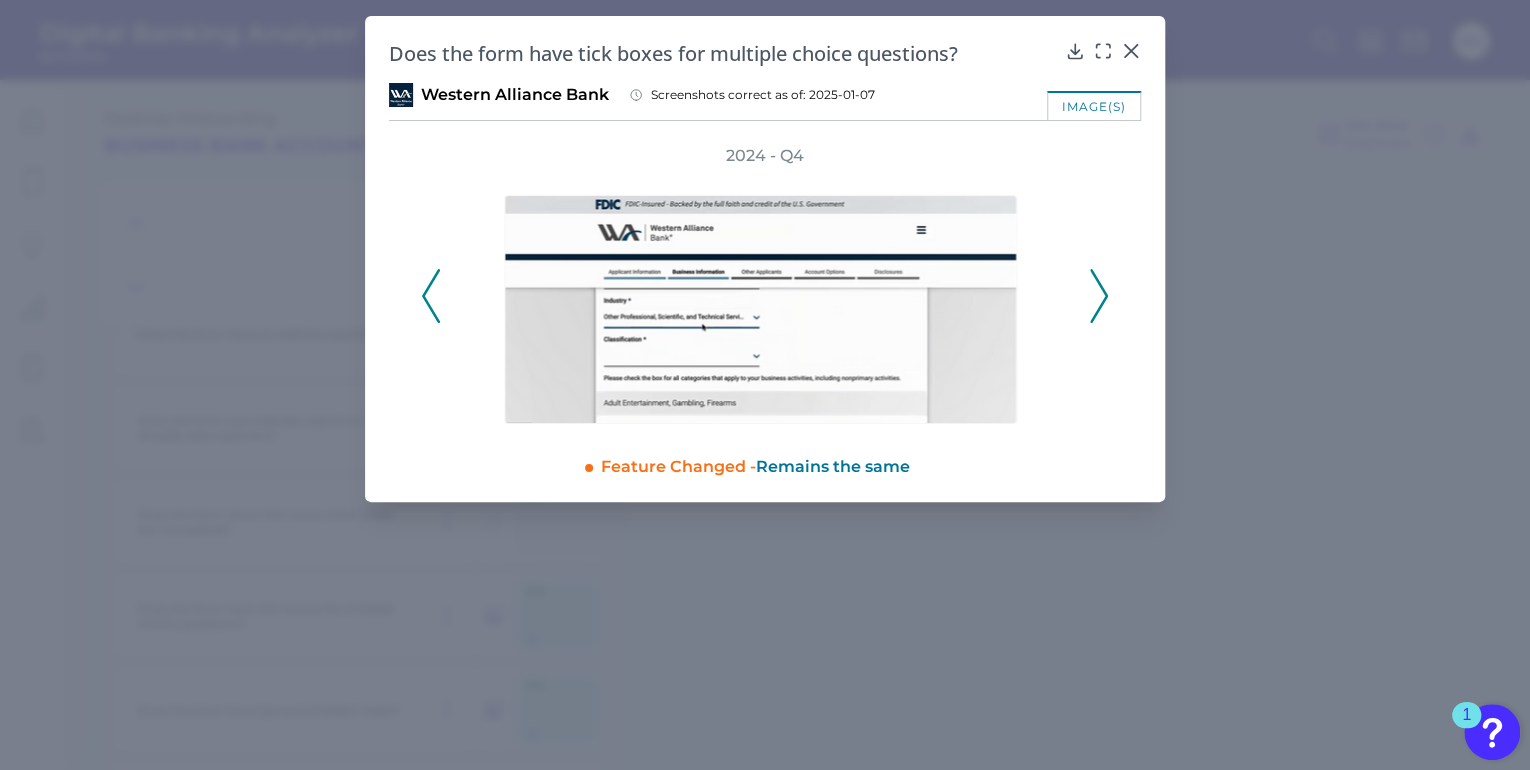 click 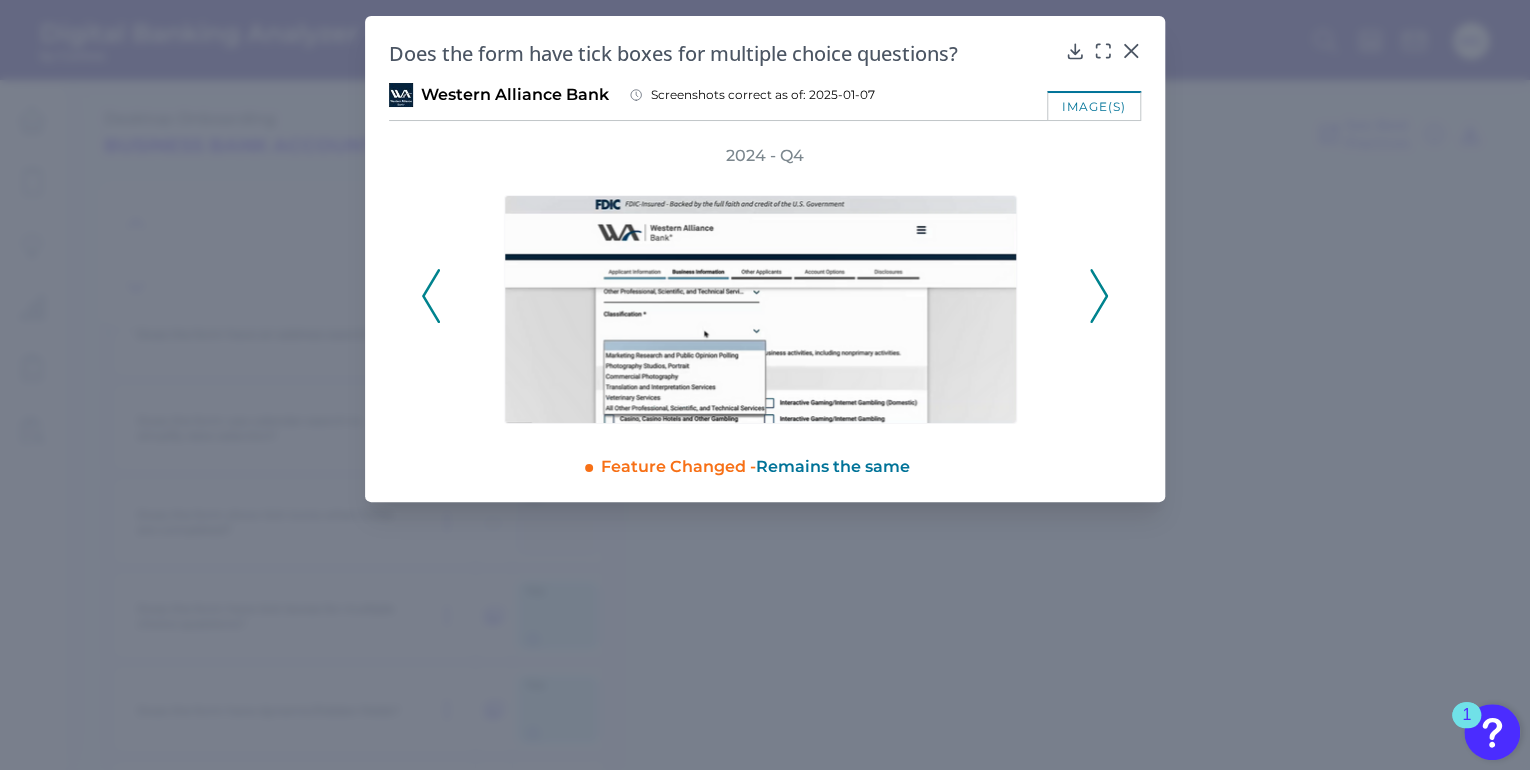 click 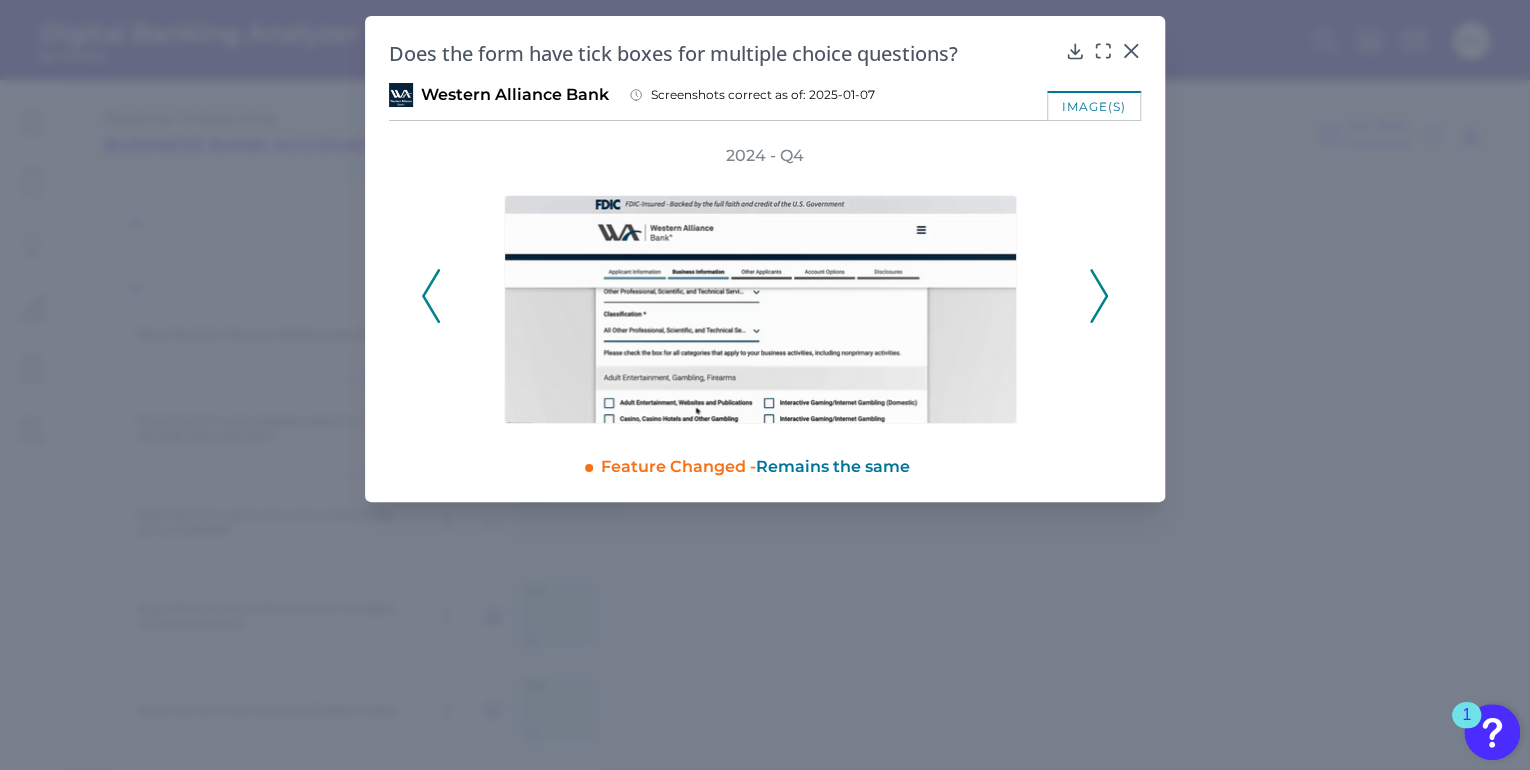 click 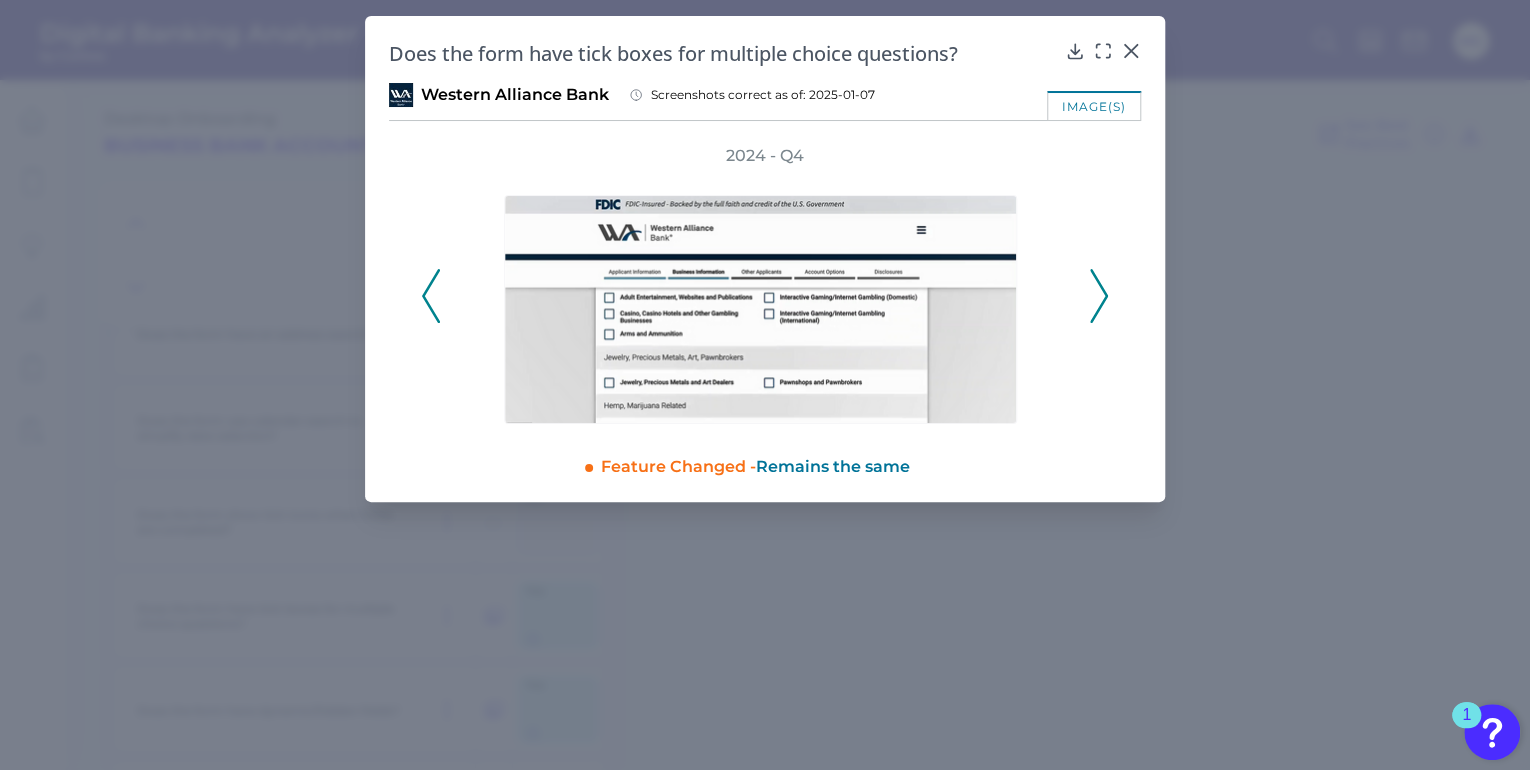 click 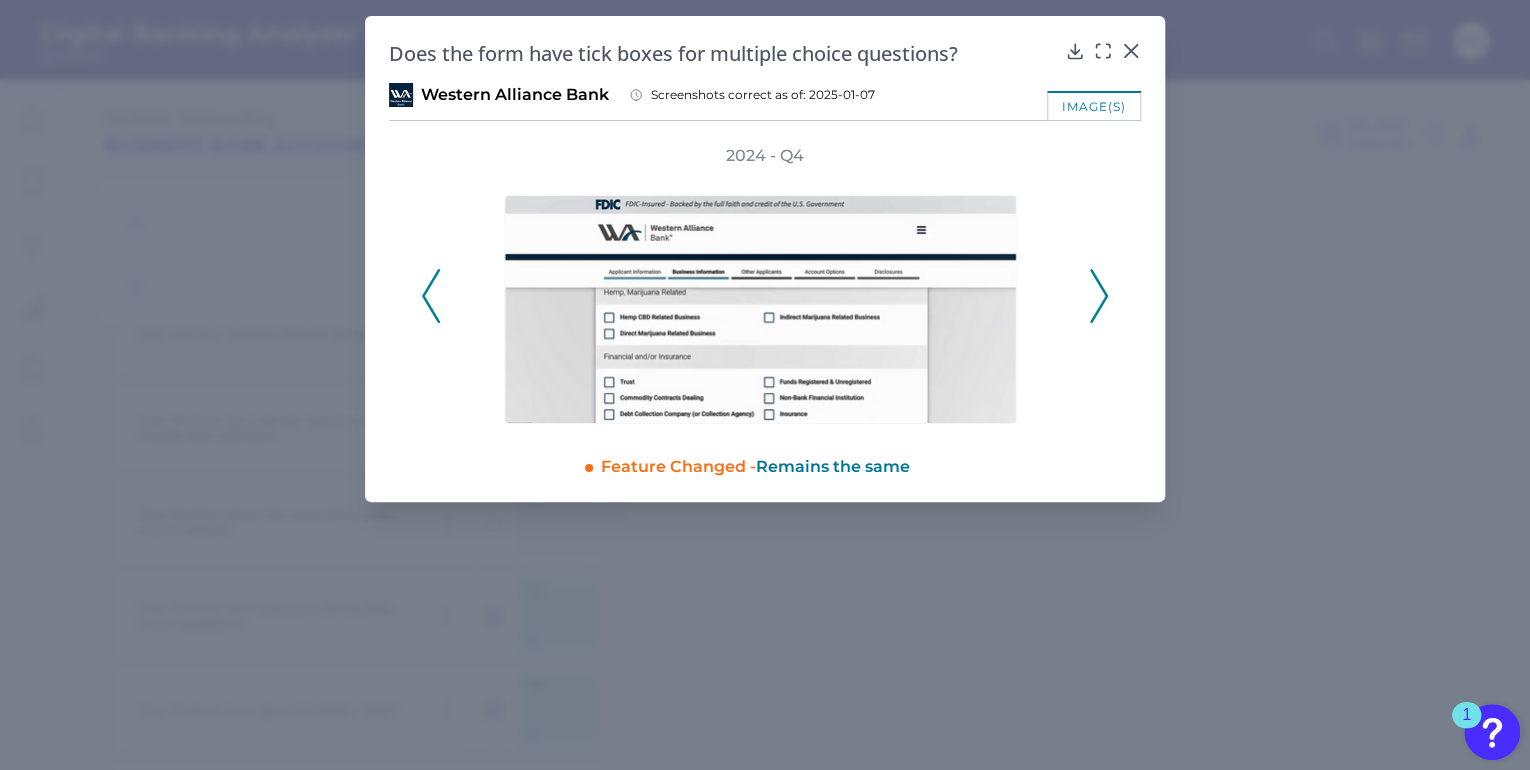 click 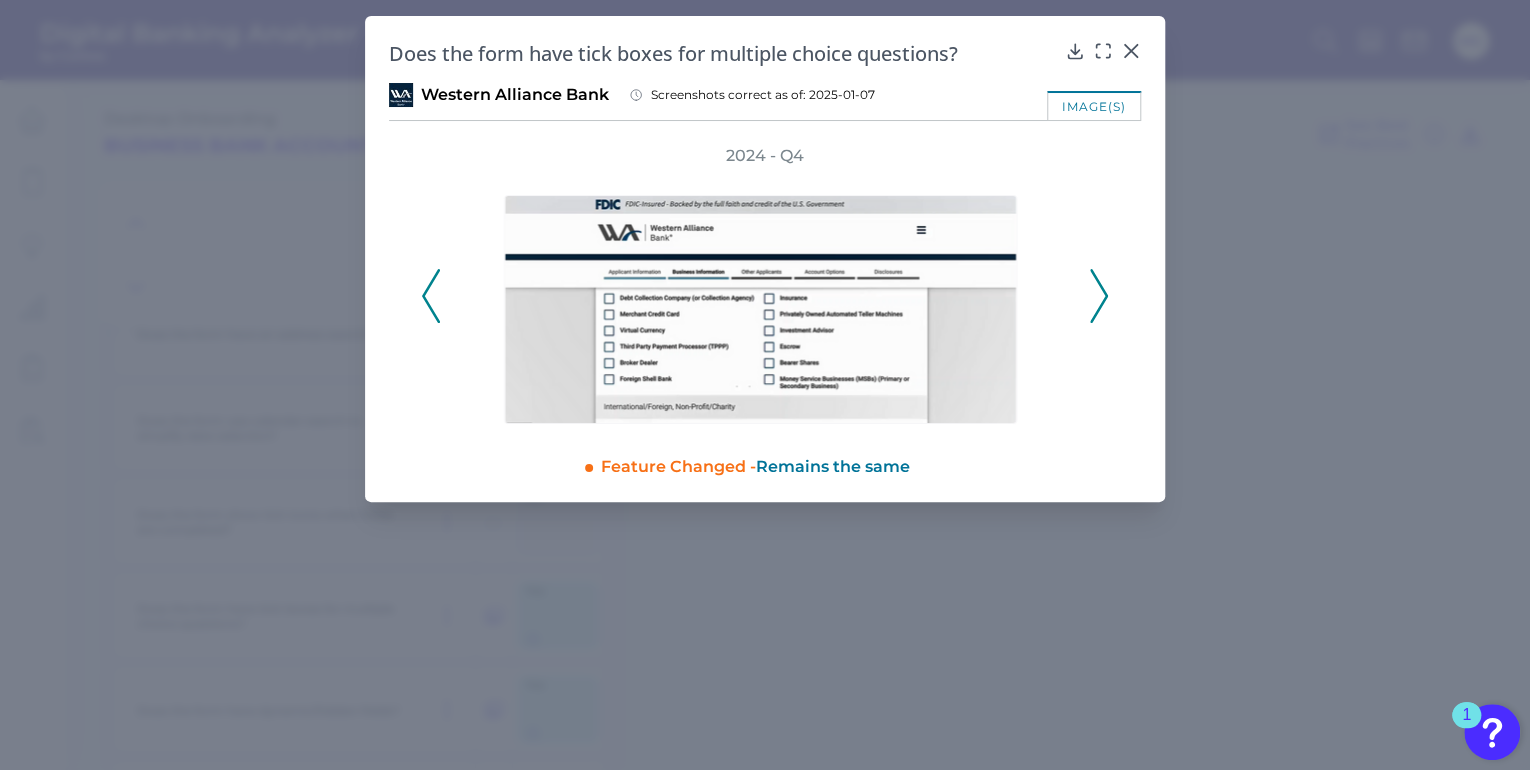 click 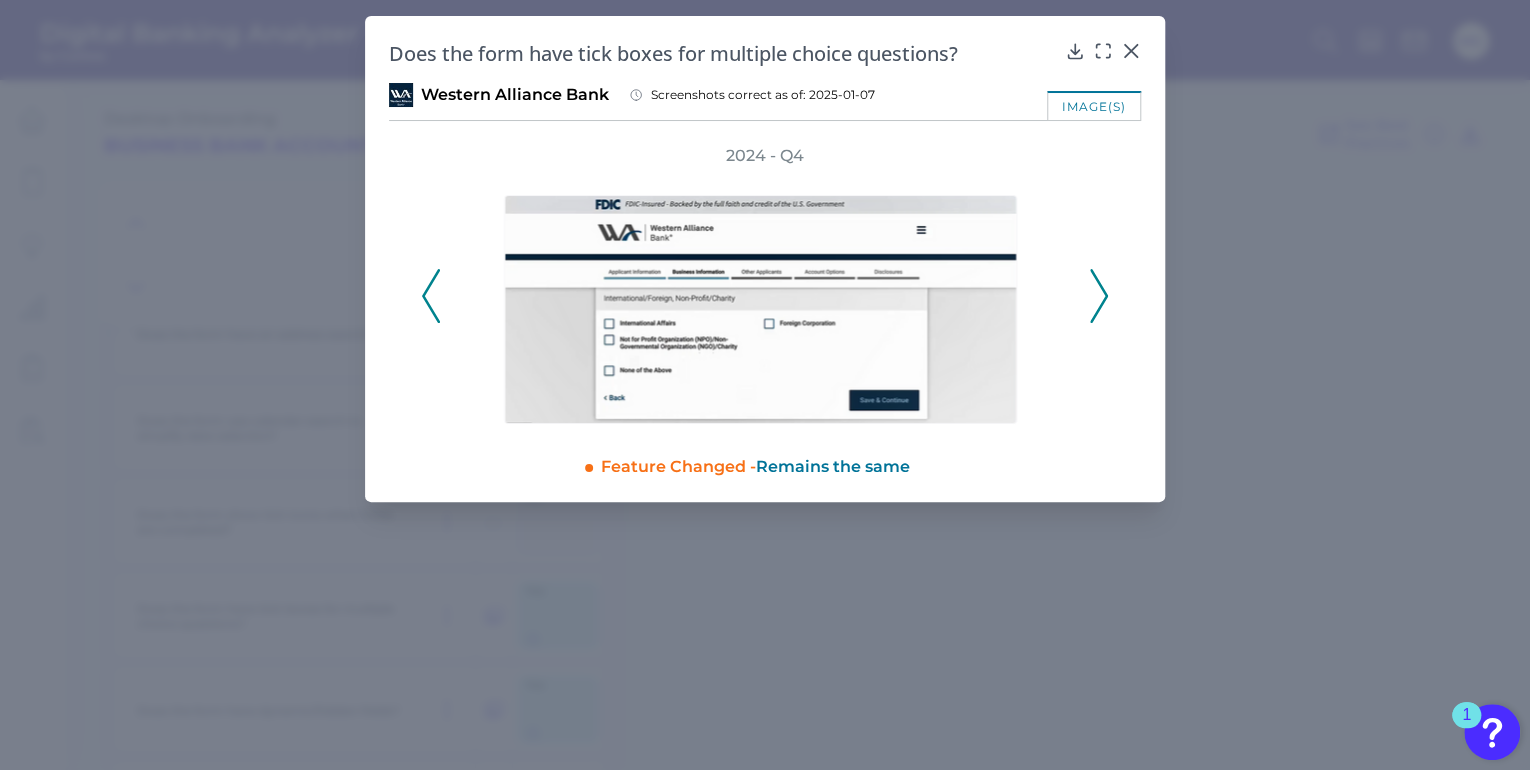 click 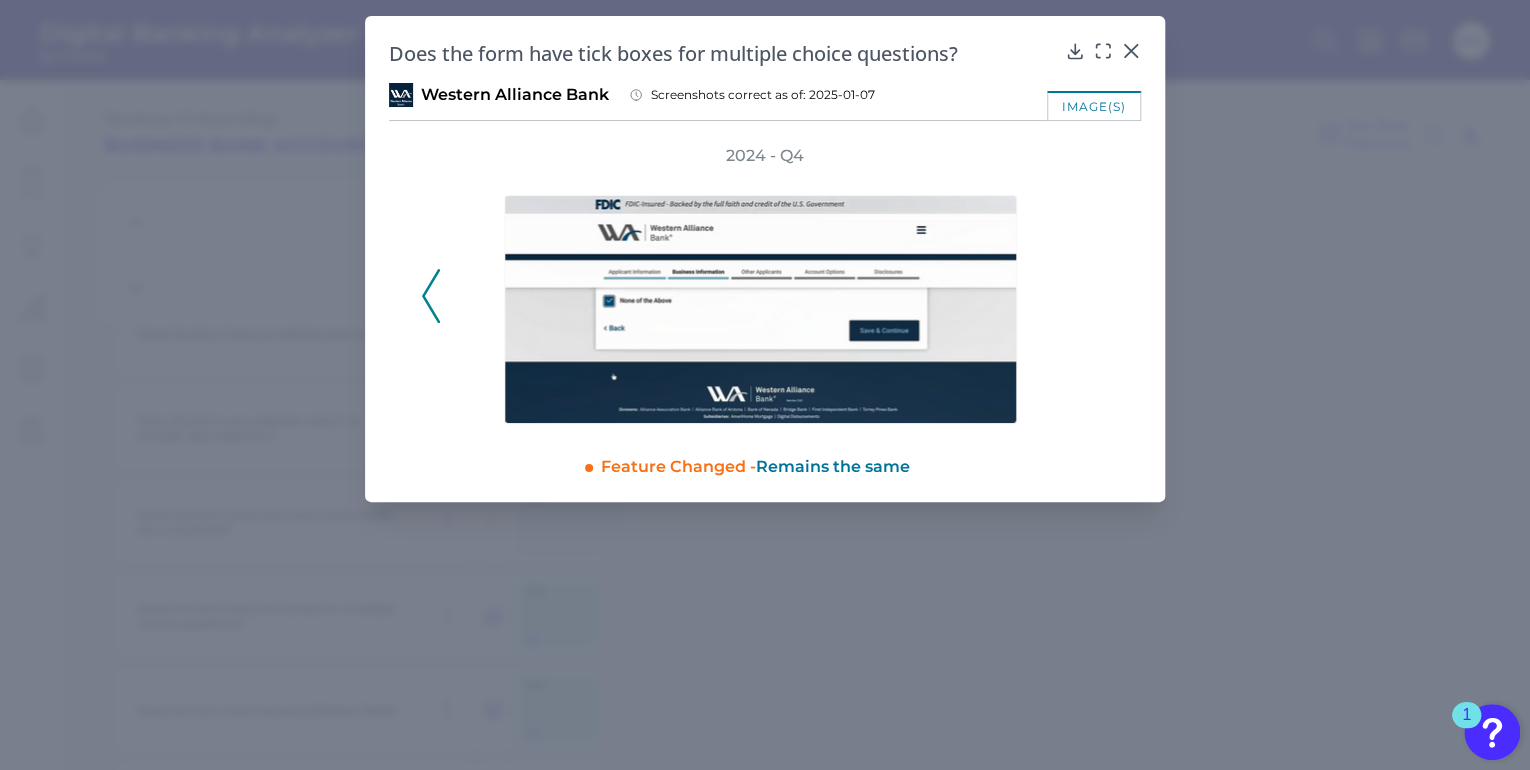 click on "2024 - Q4" at bounding box center (765, 284) 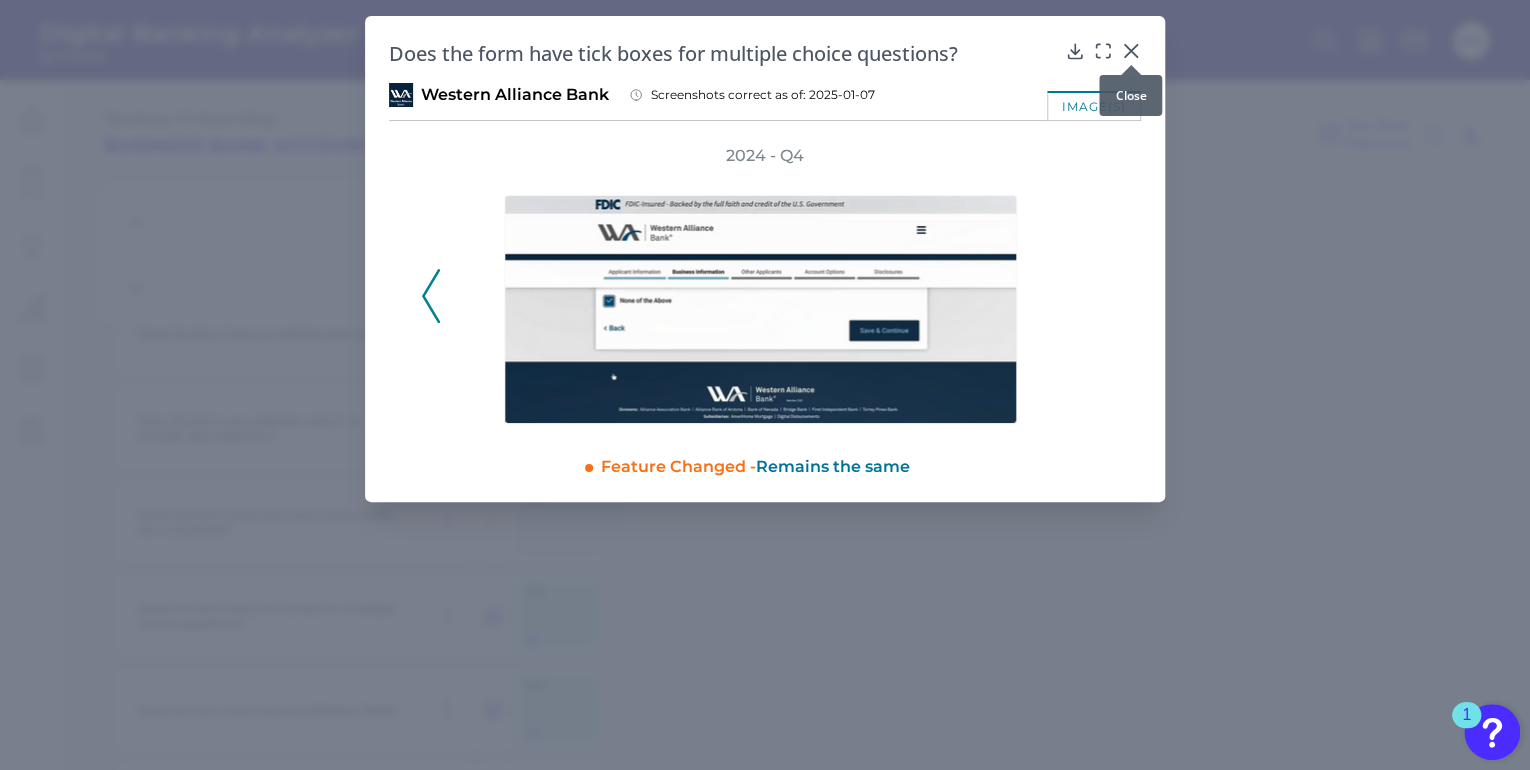 click 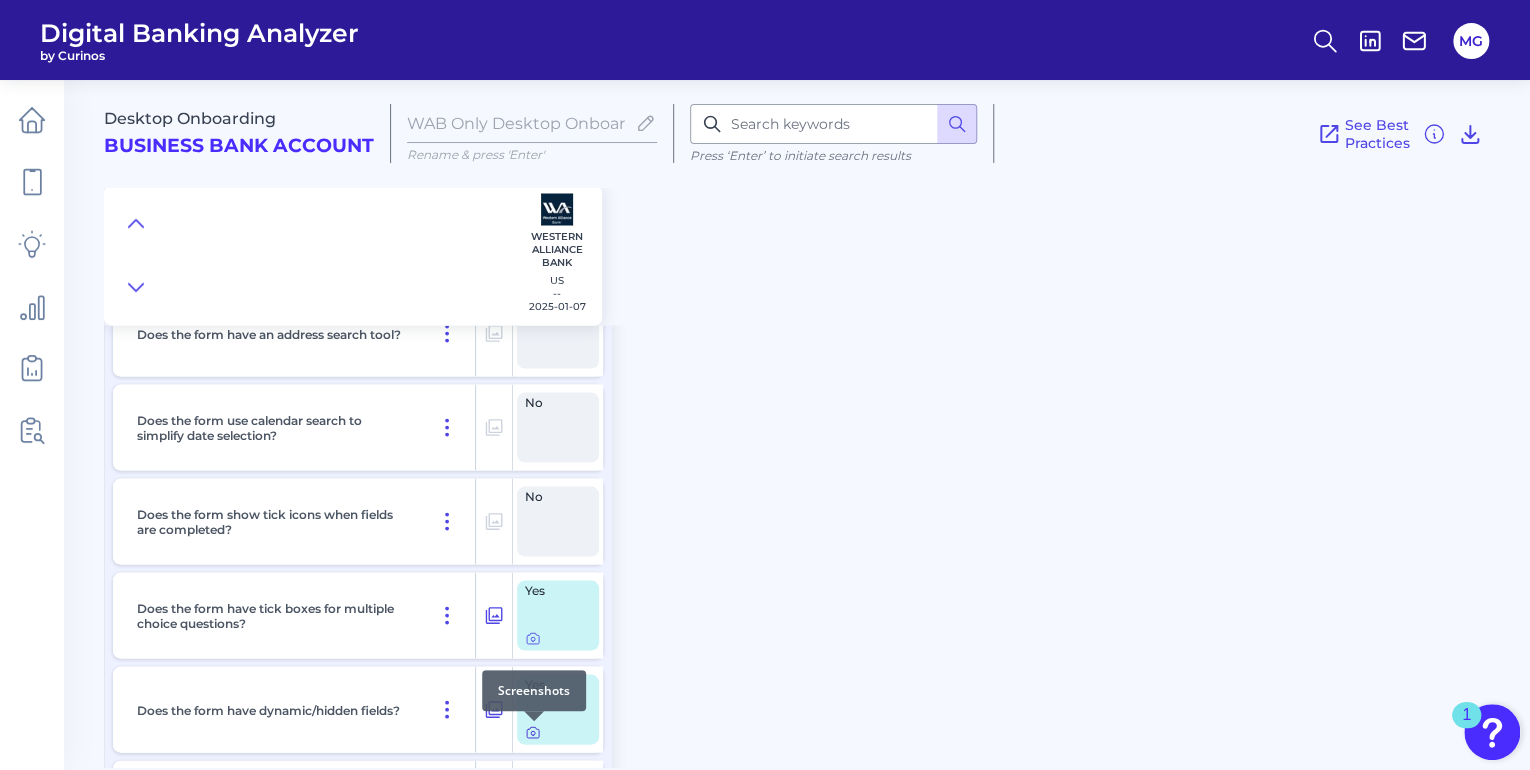click 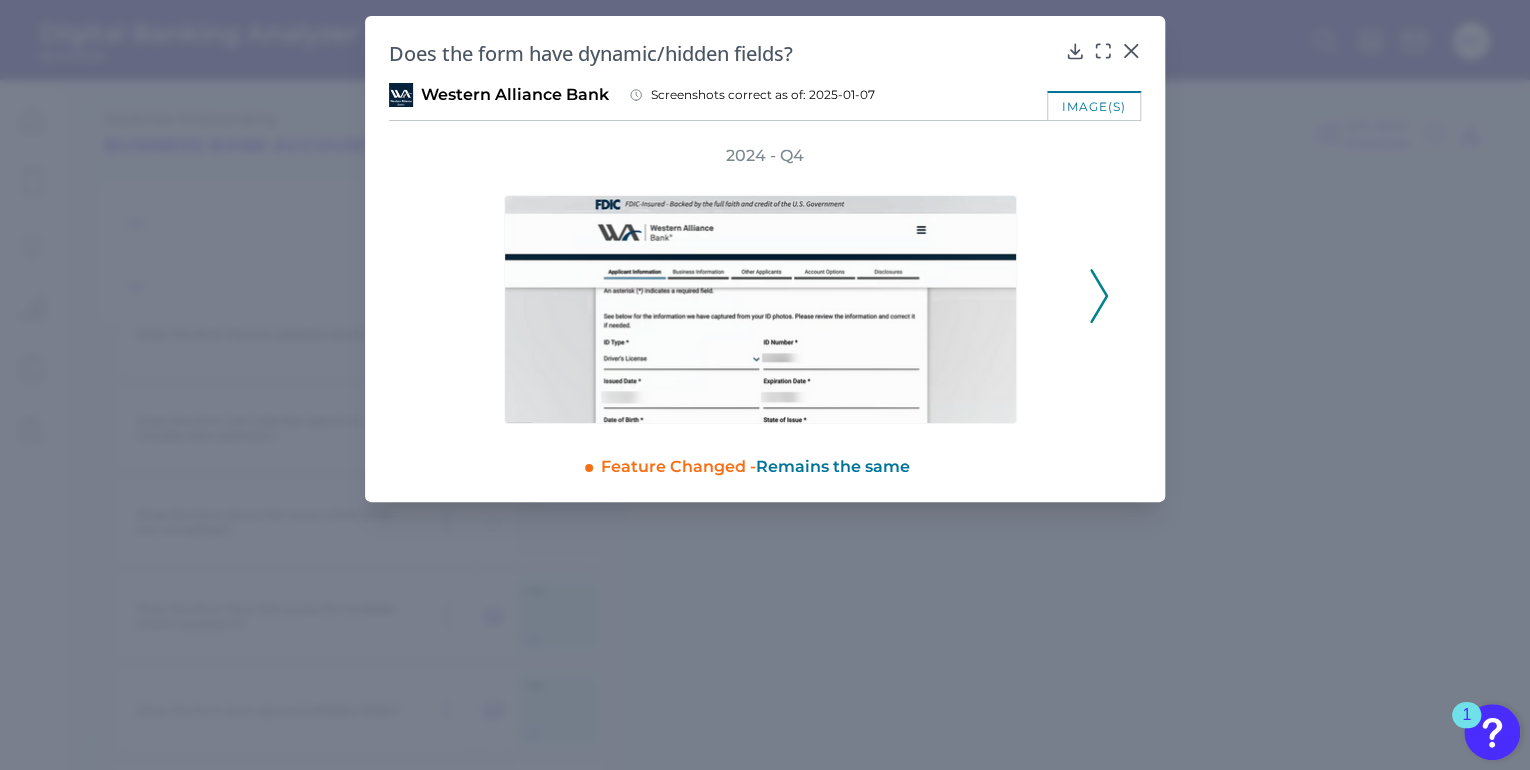 click 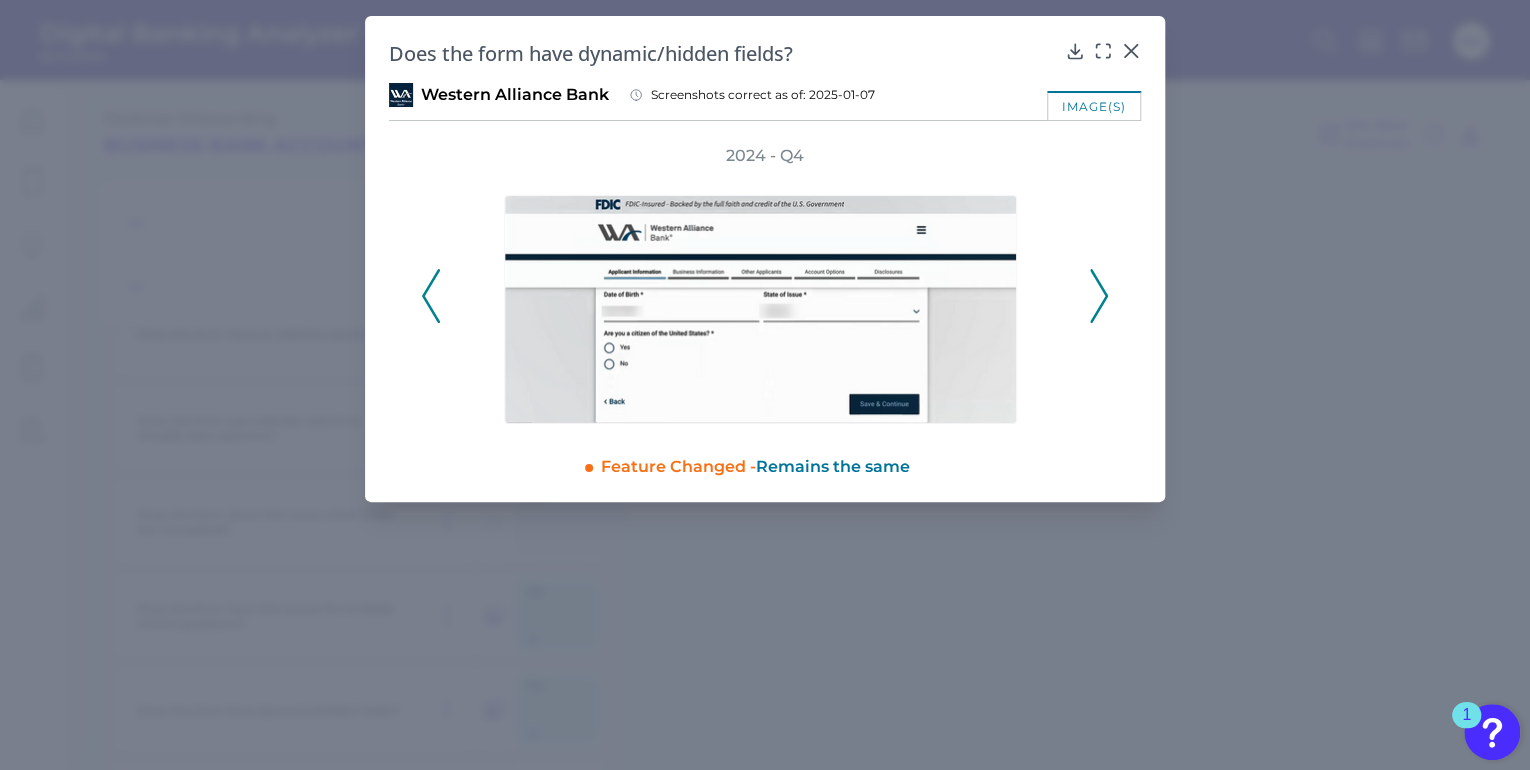 click 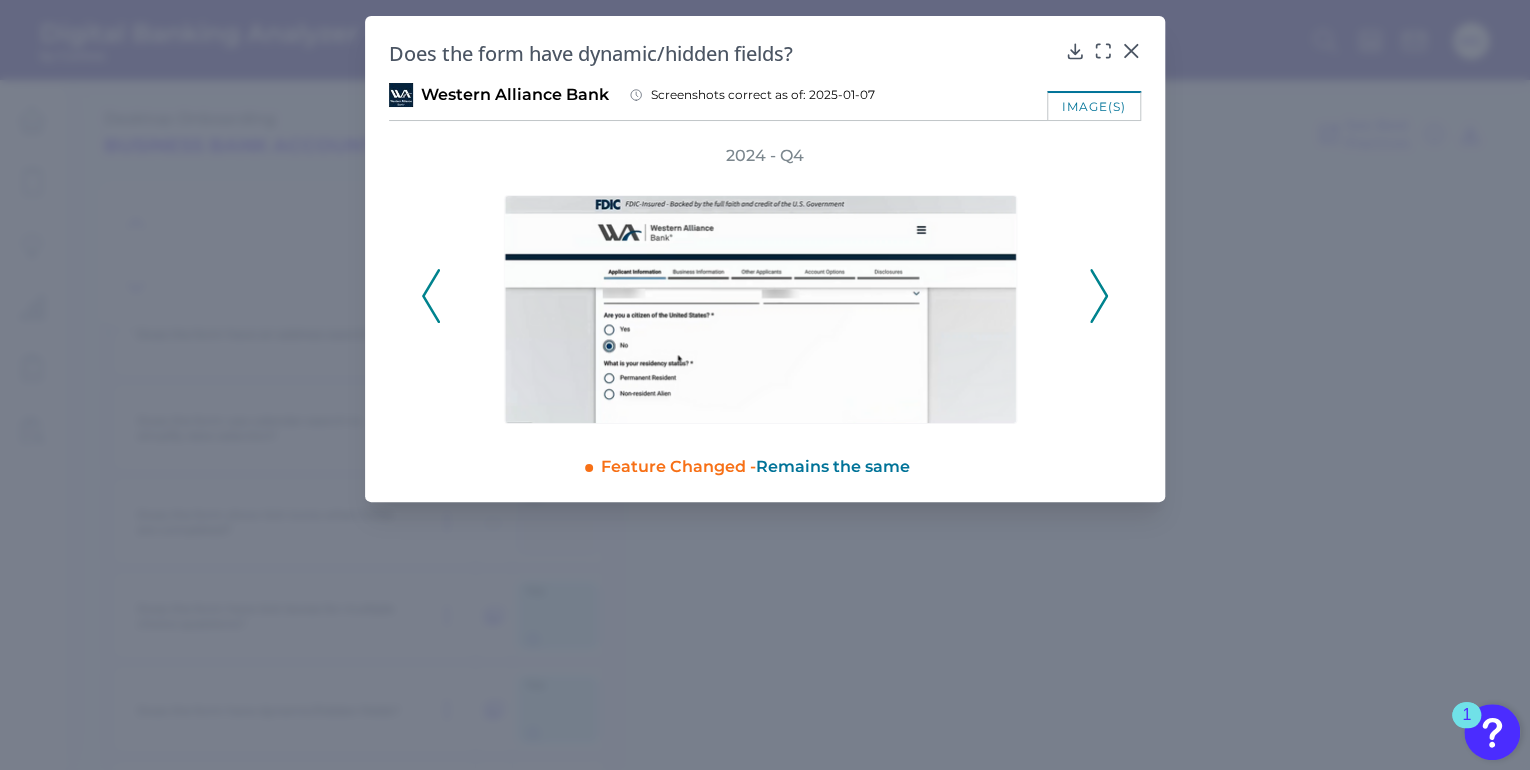 click 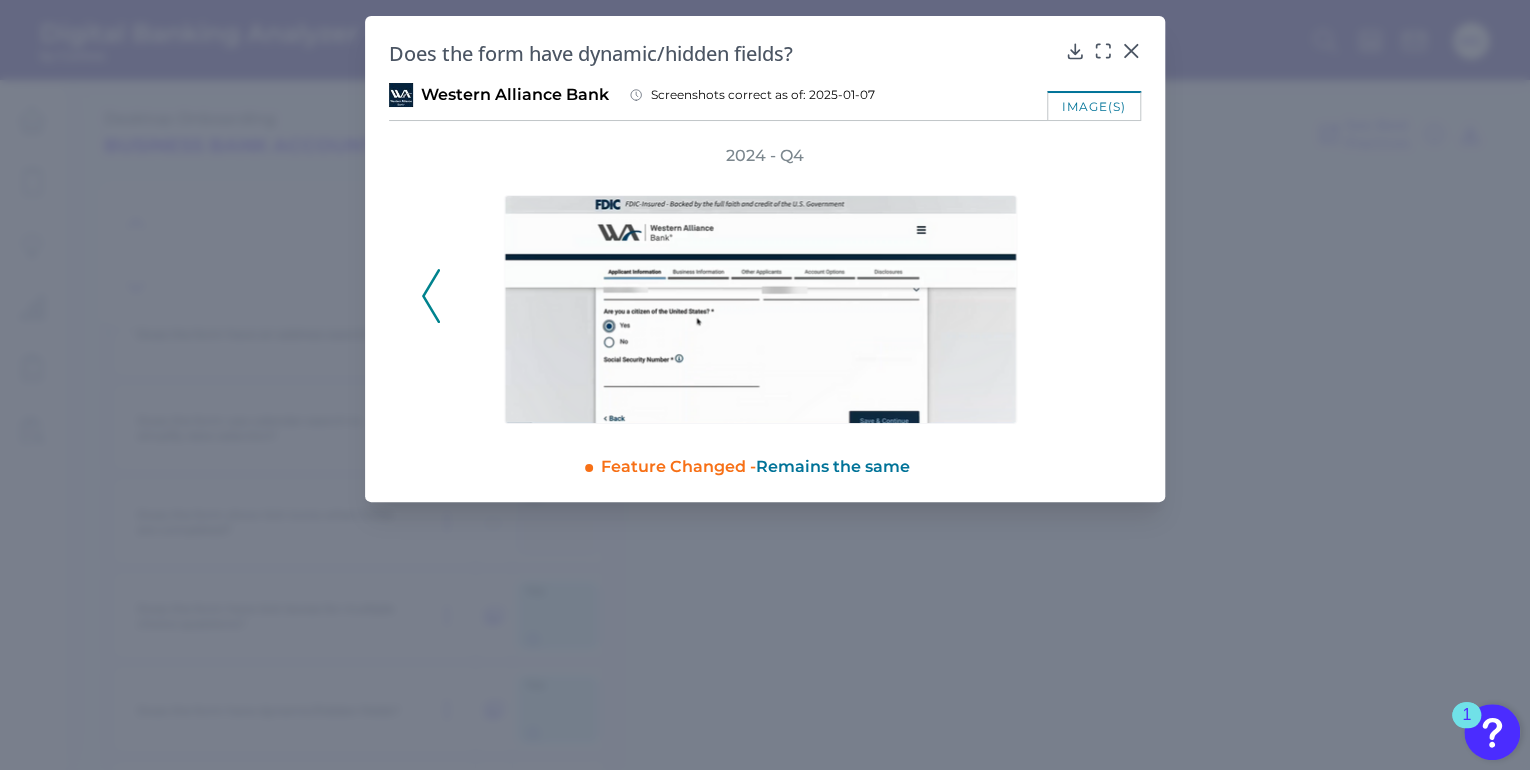click 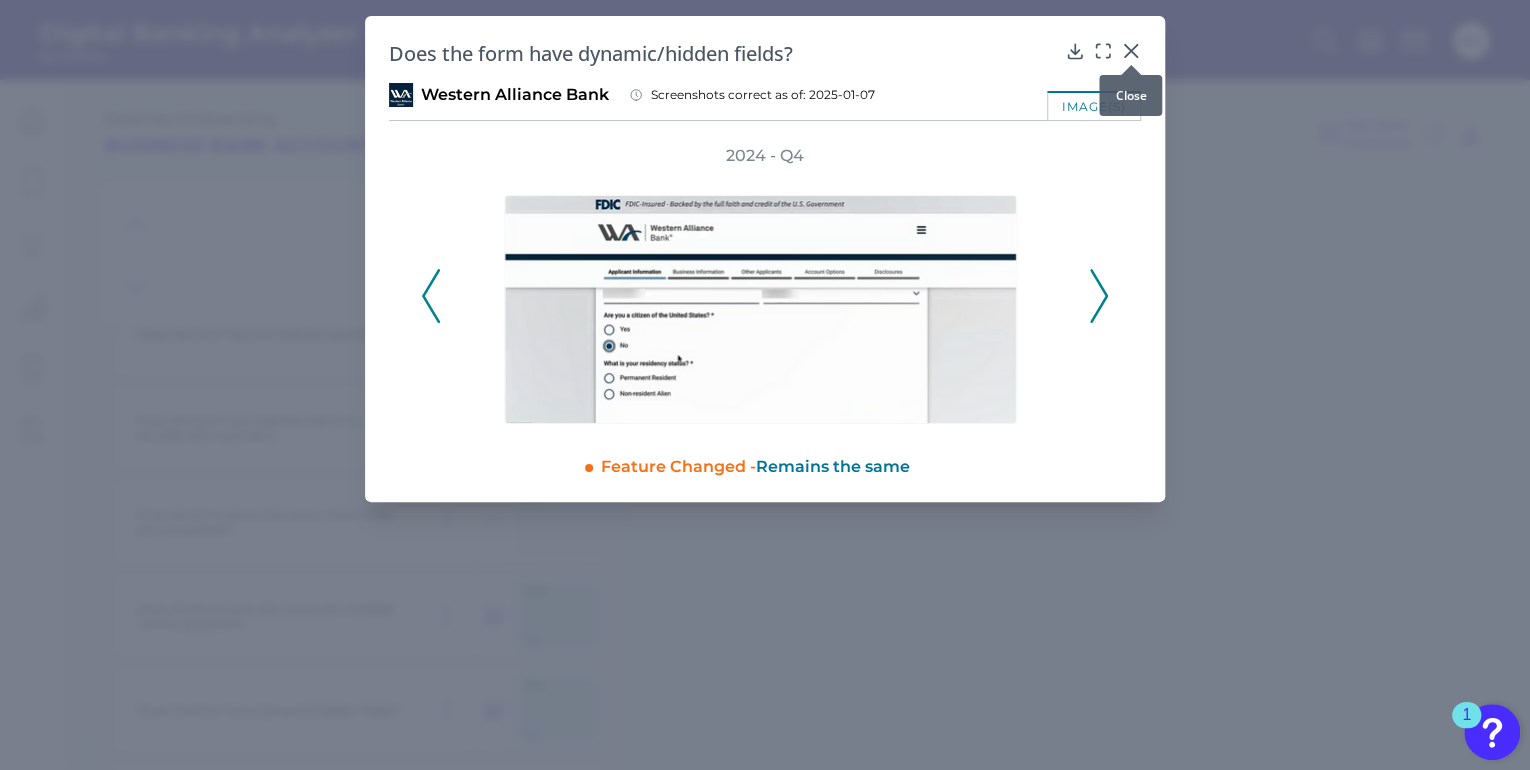 click at bounding box center (1131, 65) 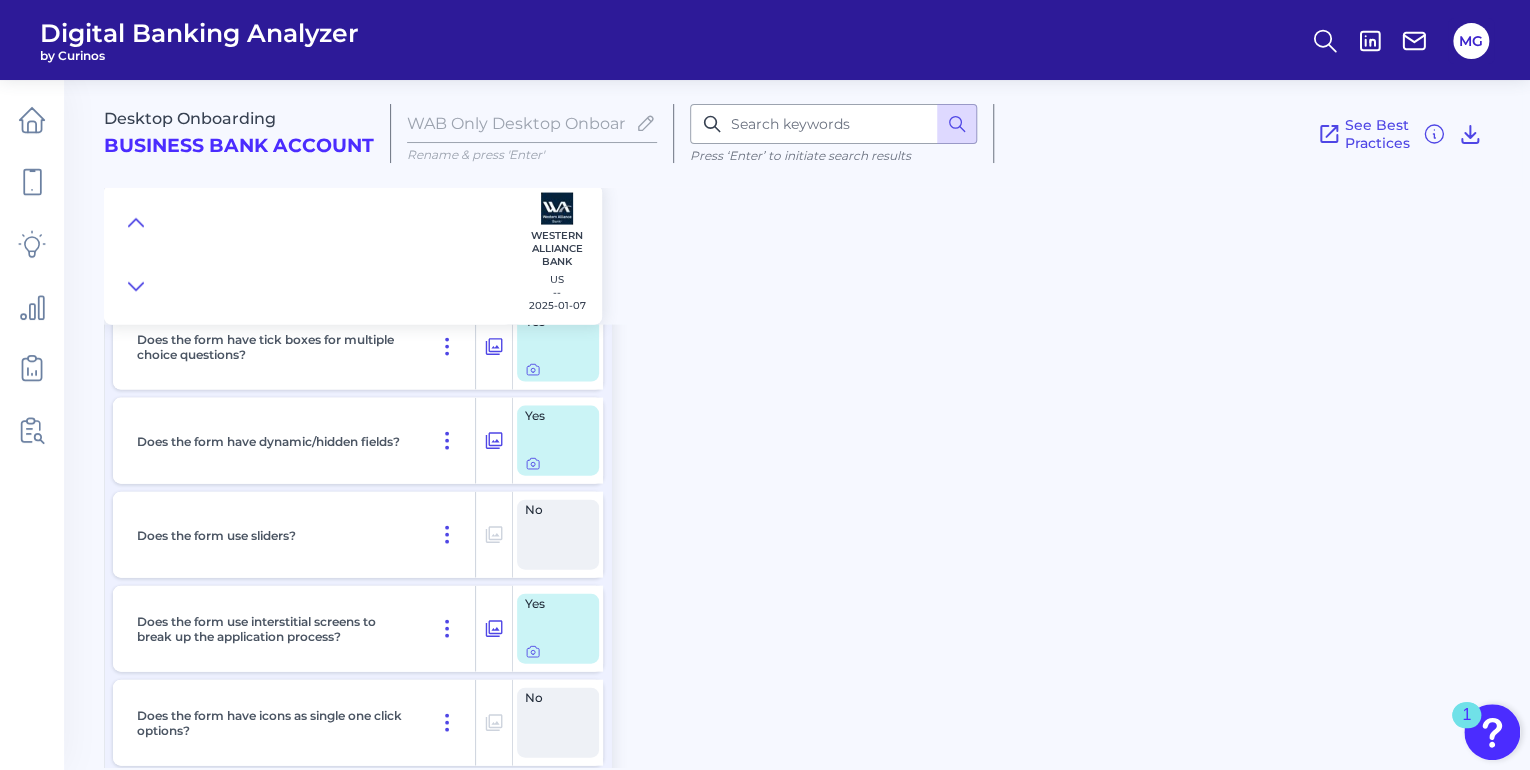 scroll, scrollTop: 6000, scrollLeft: 0, axis: vertical 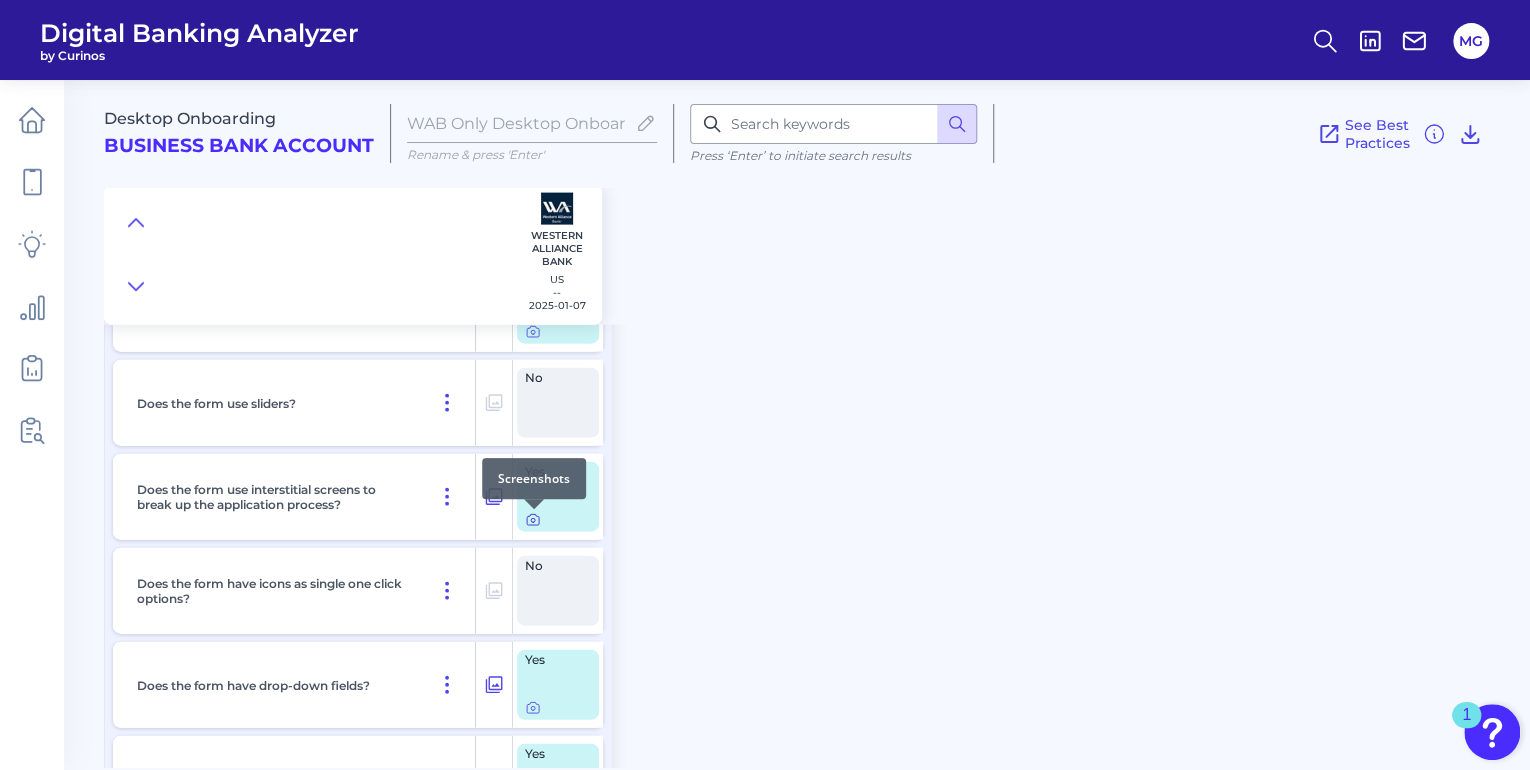 click 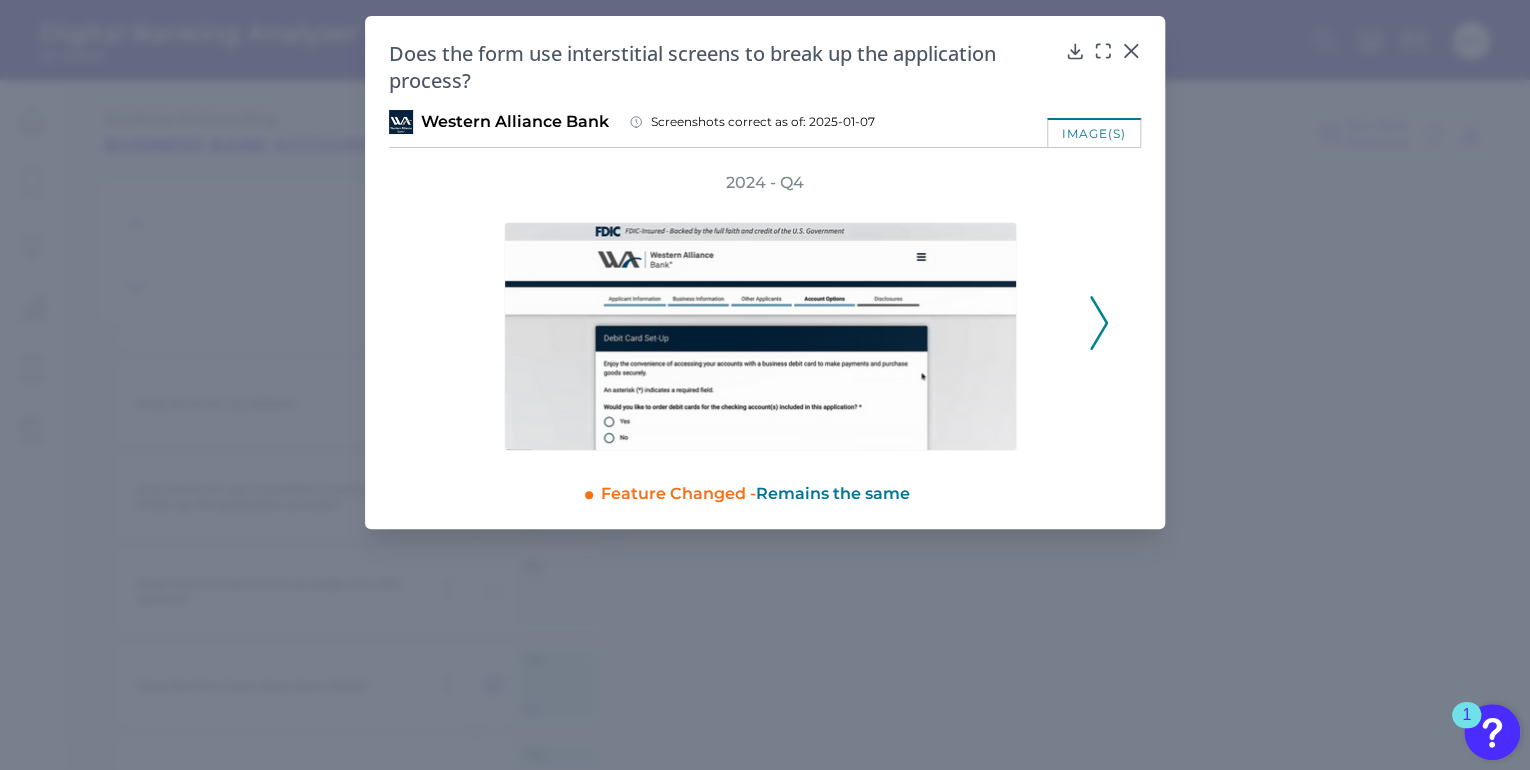click 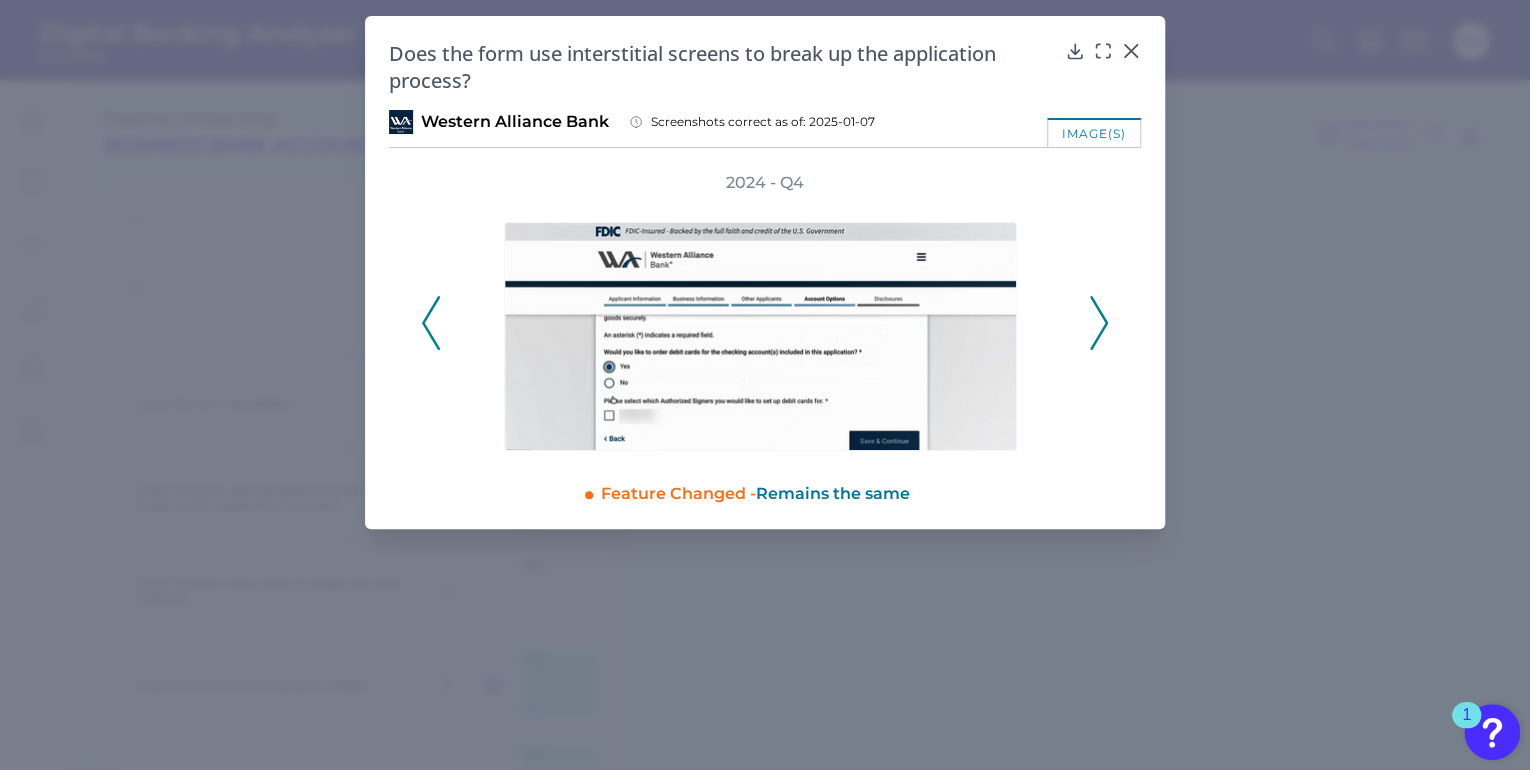 click 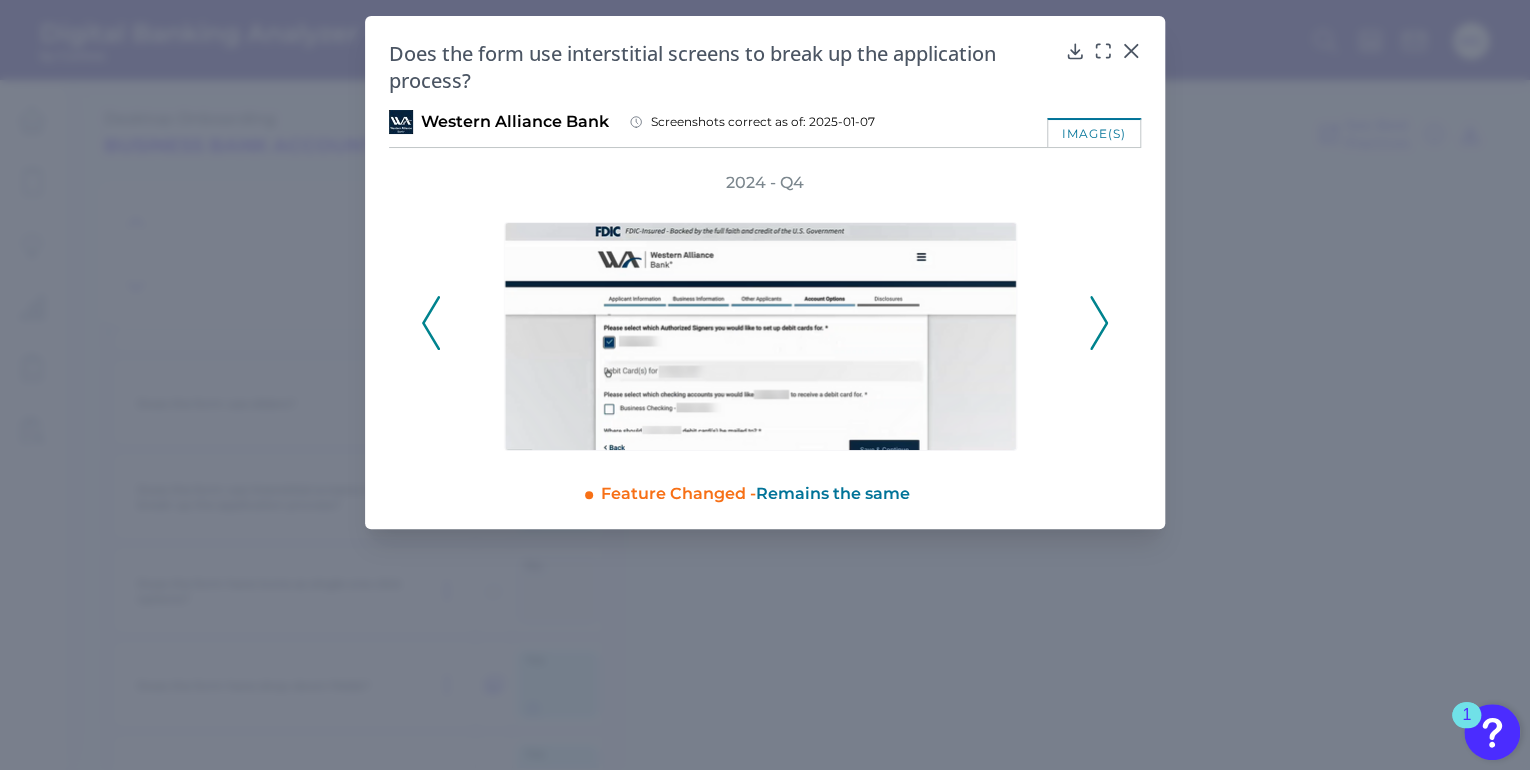 click 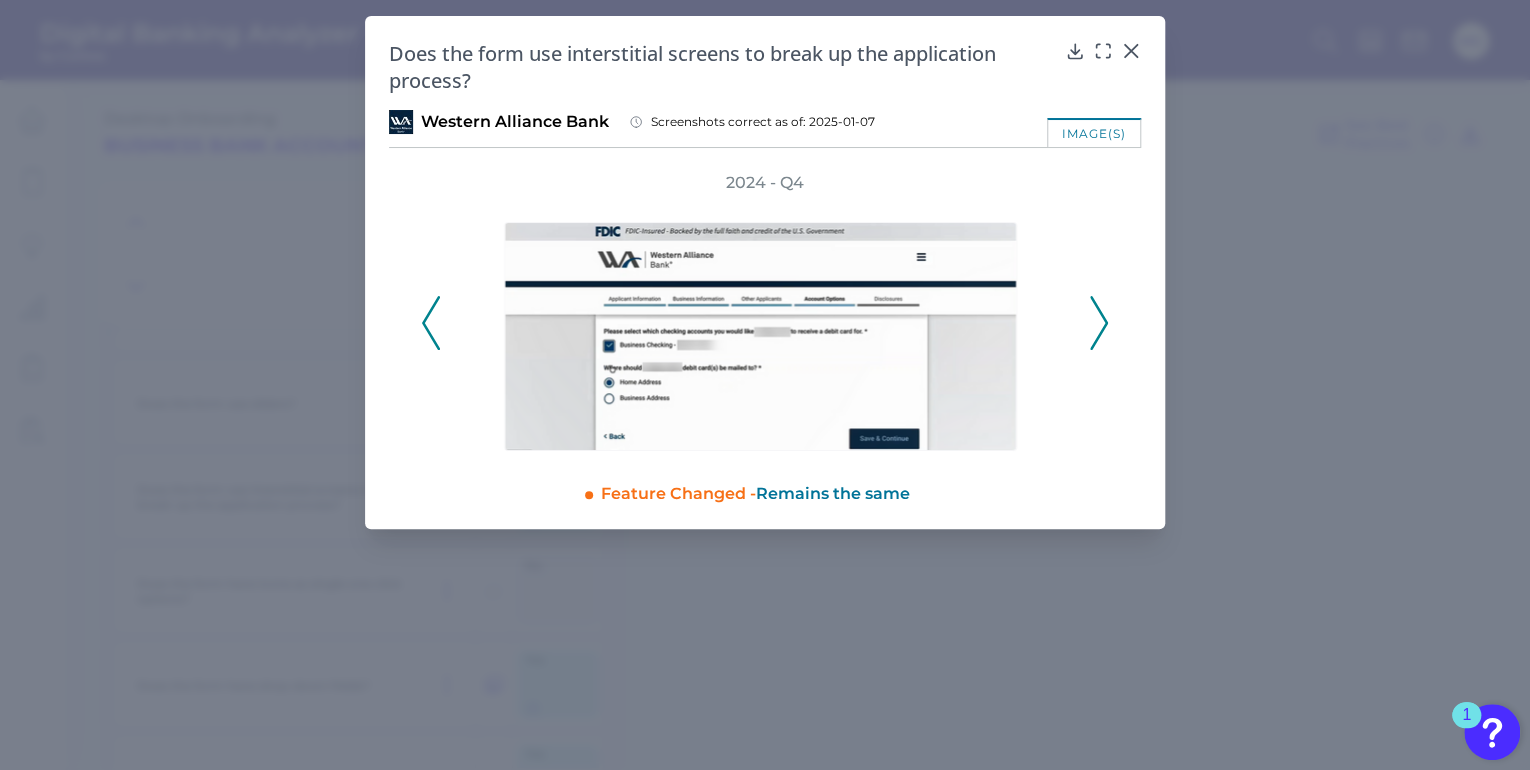 click 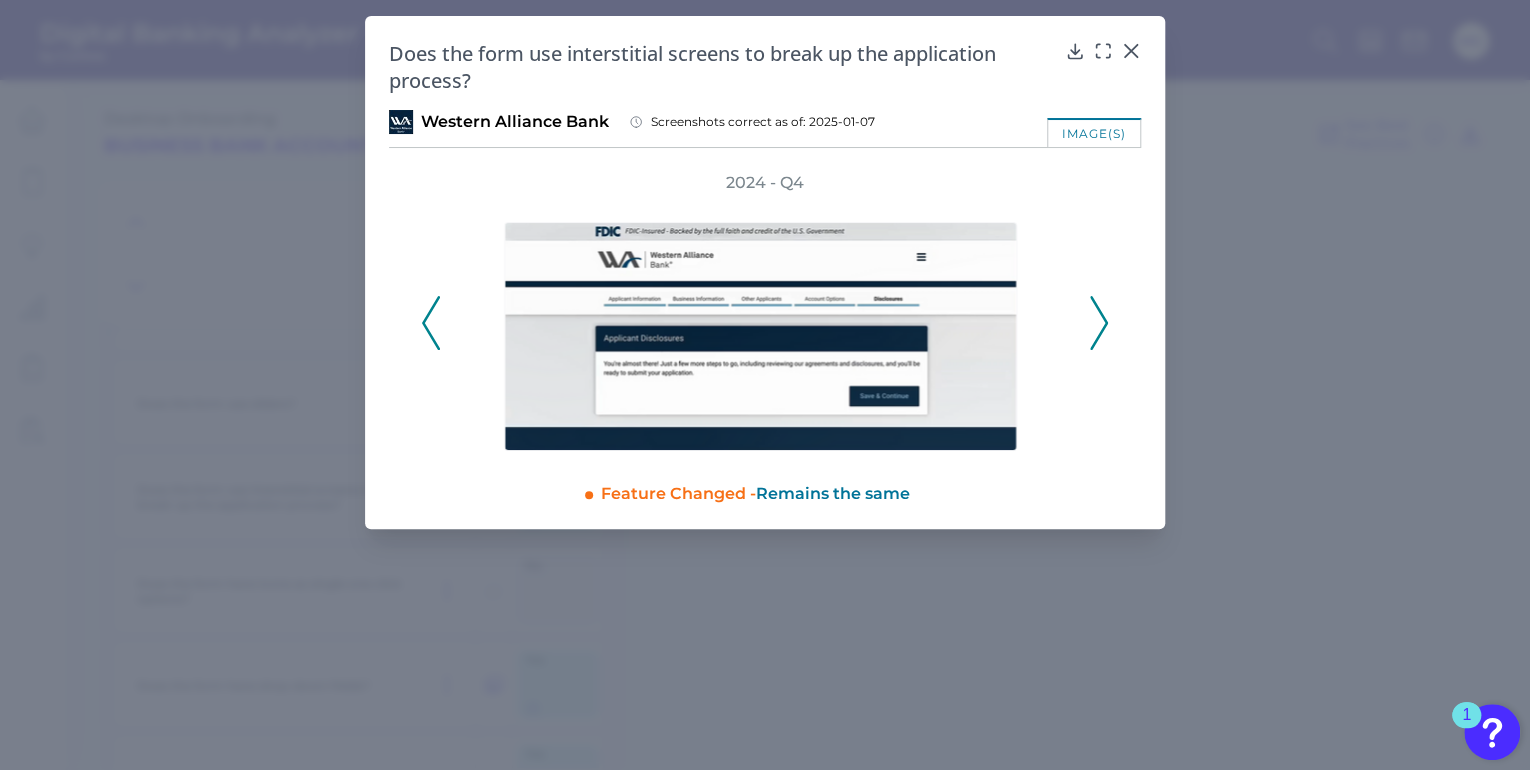 click 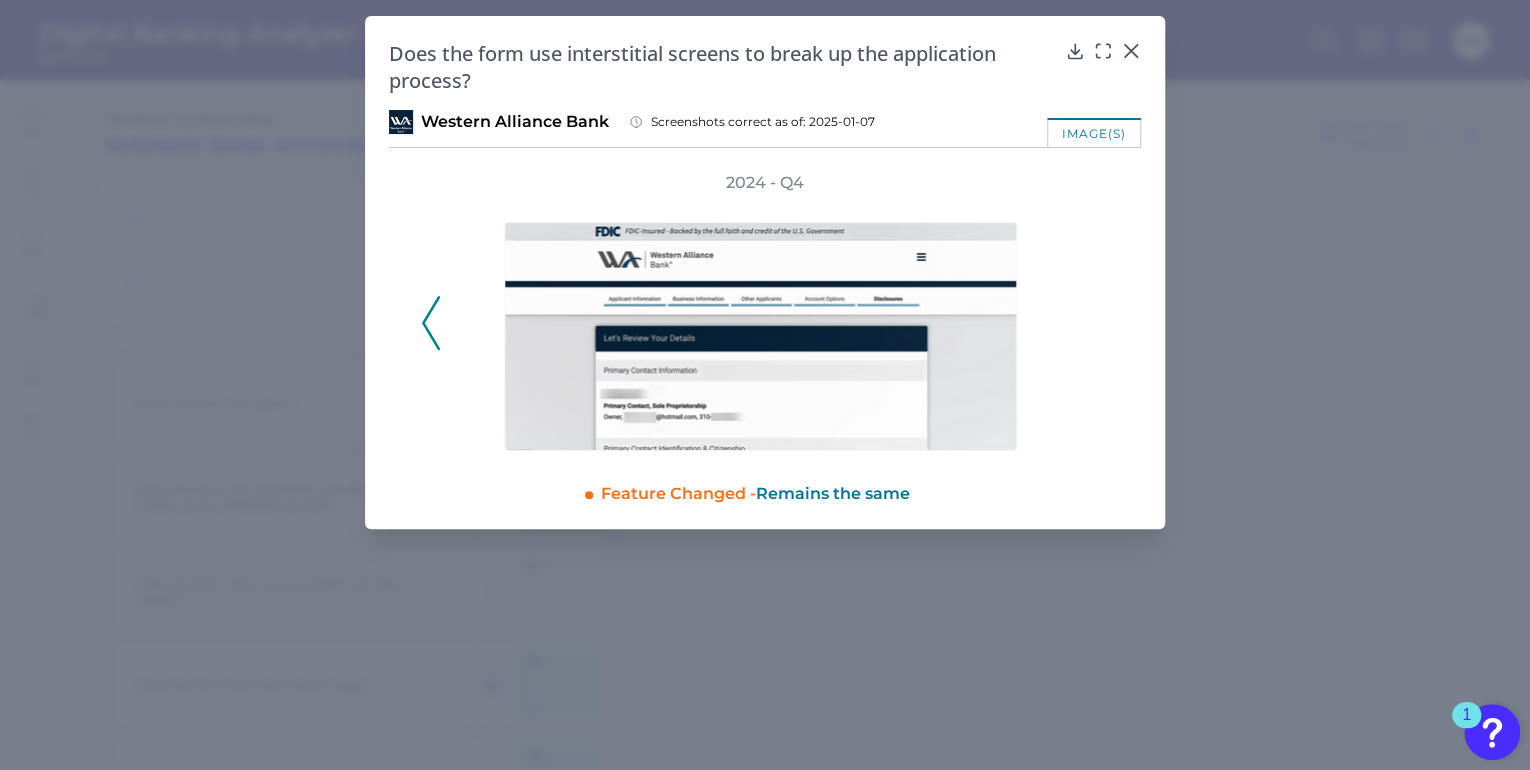 click on "2024 - Q4" at bounding box center (765, 311) 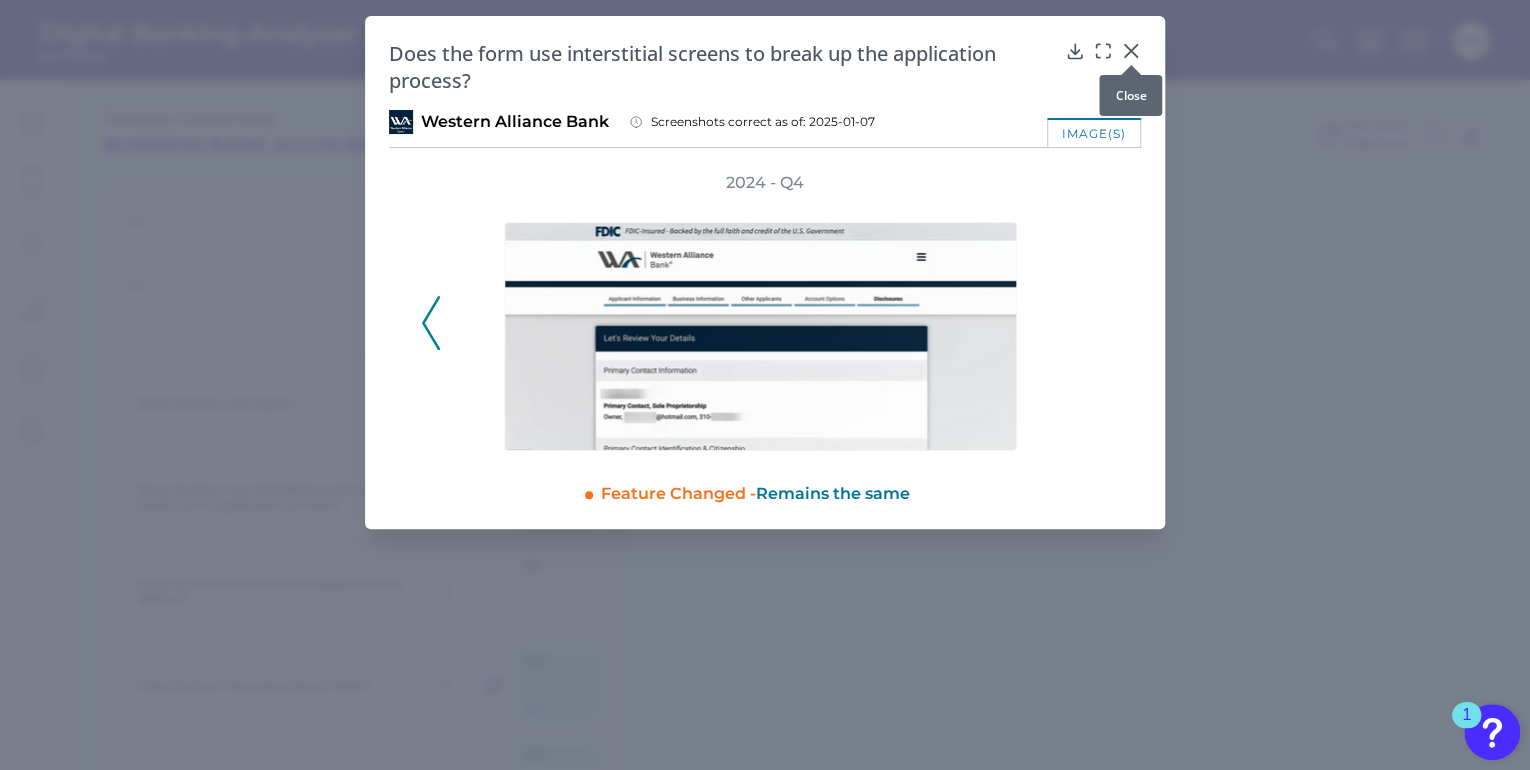 click 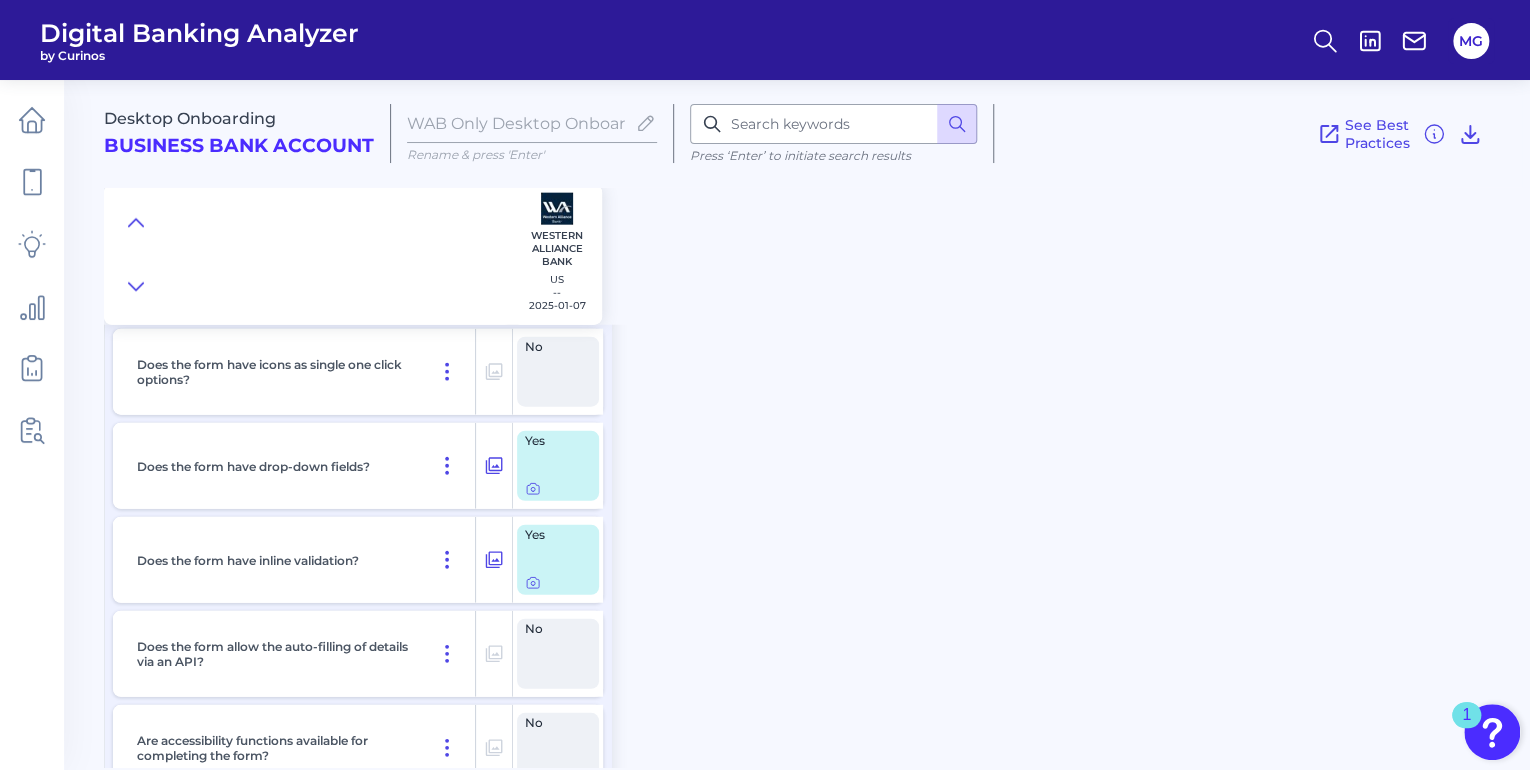 scroll, scrollTop: 6240, scrollLeft: 0, axis: vertical 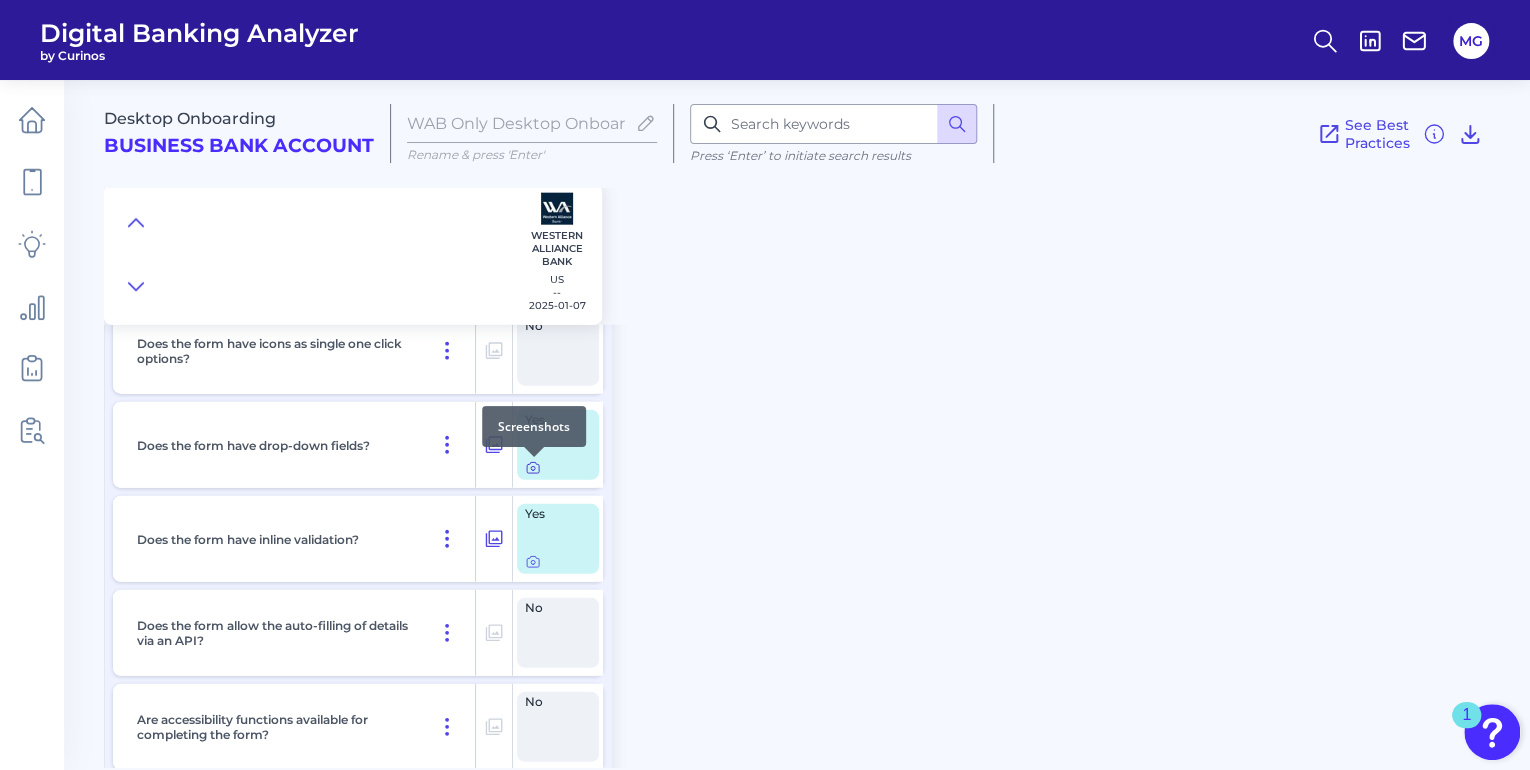 click 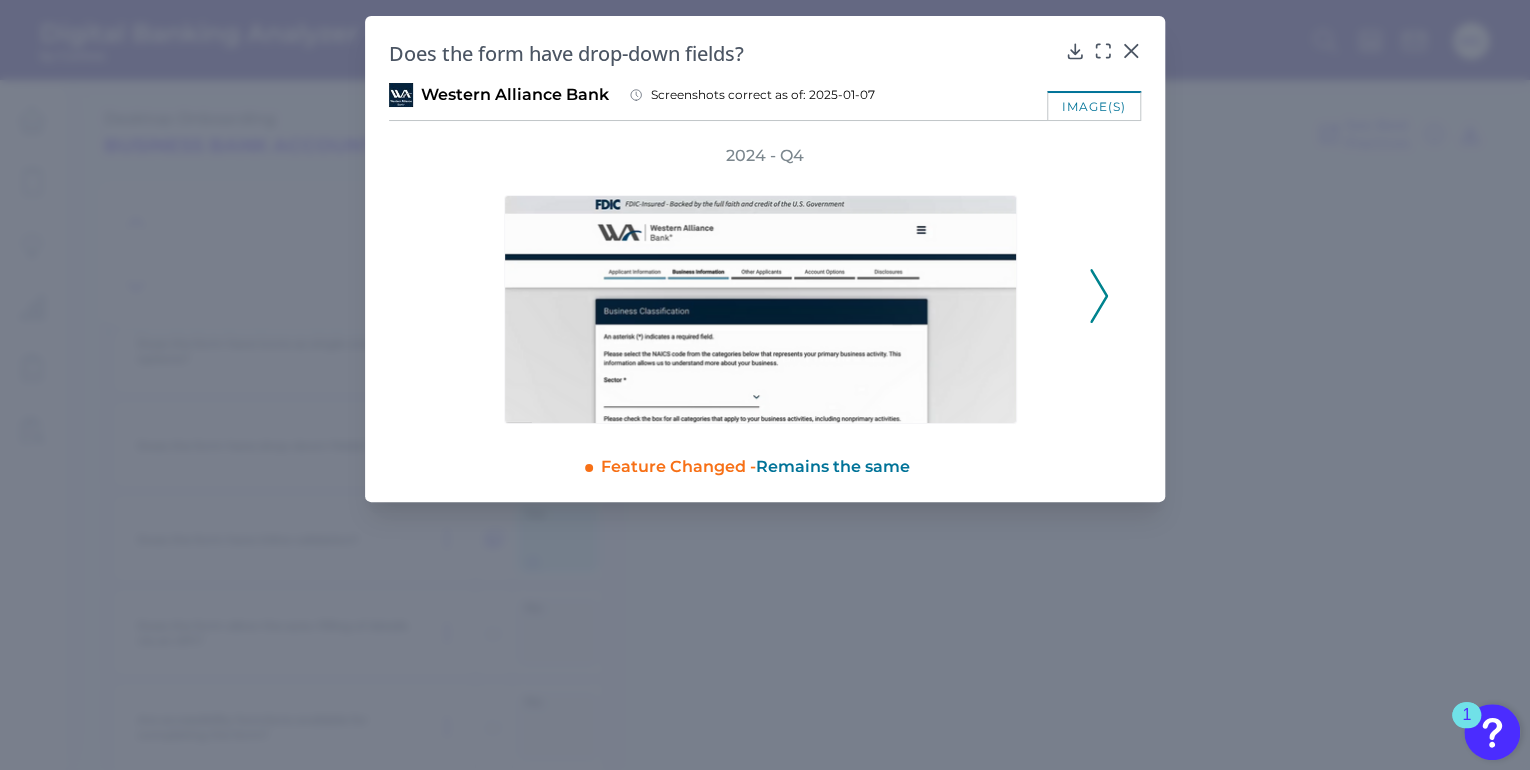 click 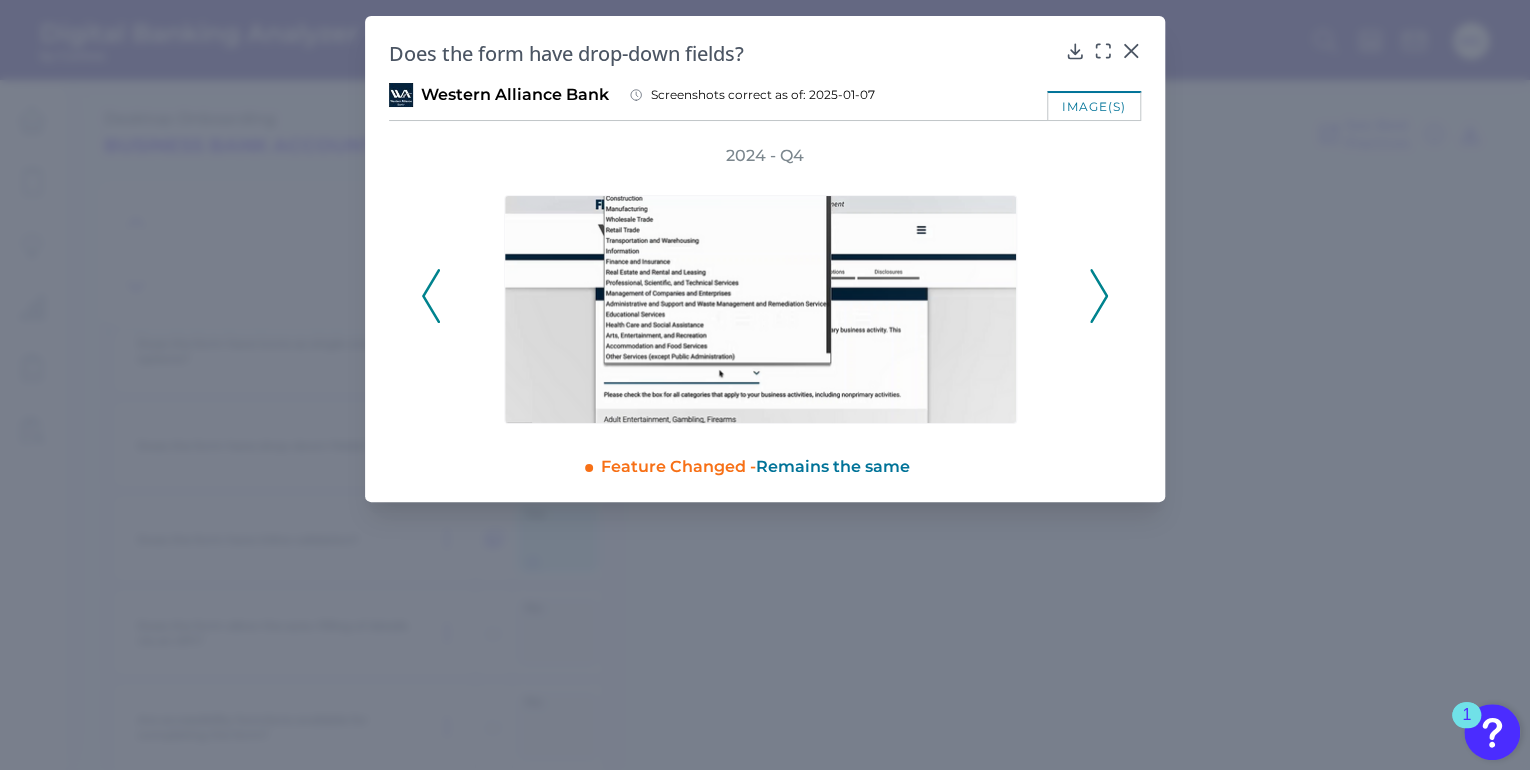 click 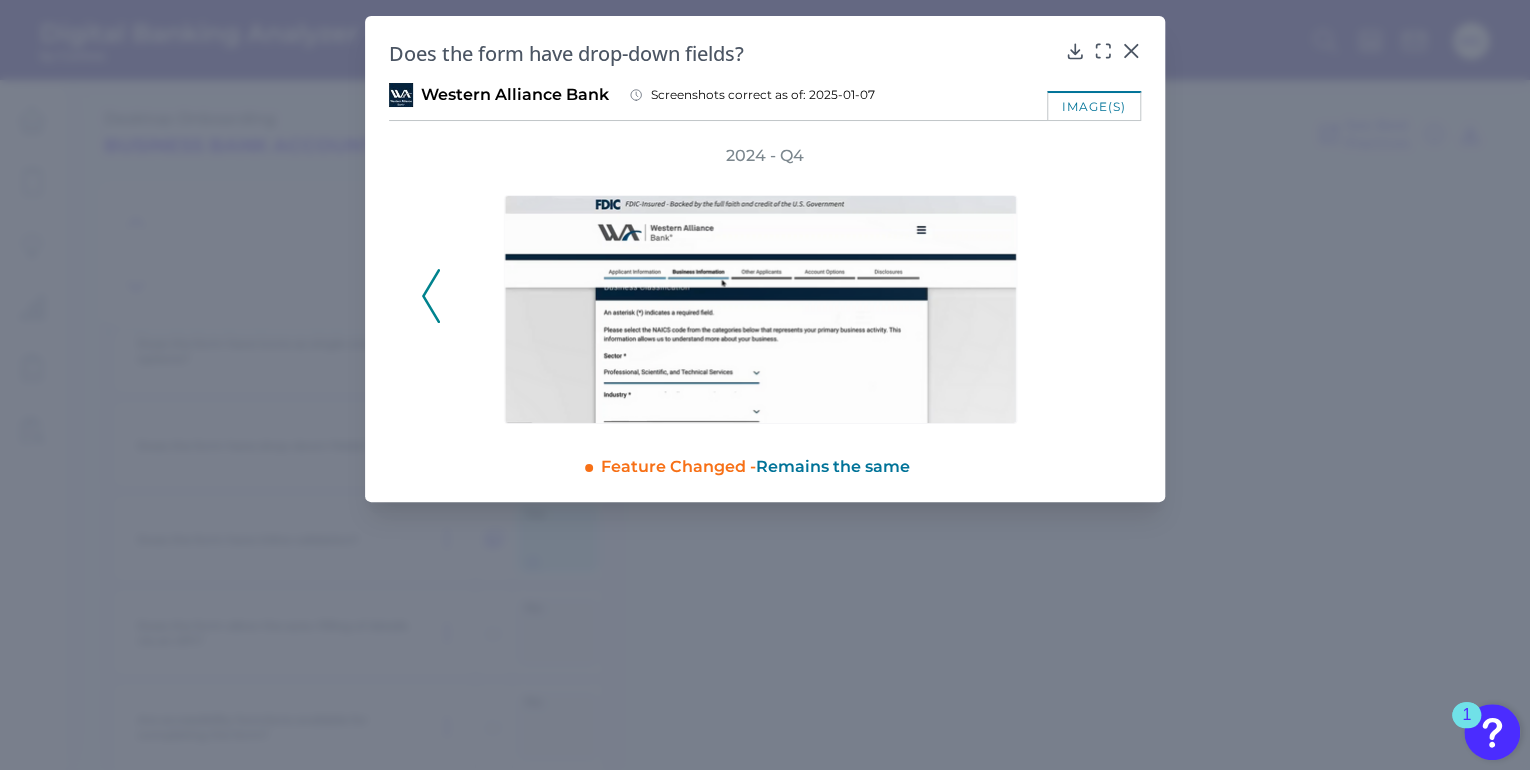click on "2024 - Q4" at bounding box center [765, 284] 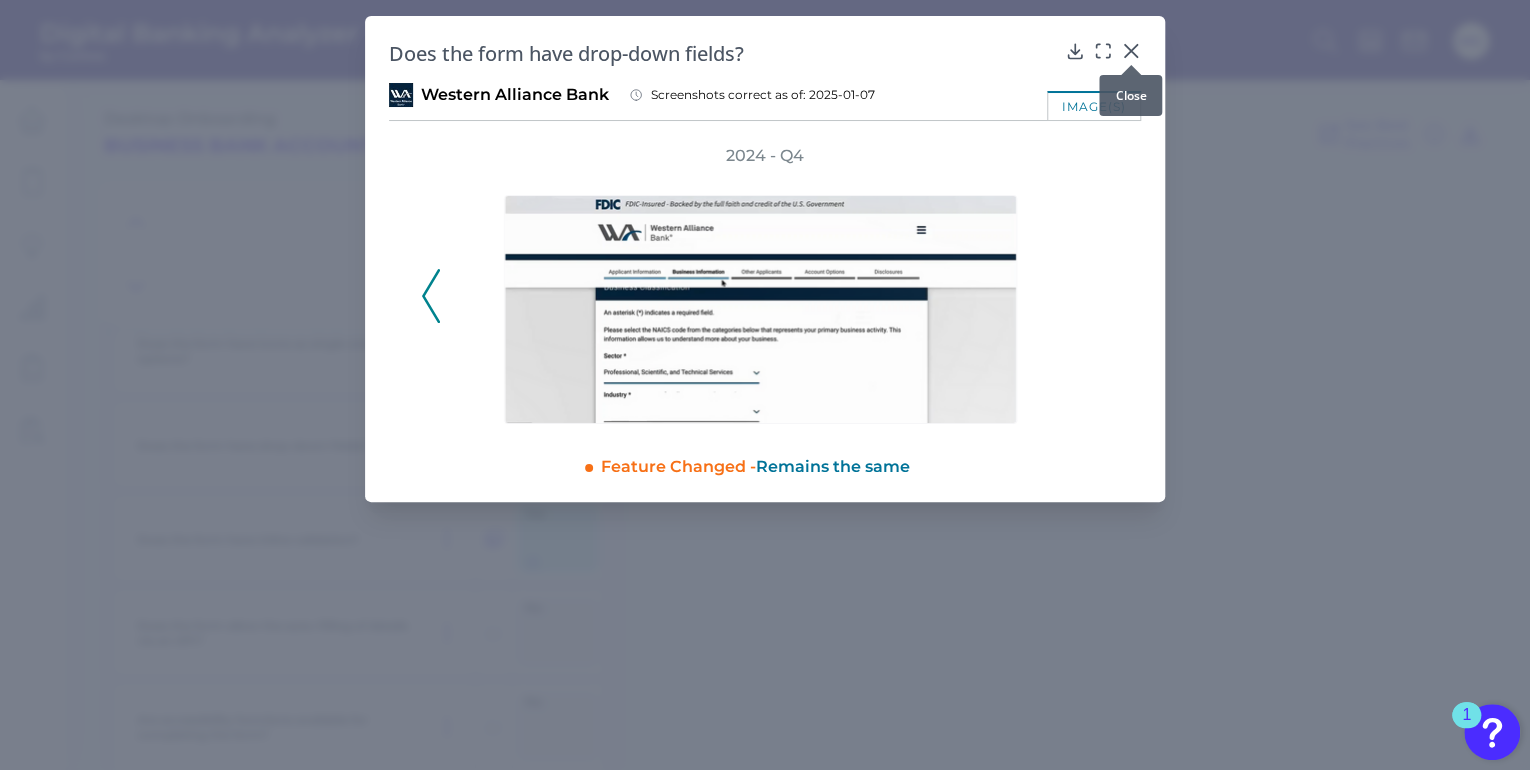 click 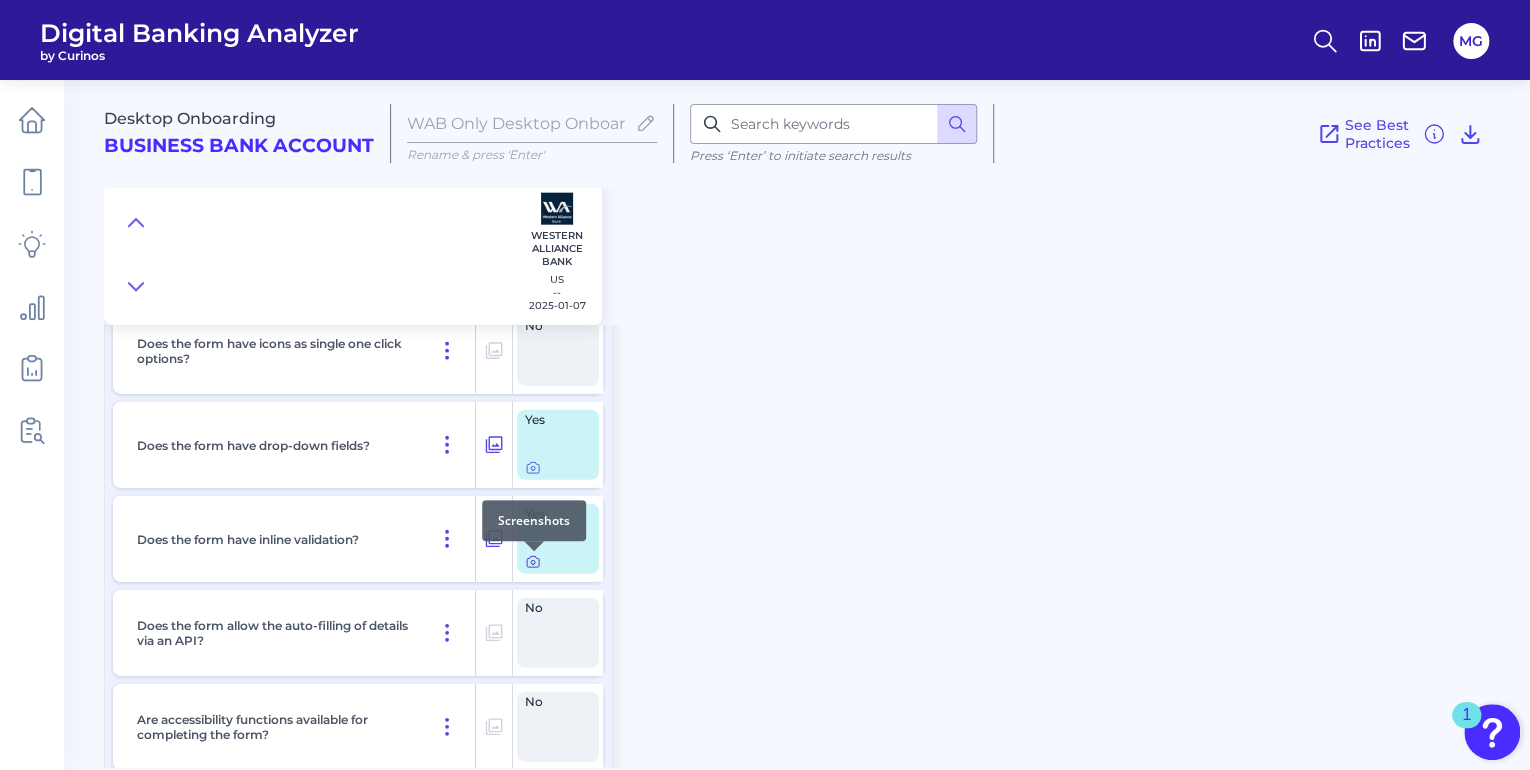 click 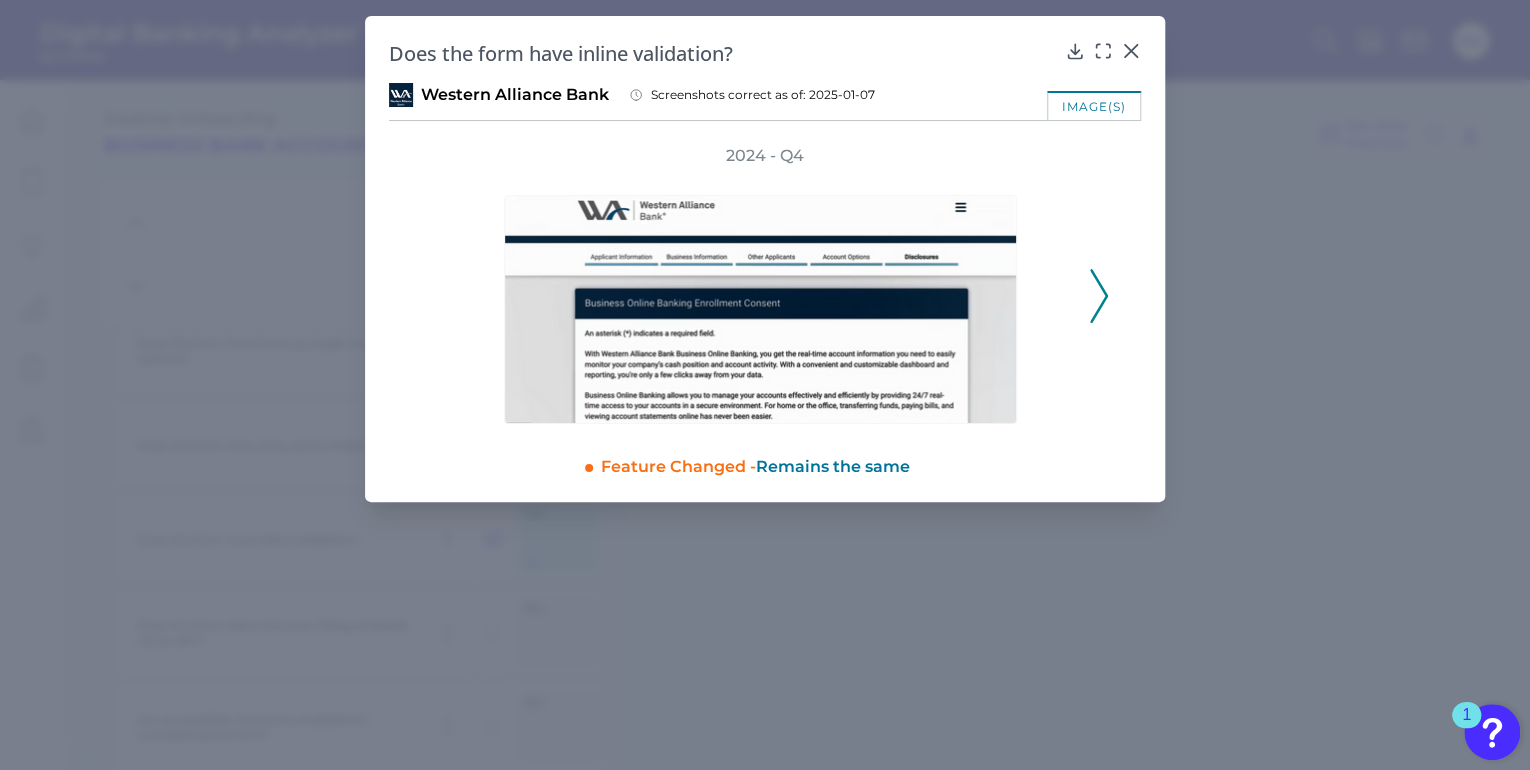 click 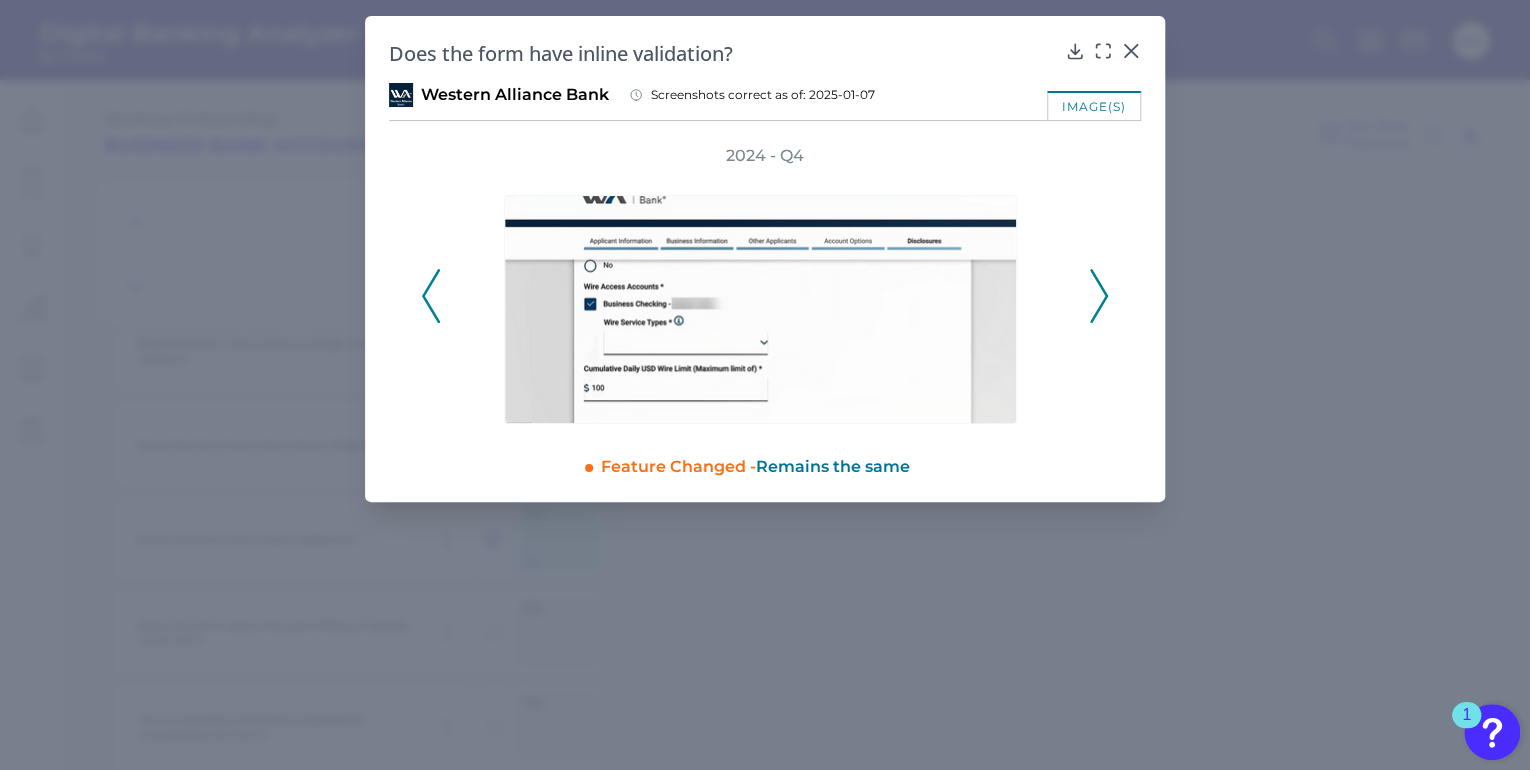 click 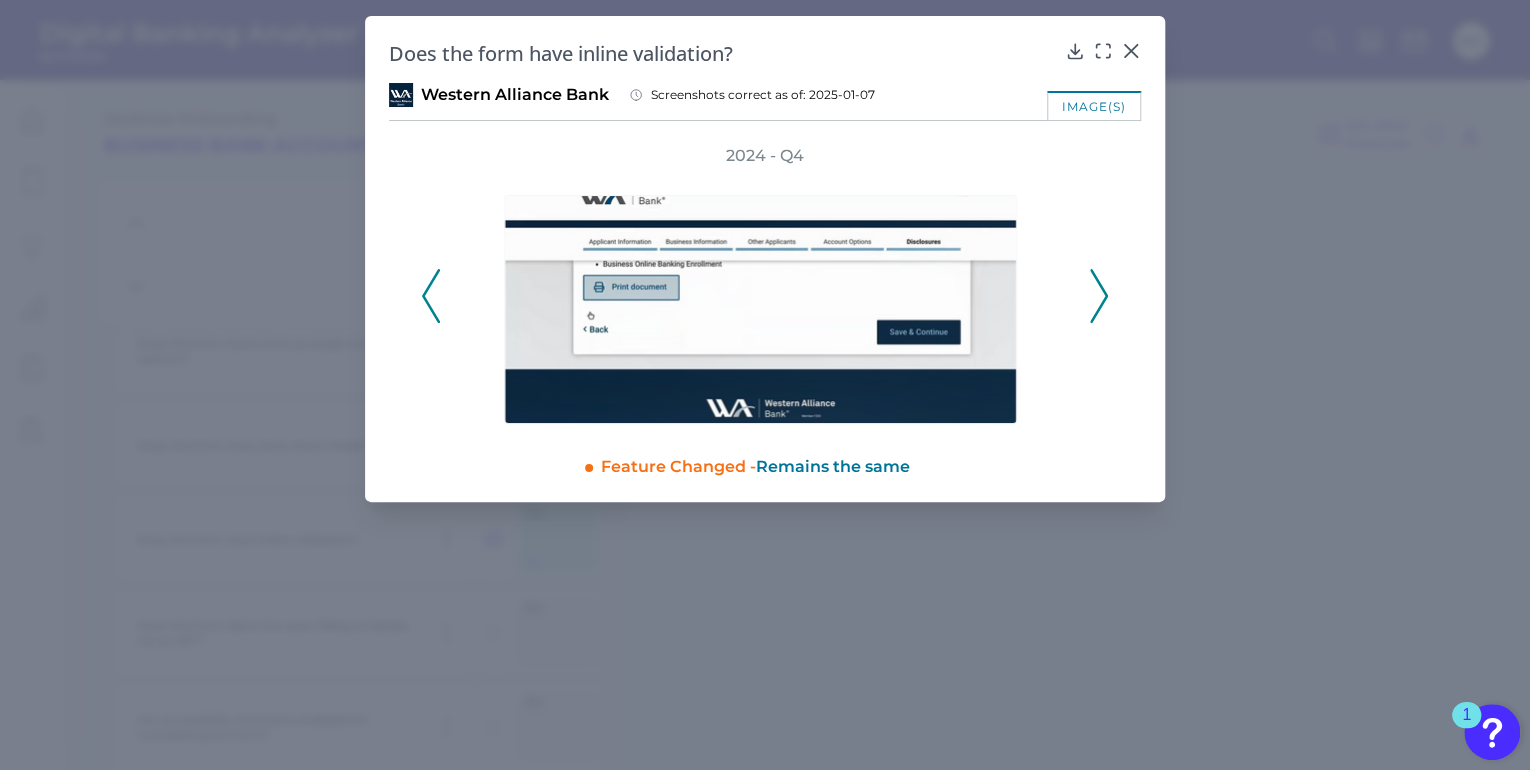 click 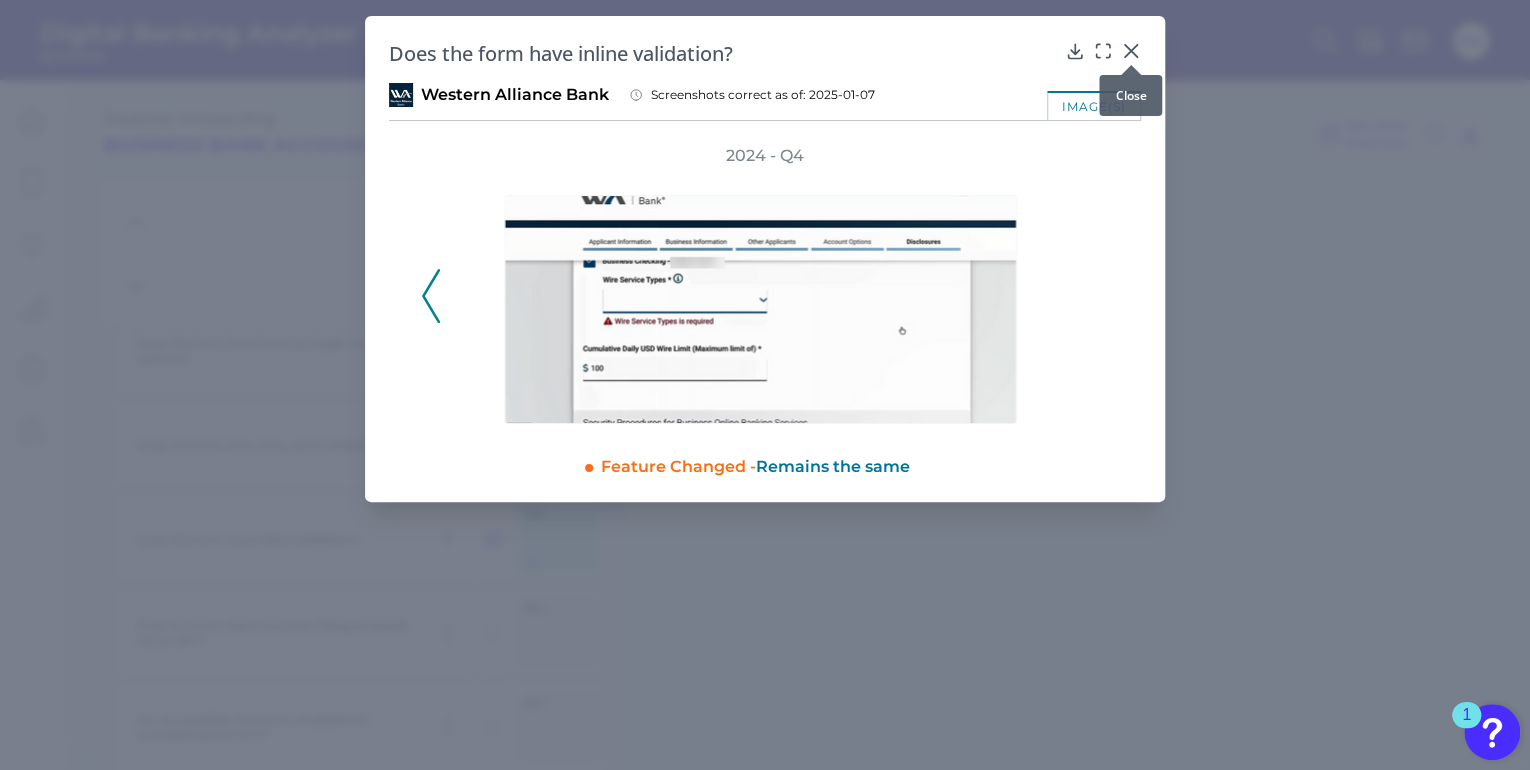 click 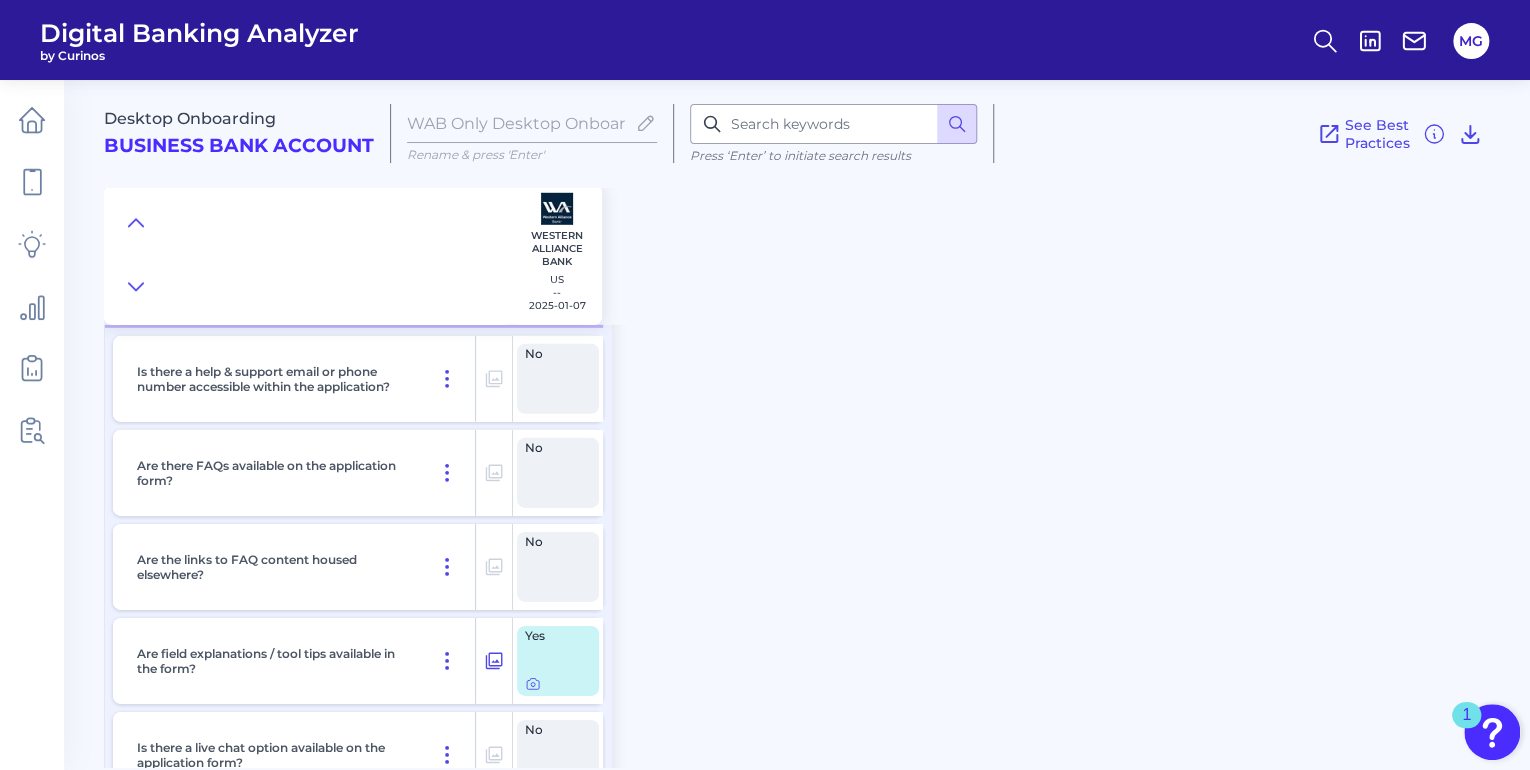 scroll, scrollTop: 6880, scrollLeft: 0, axis: vertical 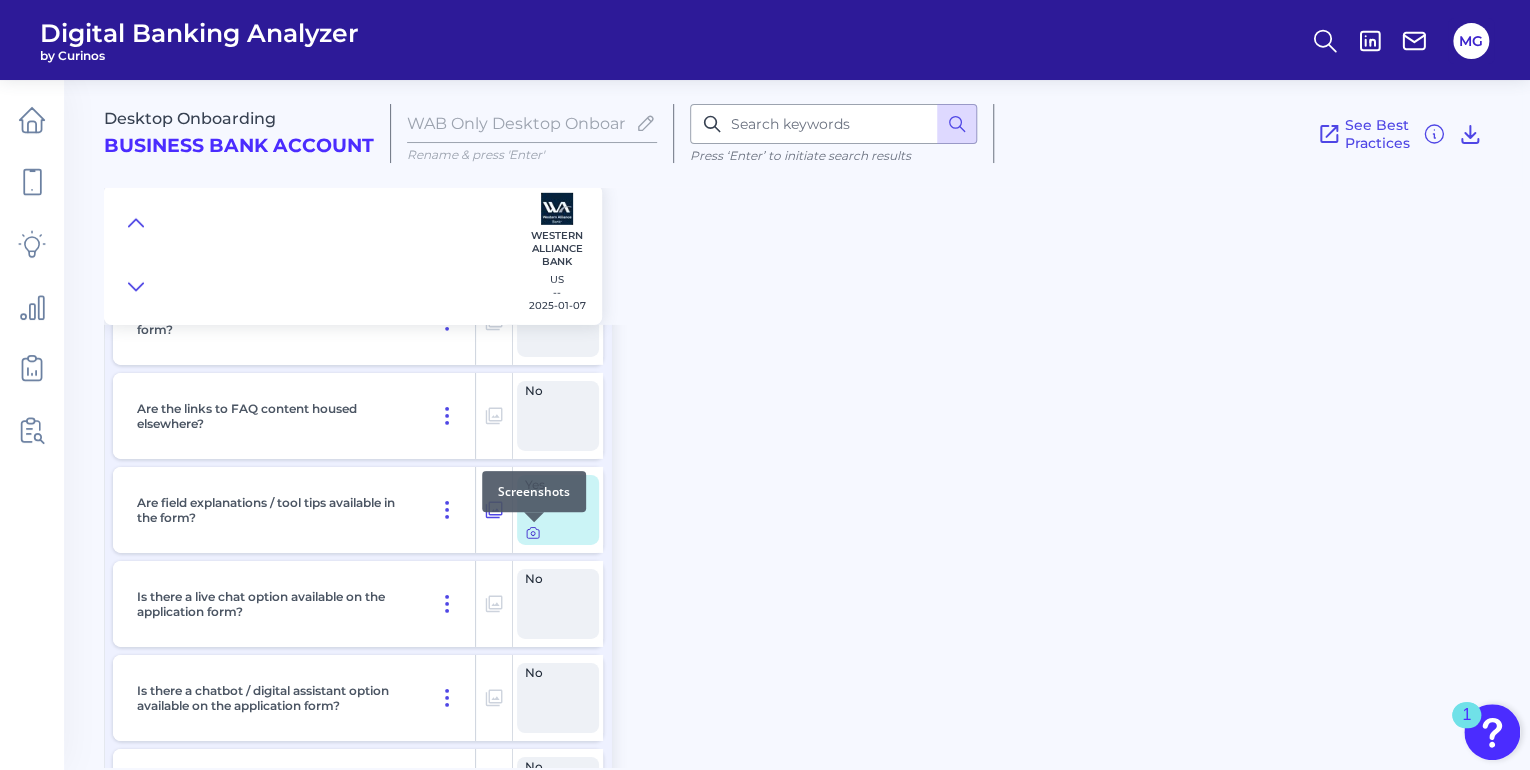click 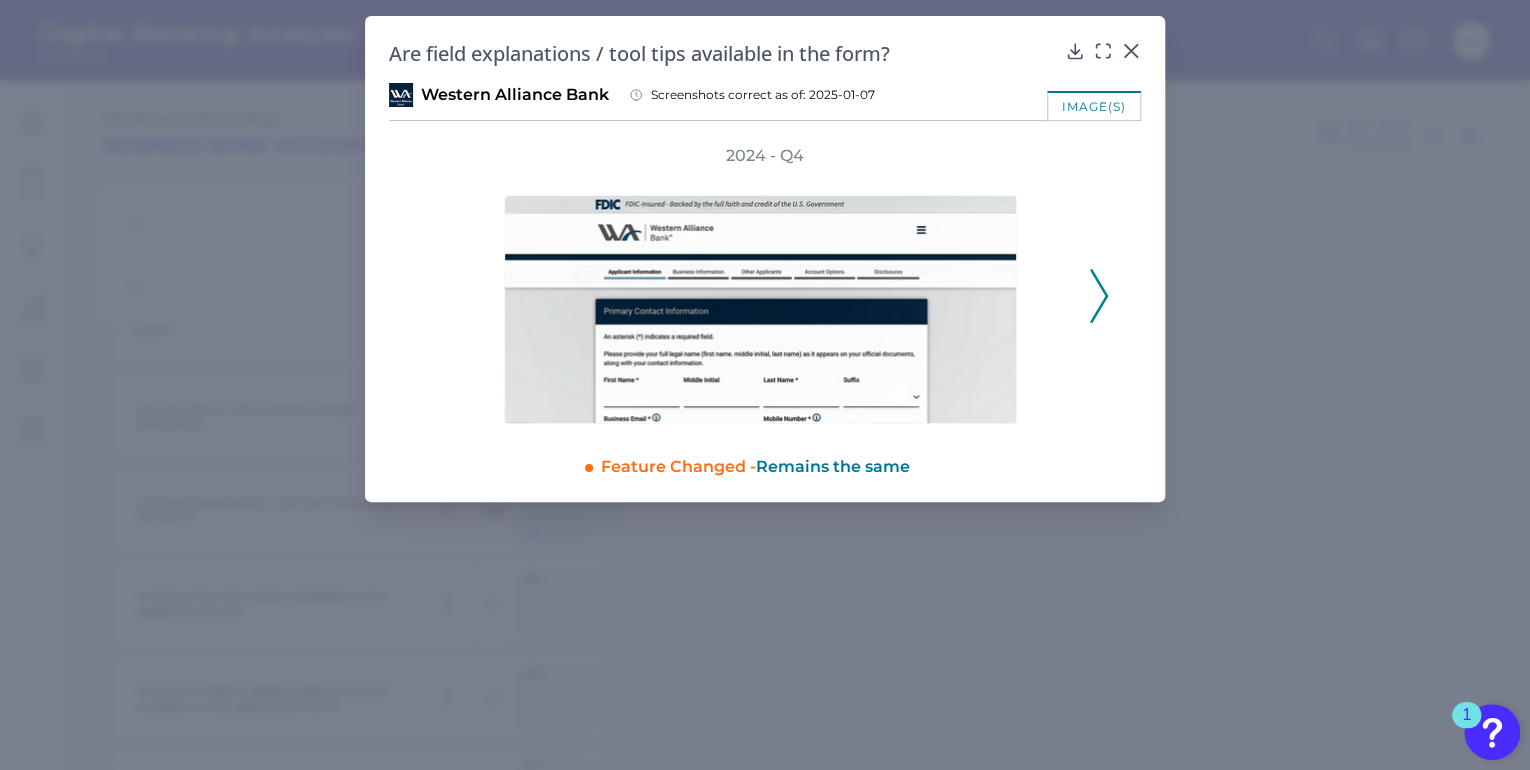 click 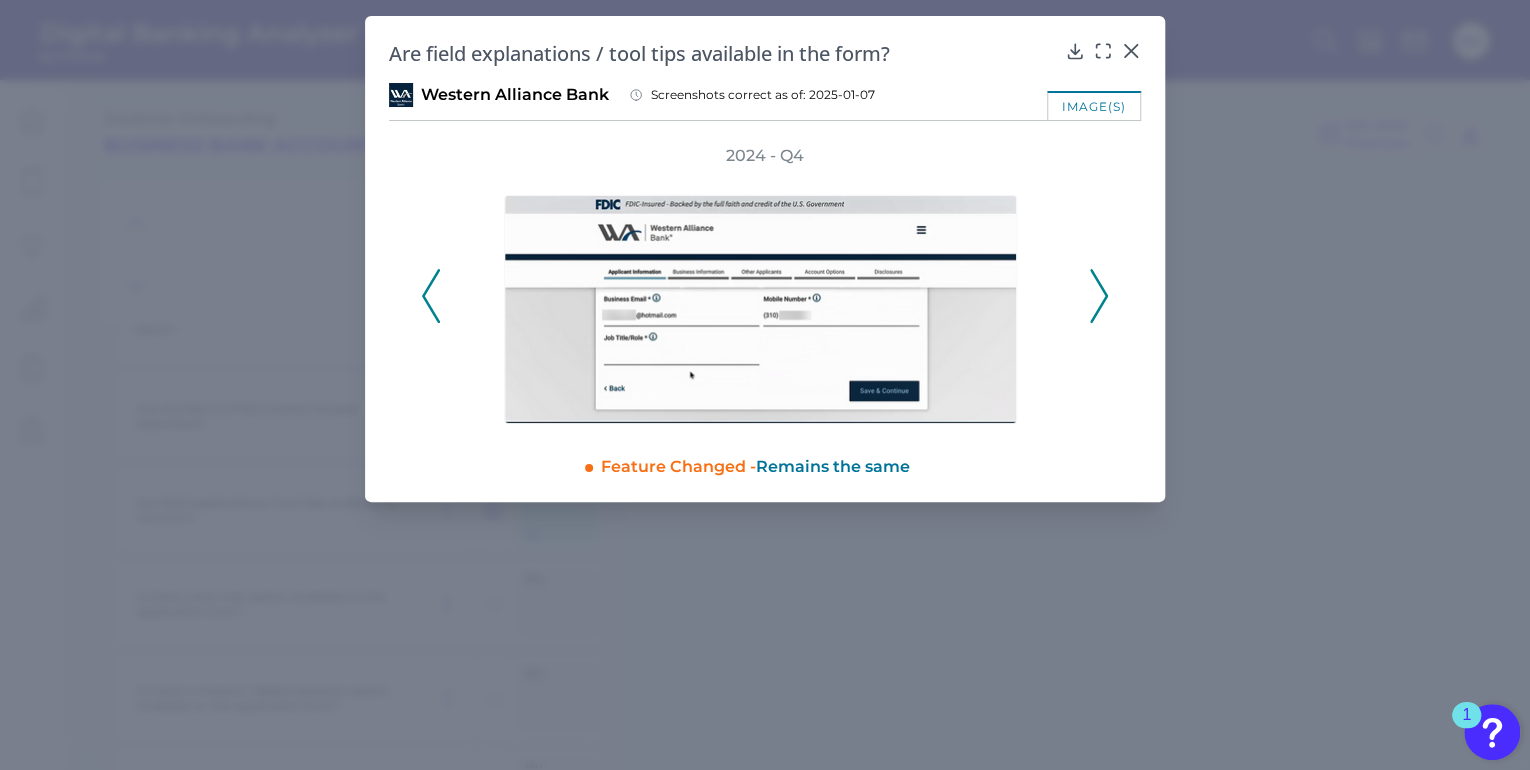 click 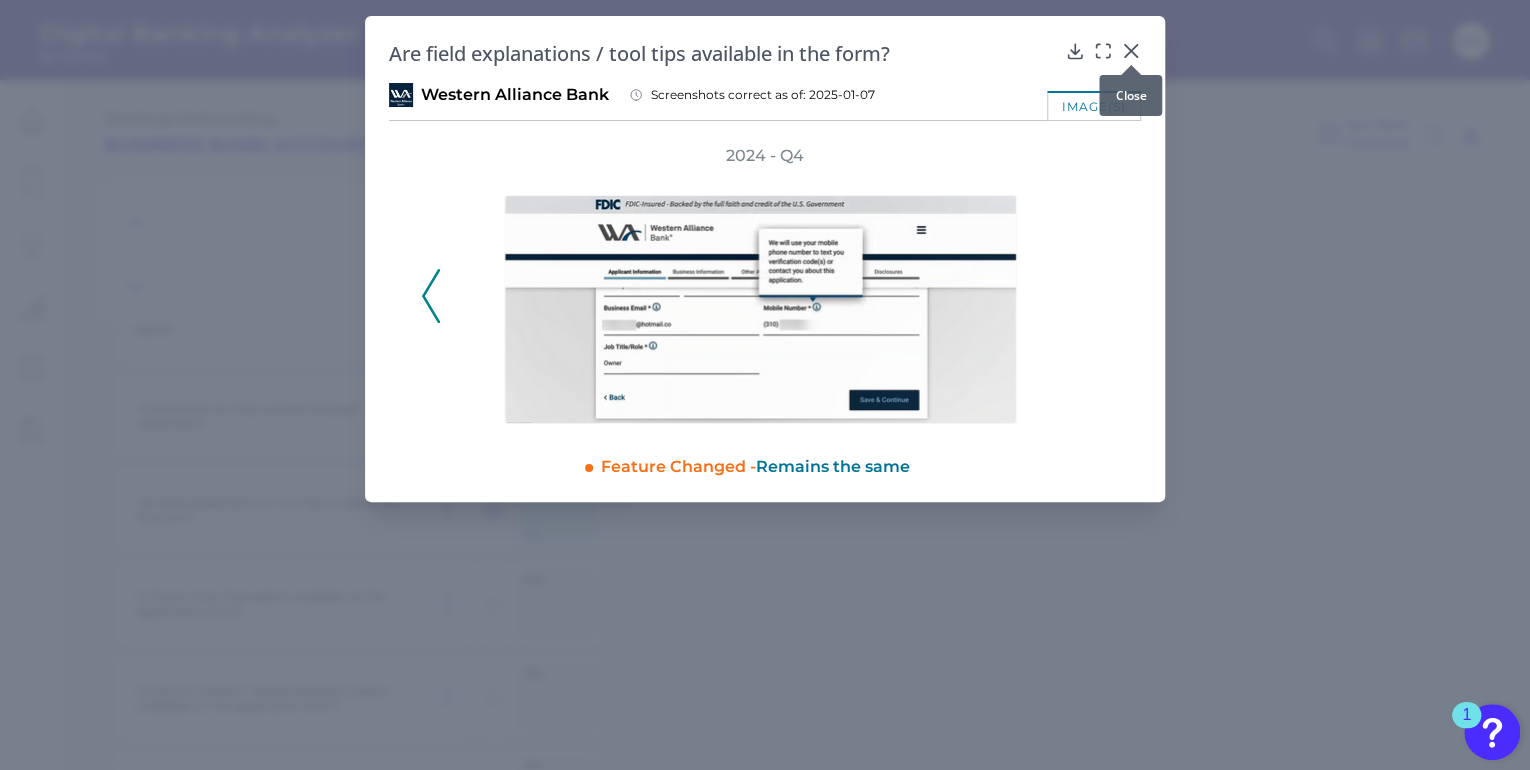 click 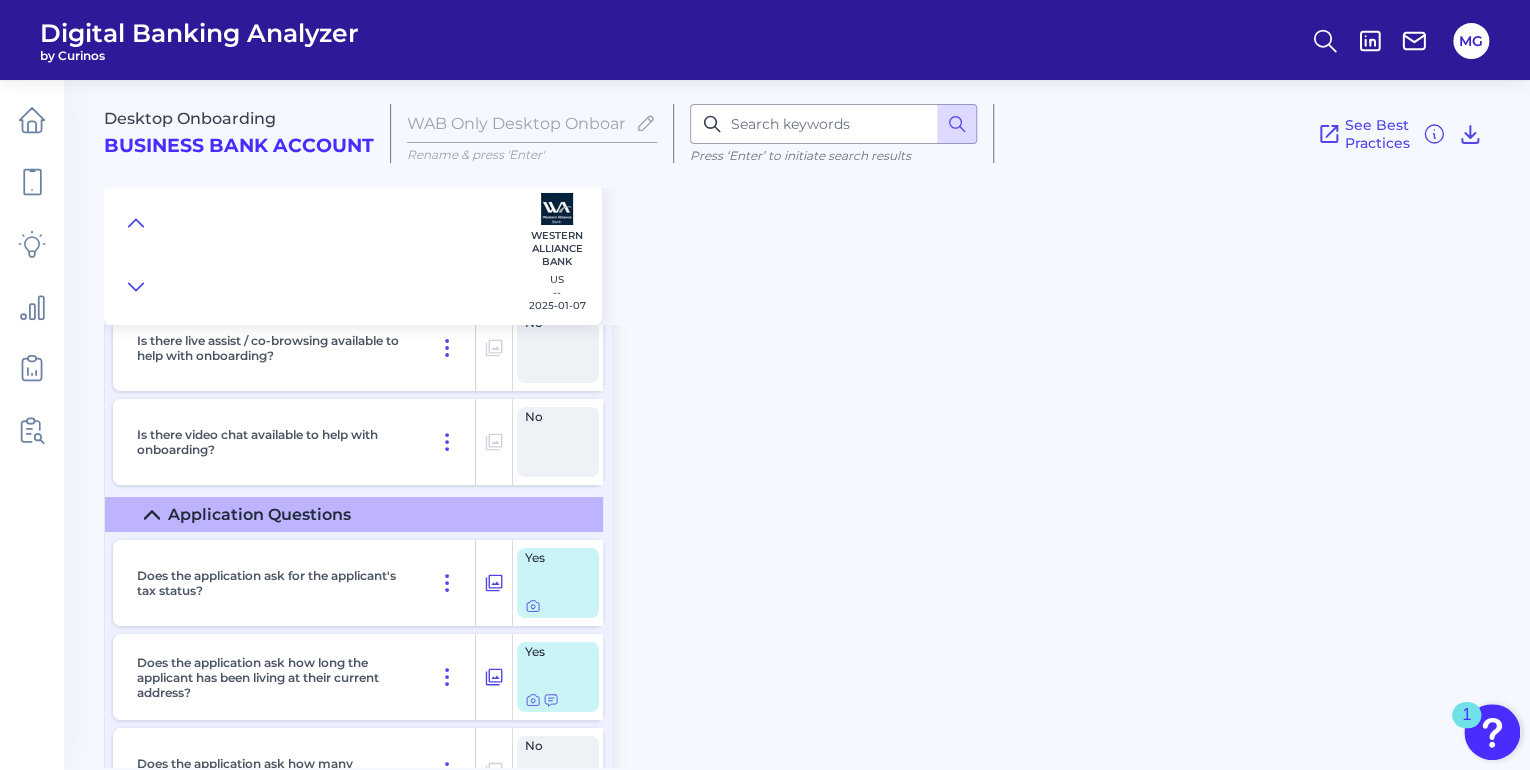scroll, scrollTop: 7440, scrollLeft: 0, axis: vertical 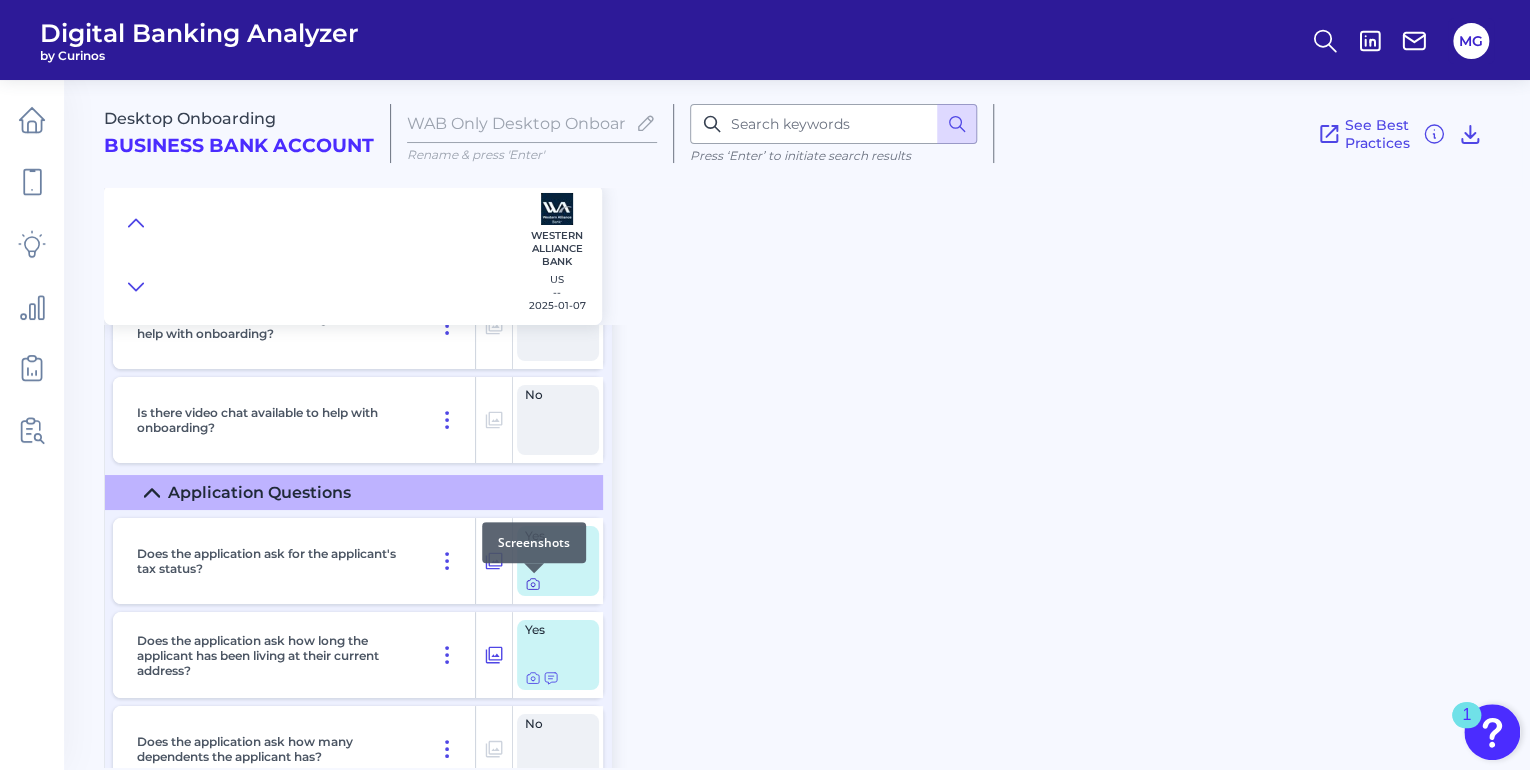 click 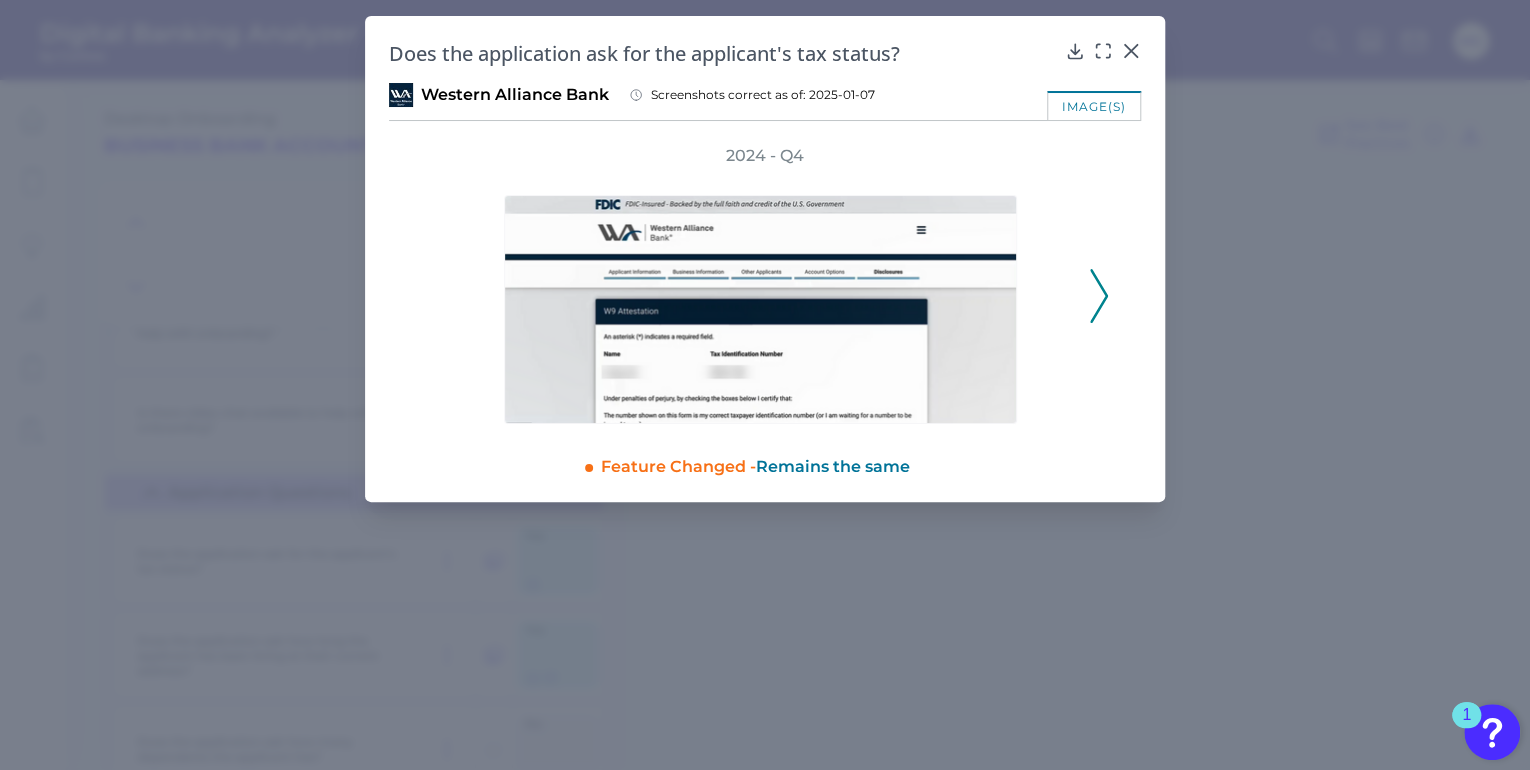 click 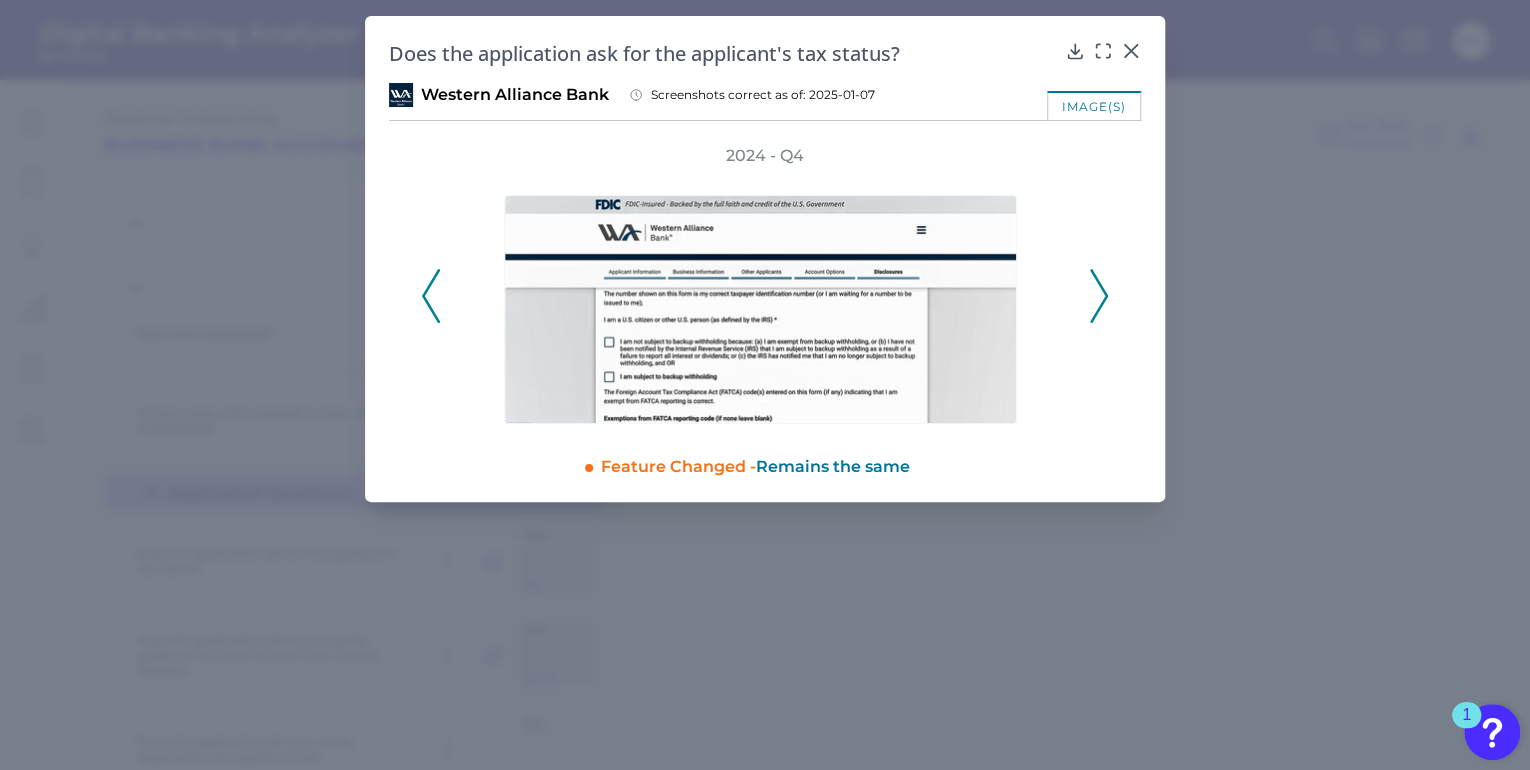 click 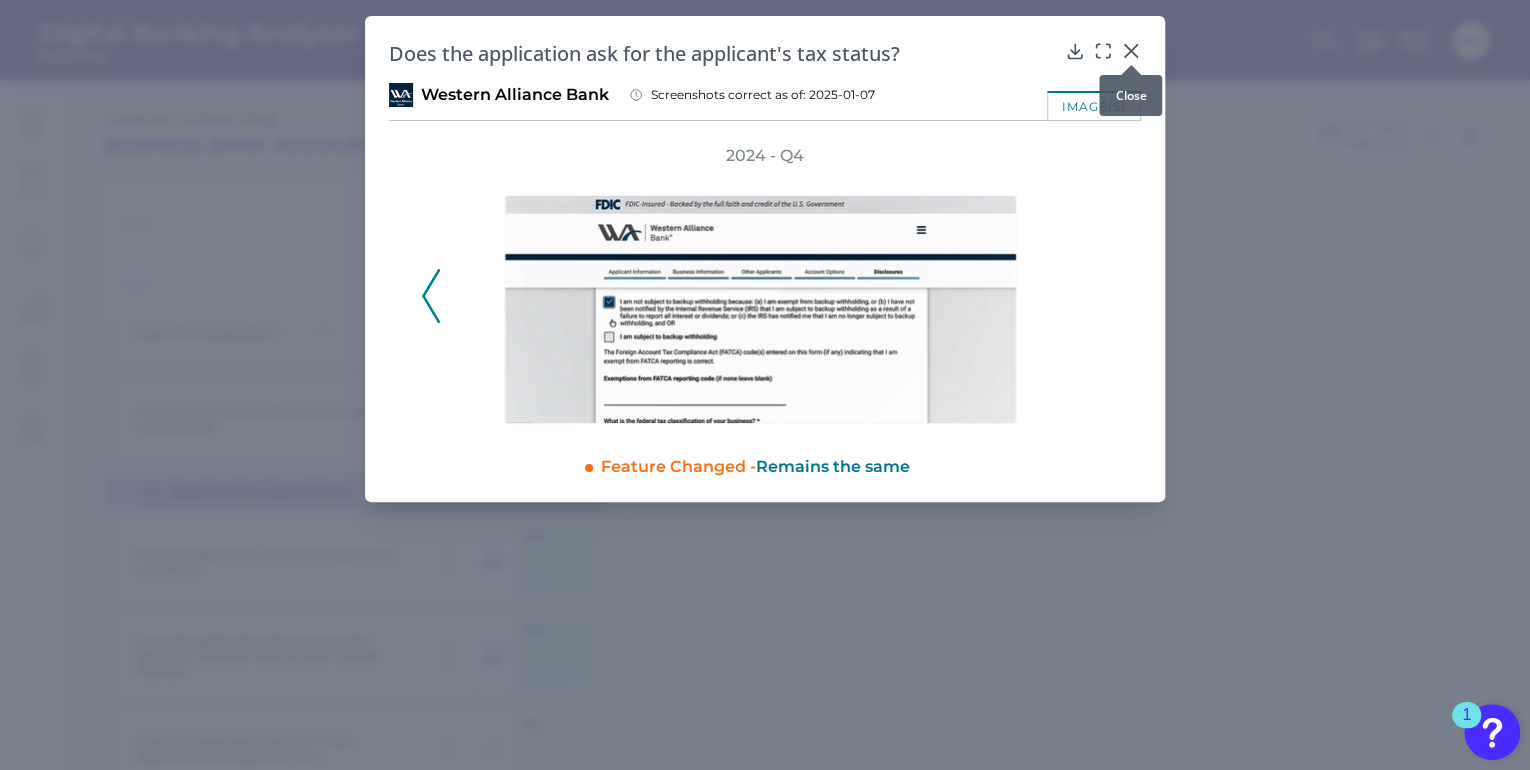 click 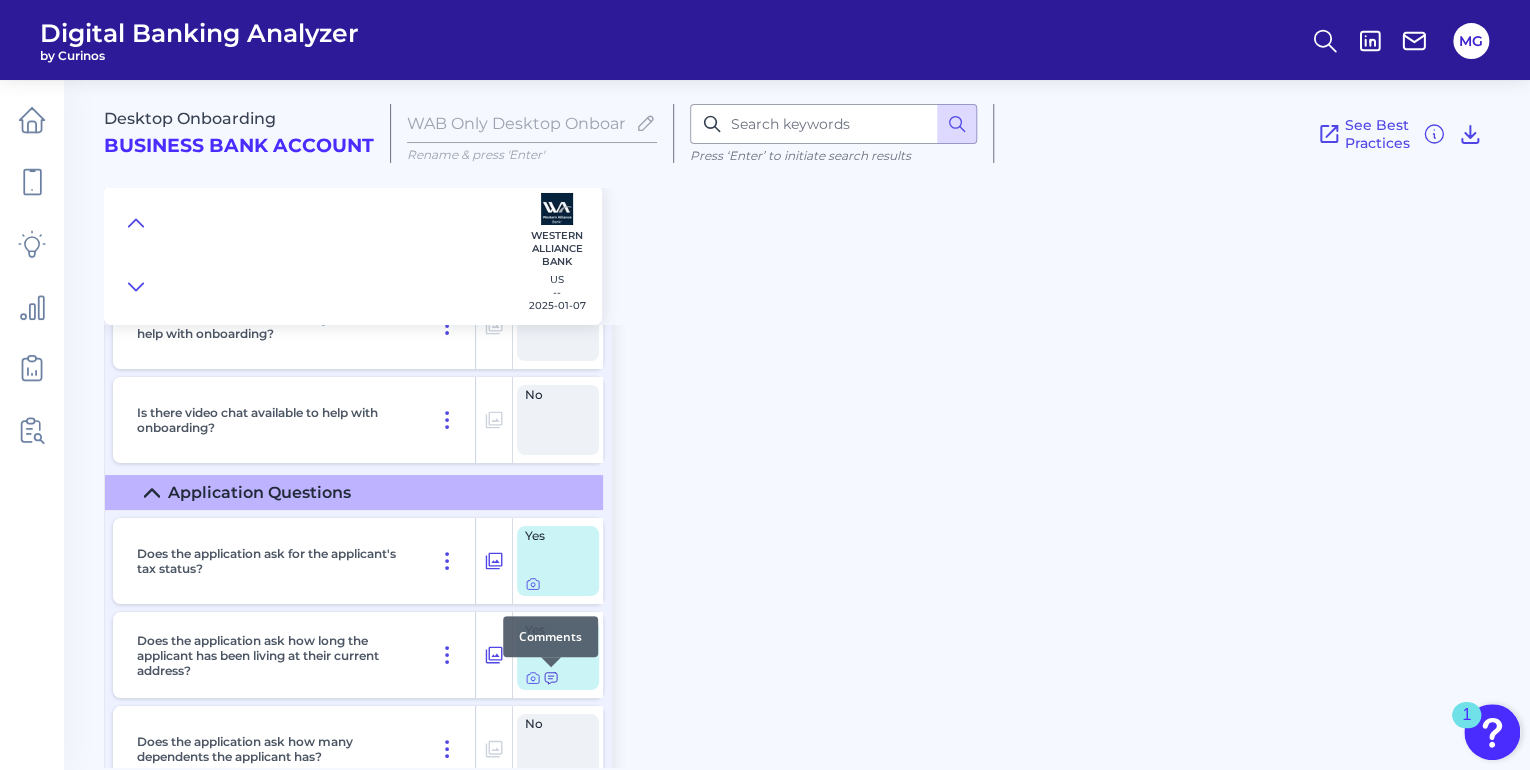 click 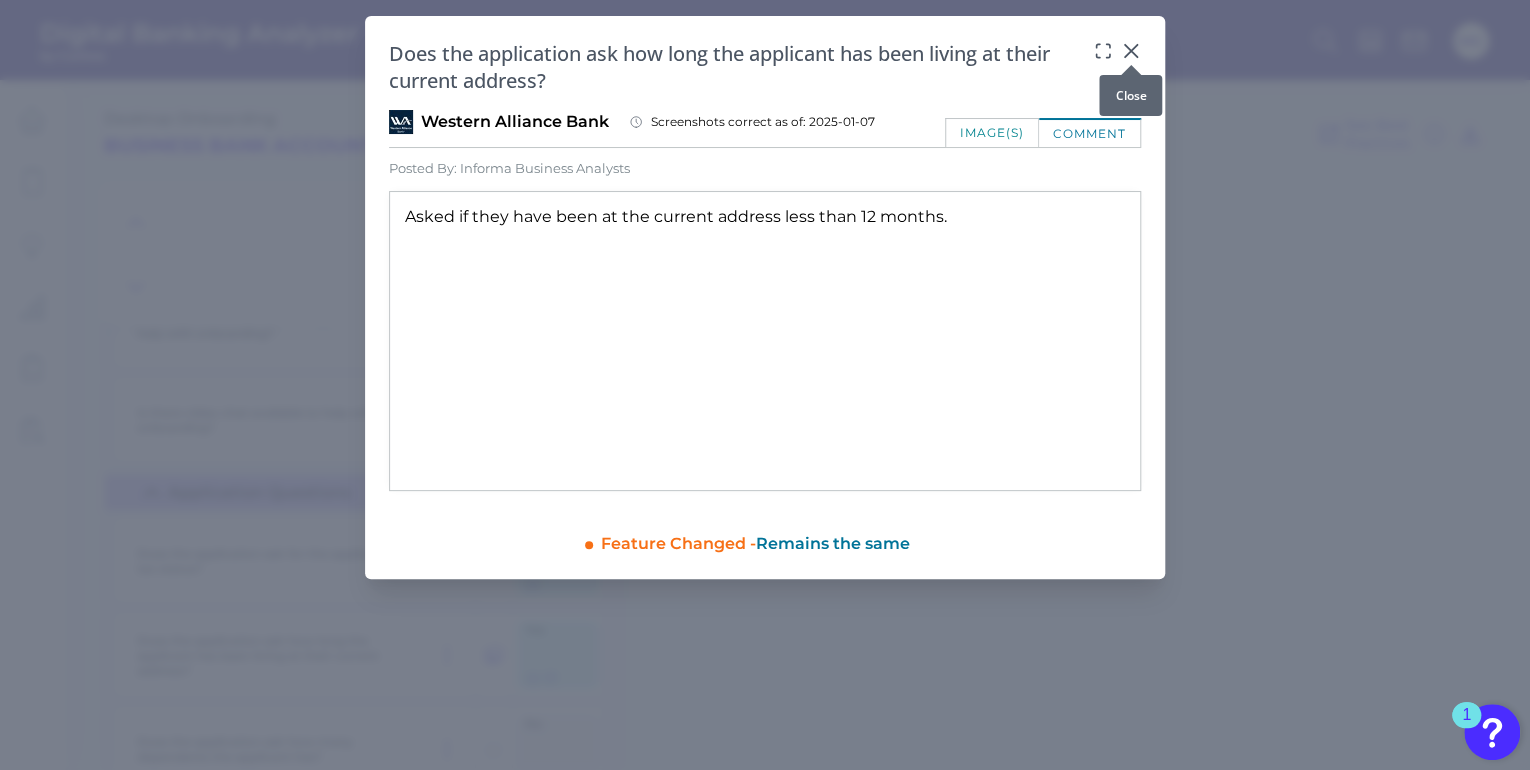 click 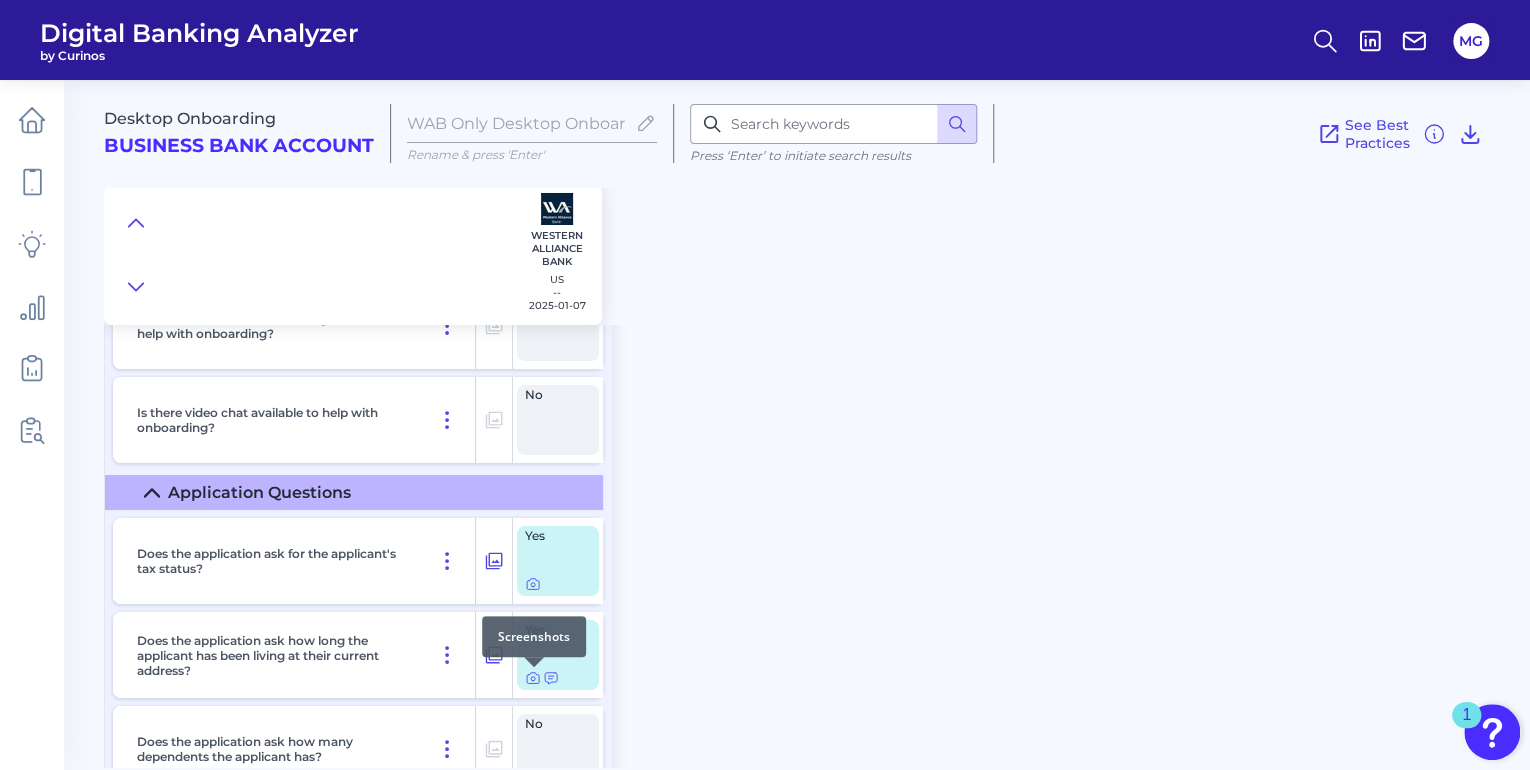 click at bounding box center [534, 667] 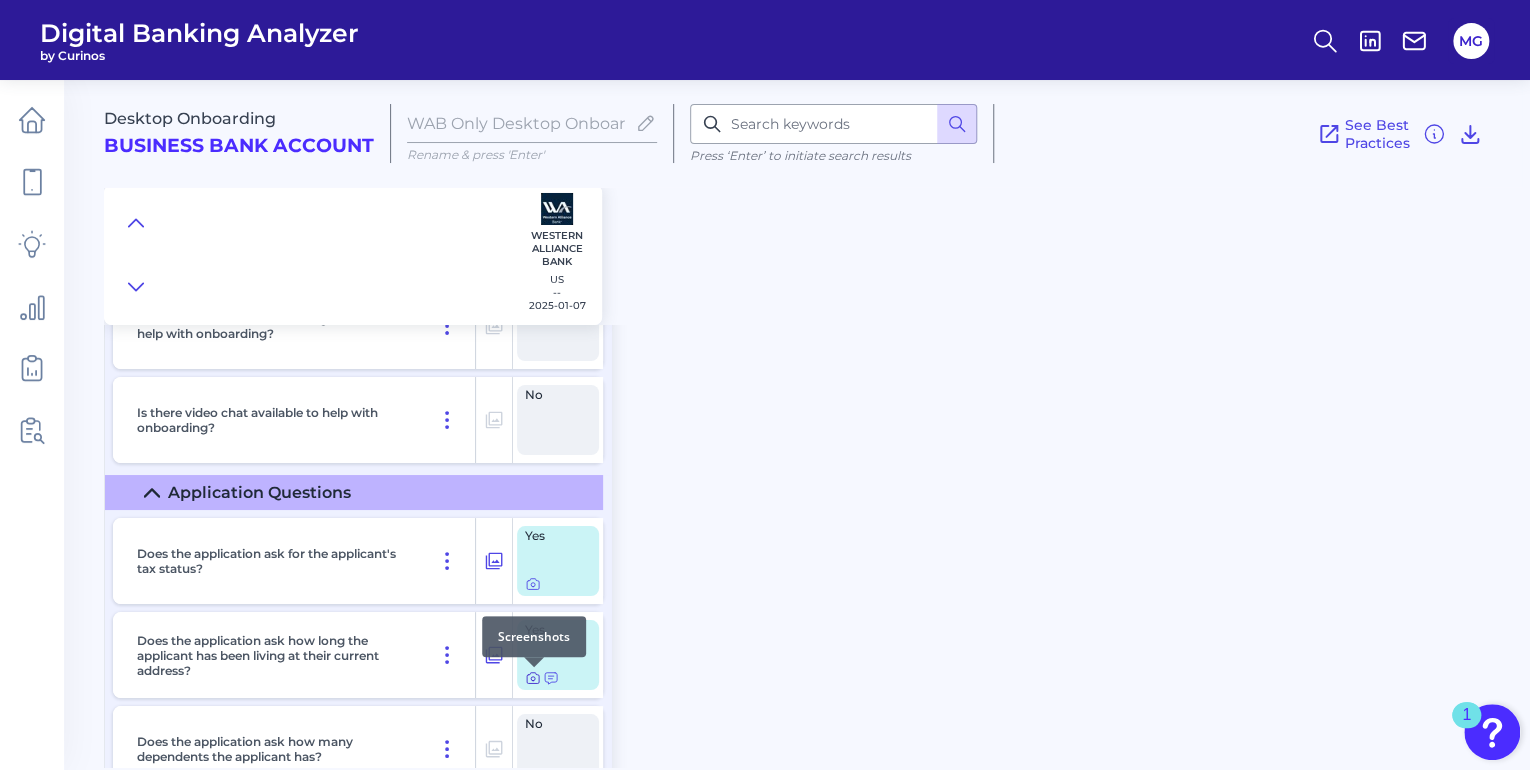 click 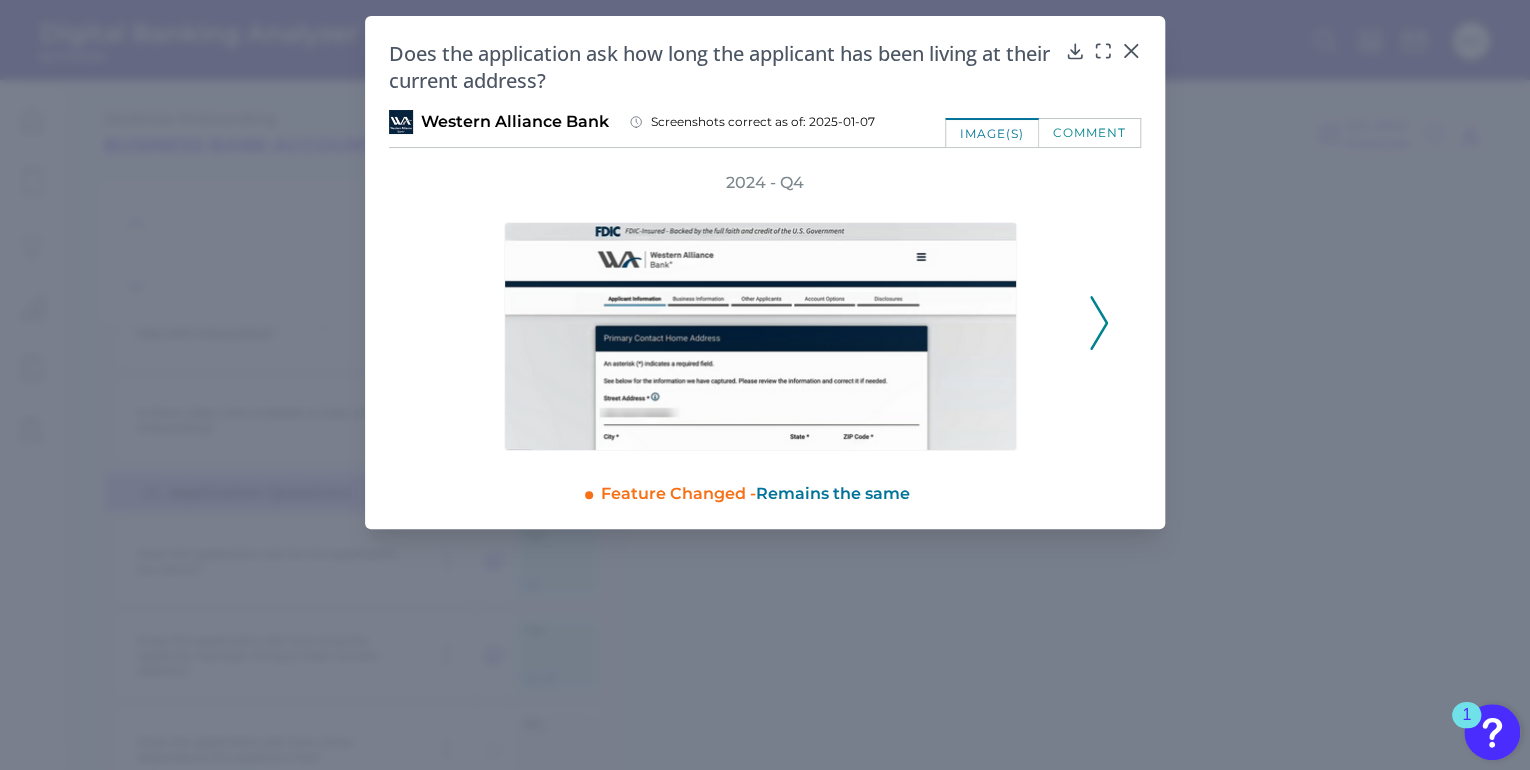 click on "2024 - Q4" at bounding box center [765, 311] 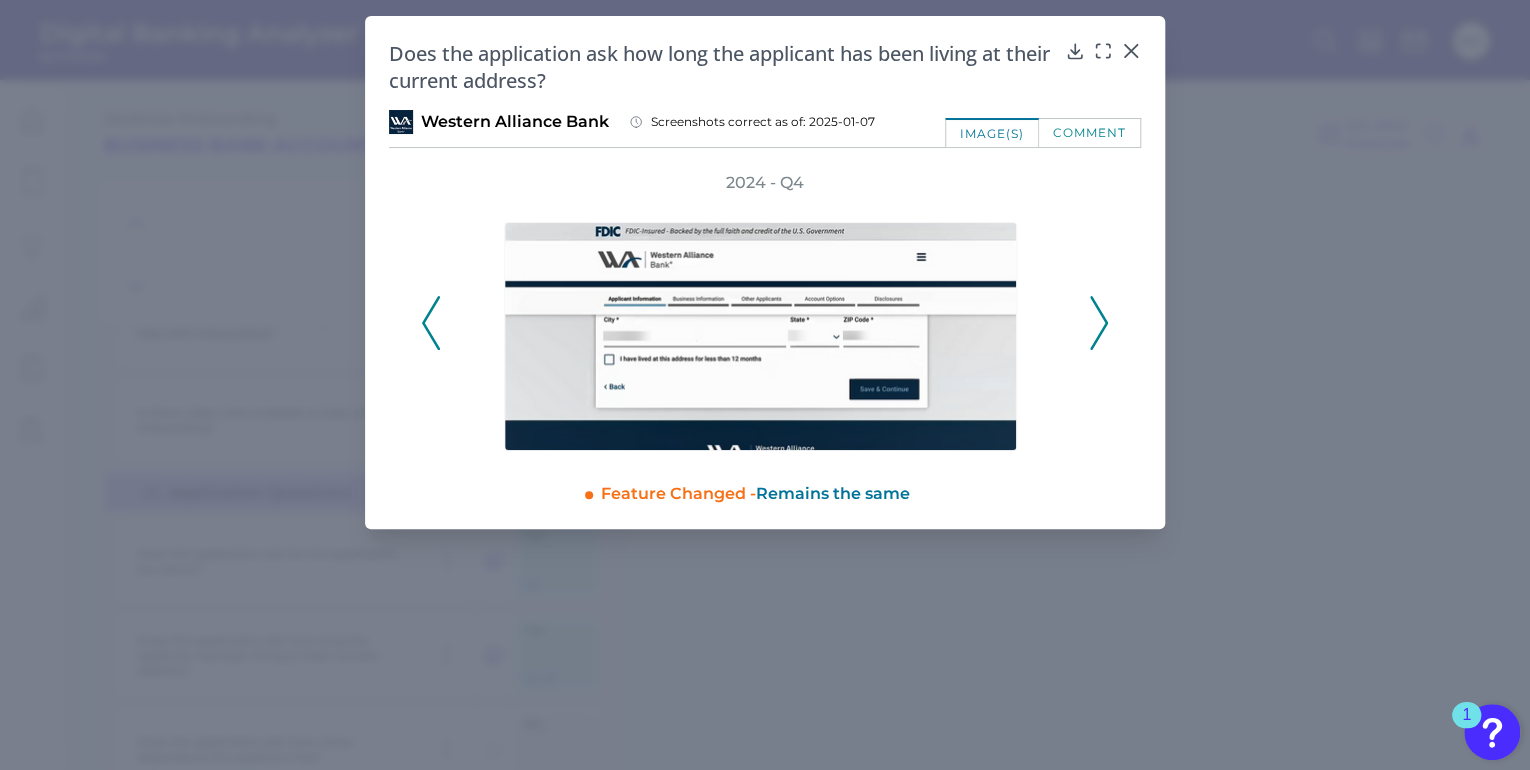 click 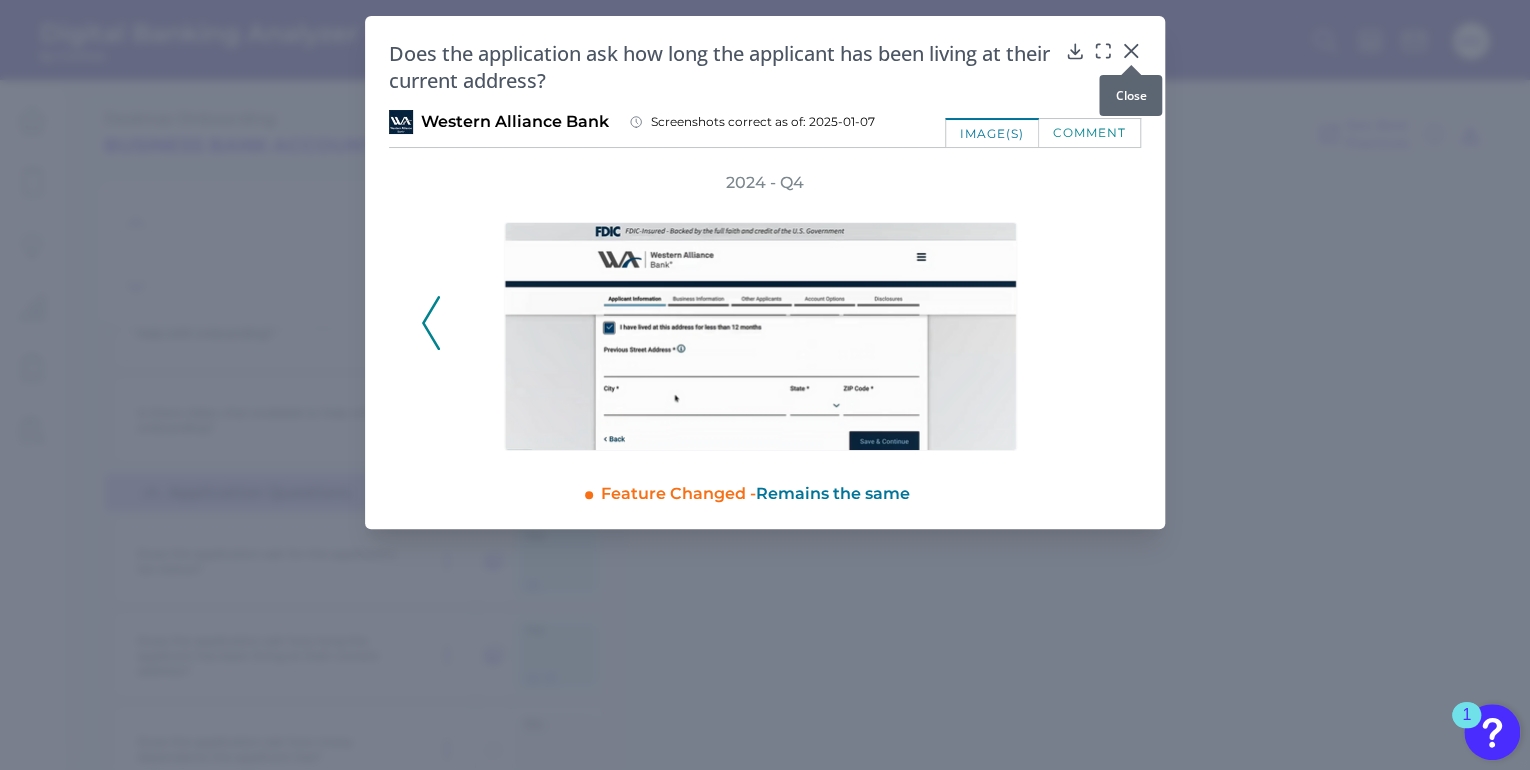 click 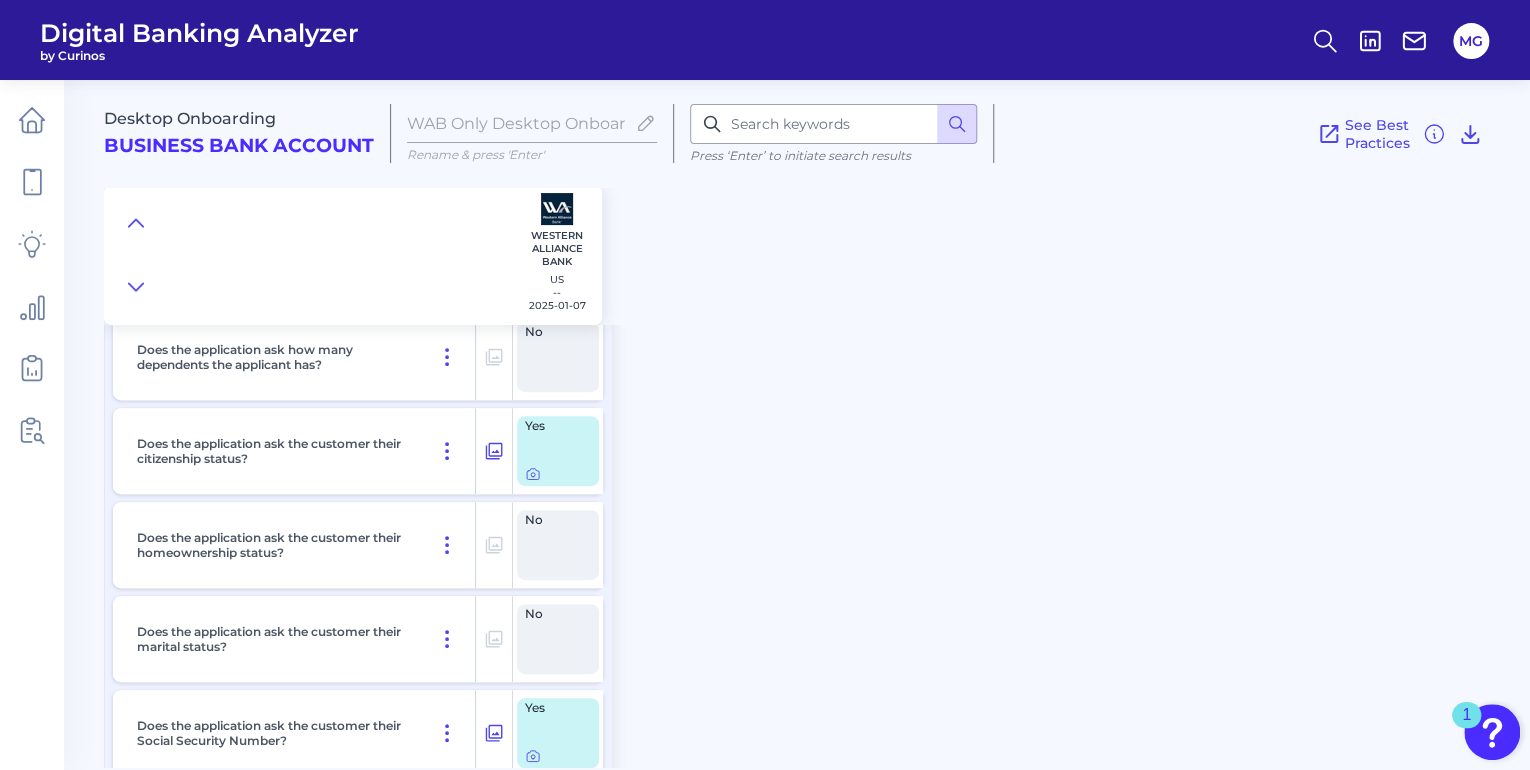 scroll, scrollTop: 7840, scrollLeft: 0, axis: vertical 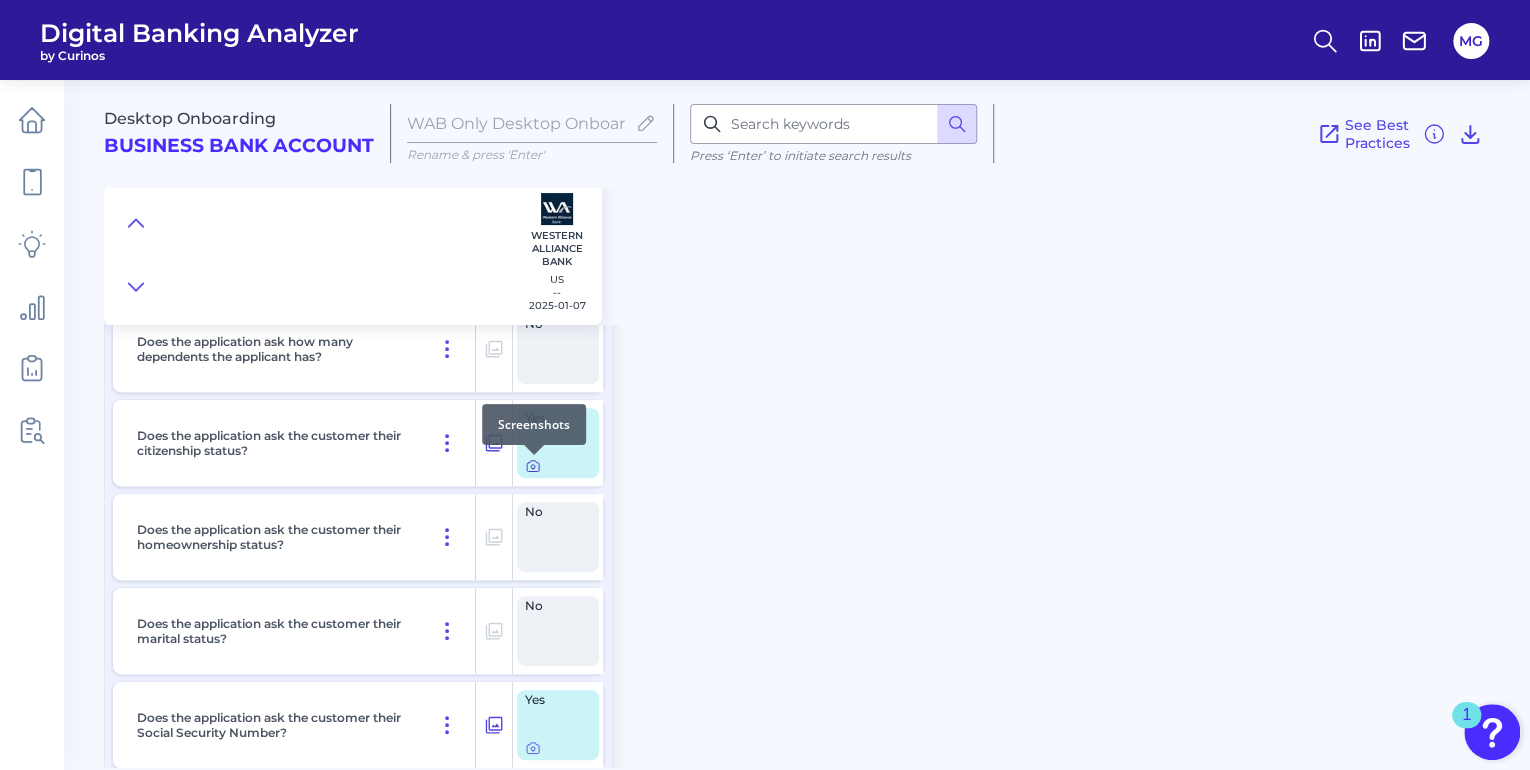 click 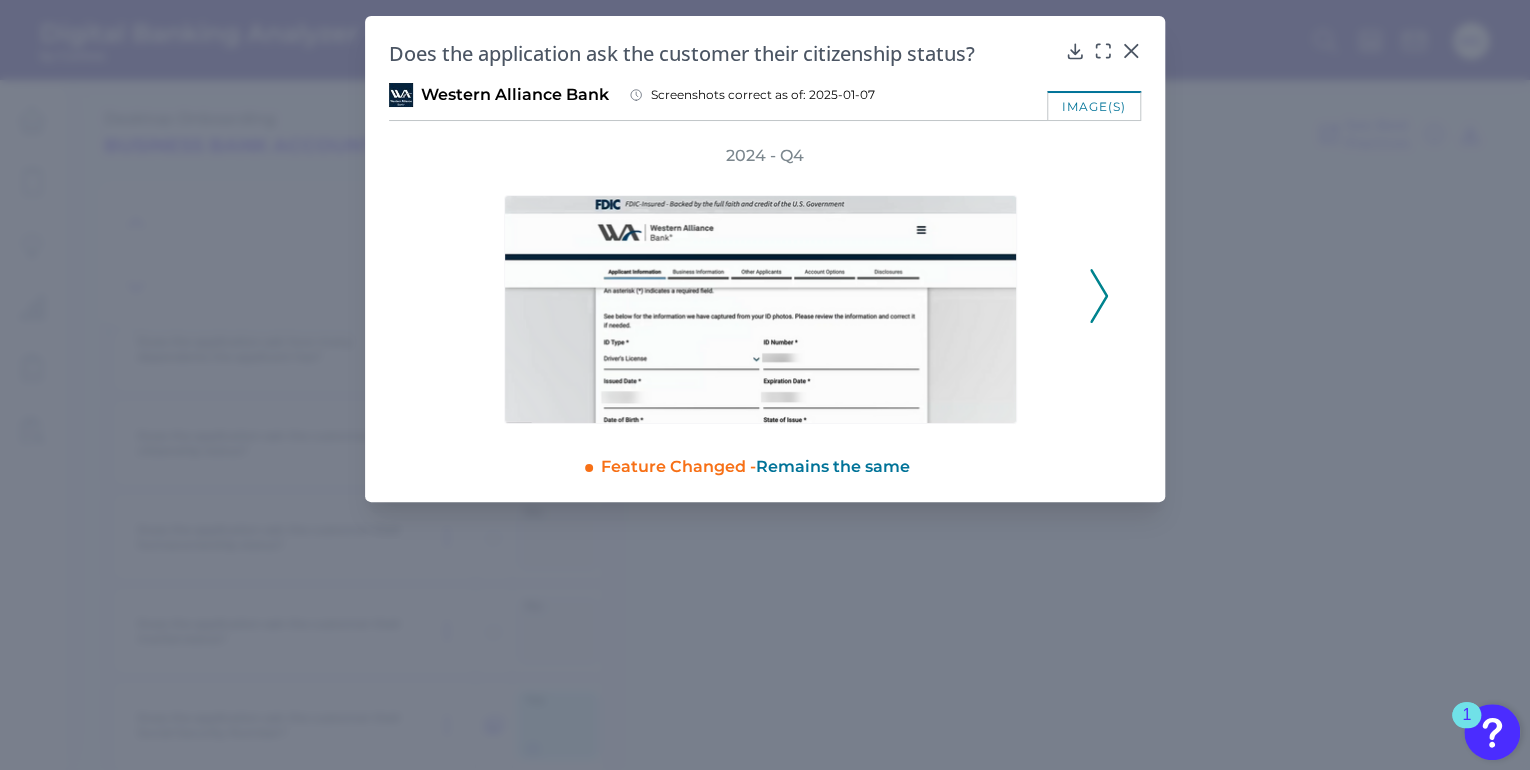 click 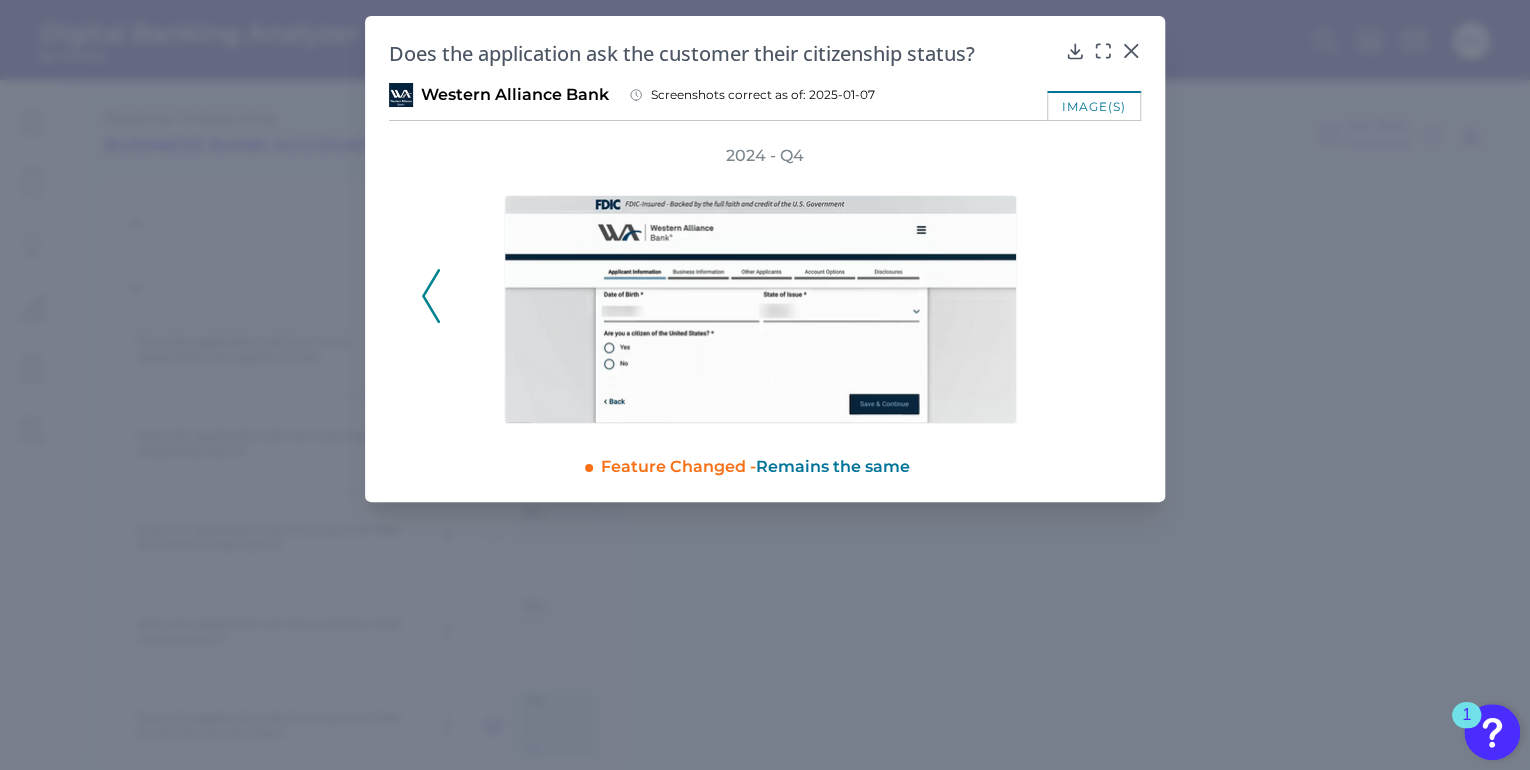 click on "2024 - Q4" at bounding box center (765, 284) 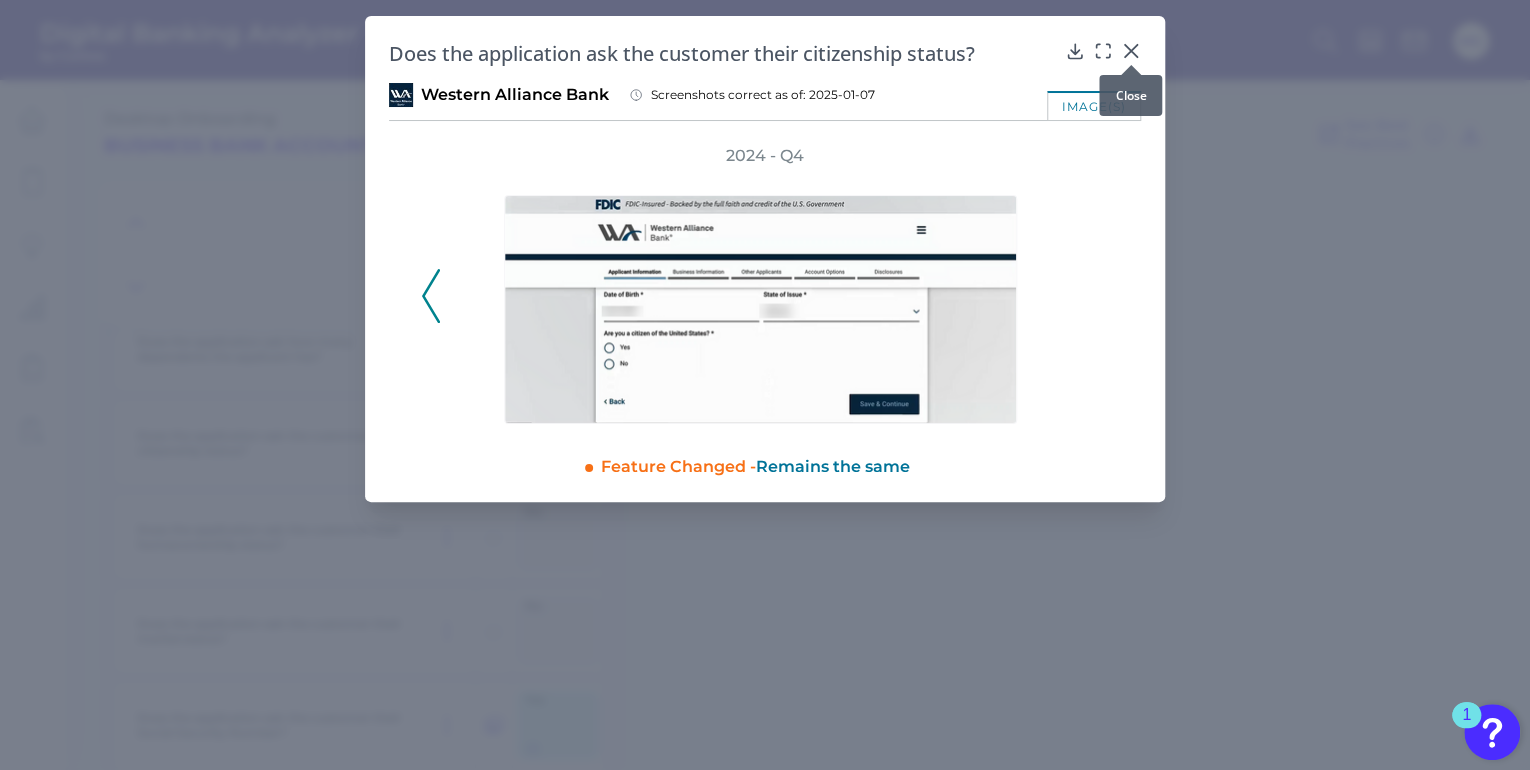 click at bounding box center [1131, 65] 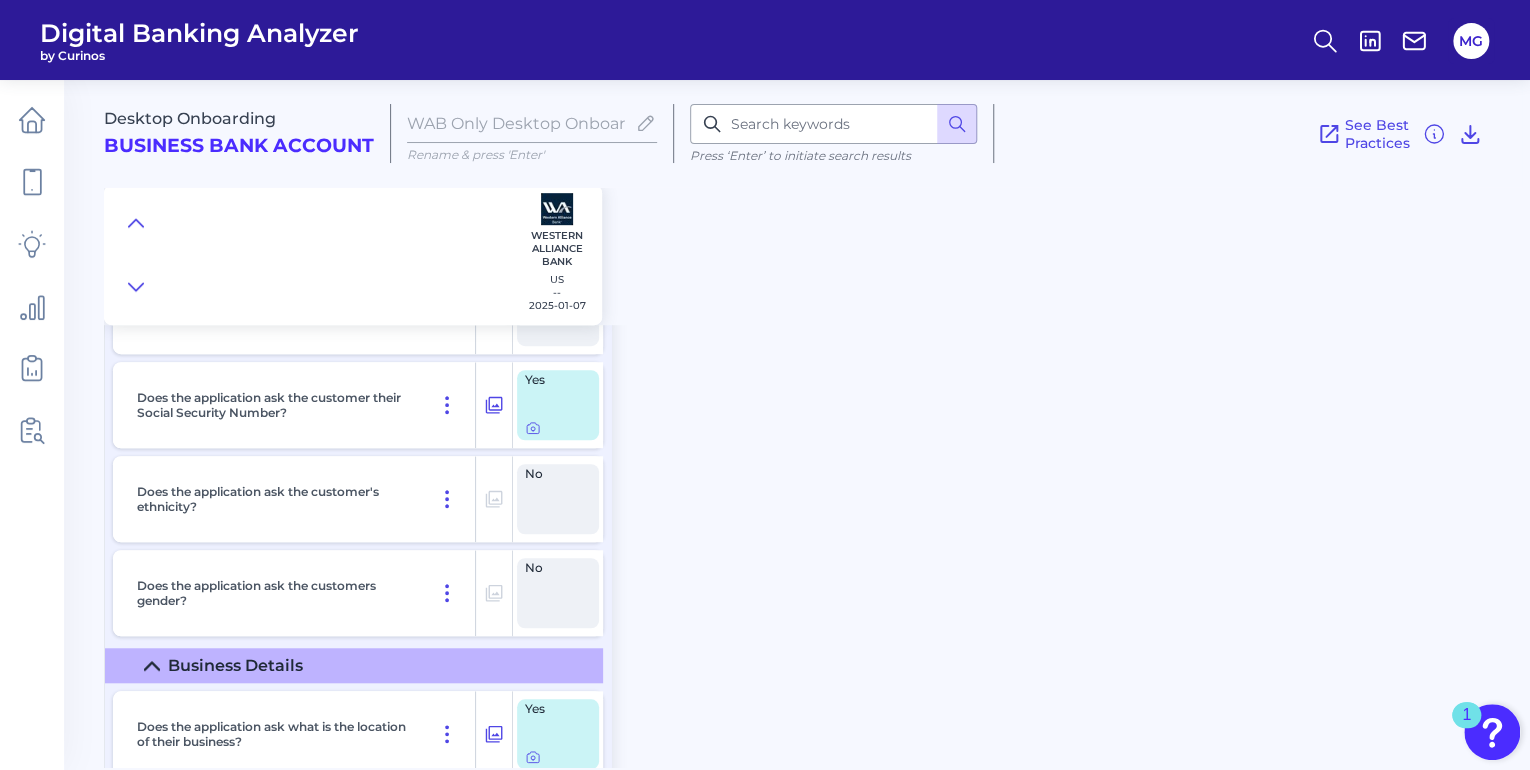 scroll, scrollTop: 8240, scrollLeft: 0, axis: vertical 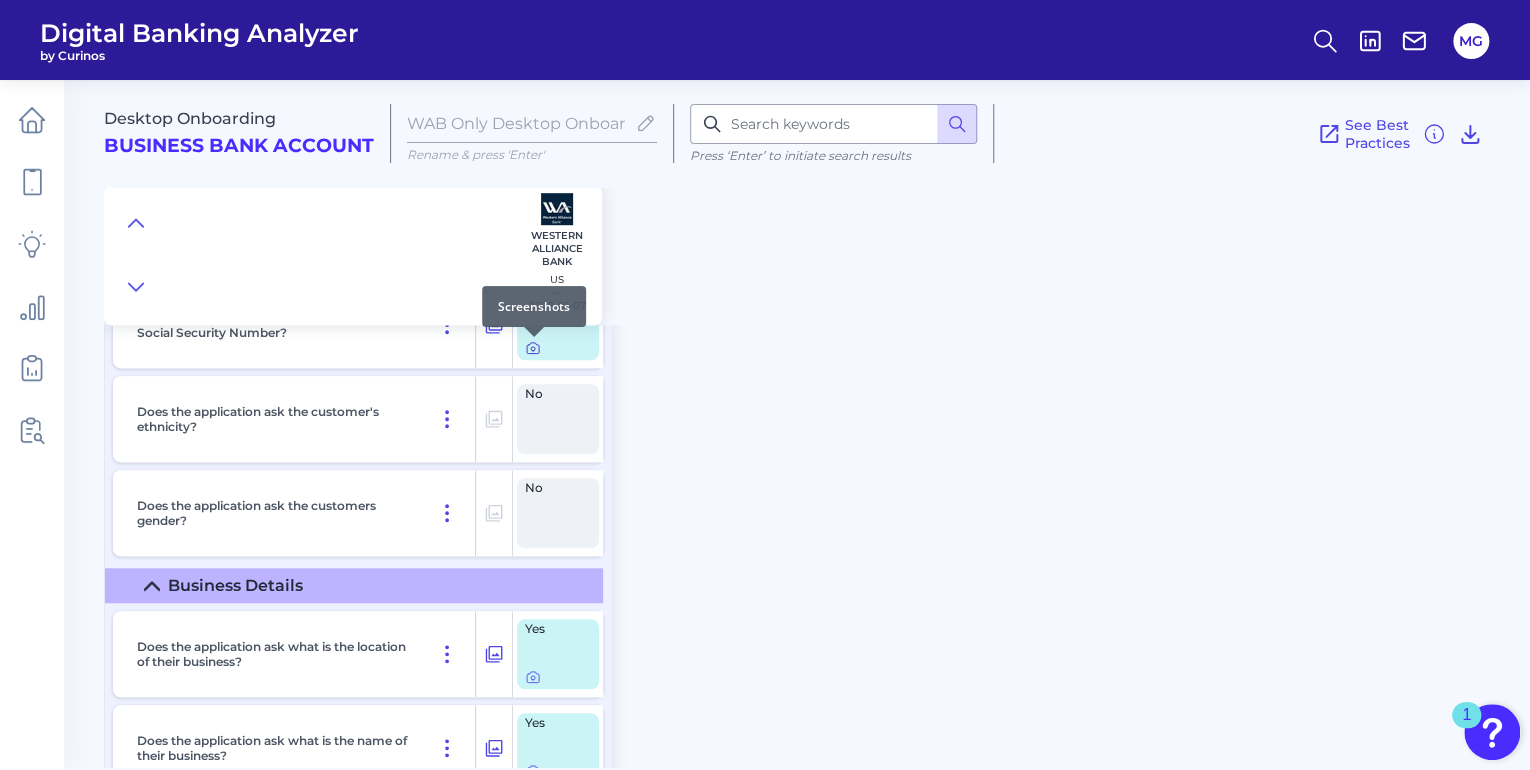 click 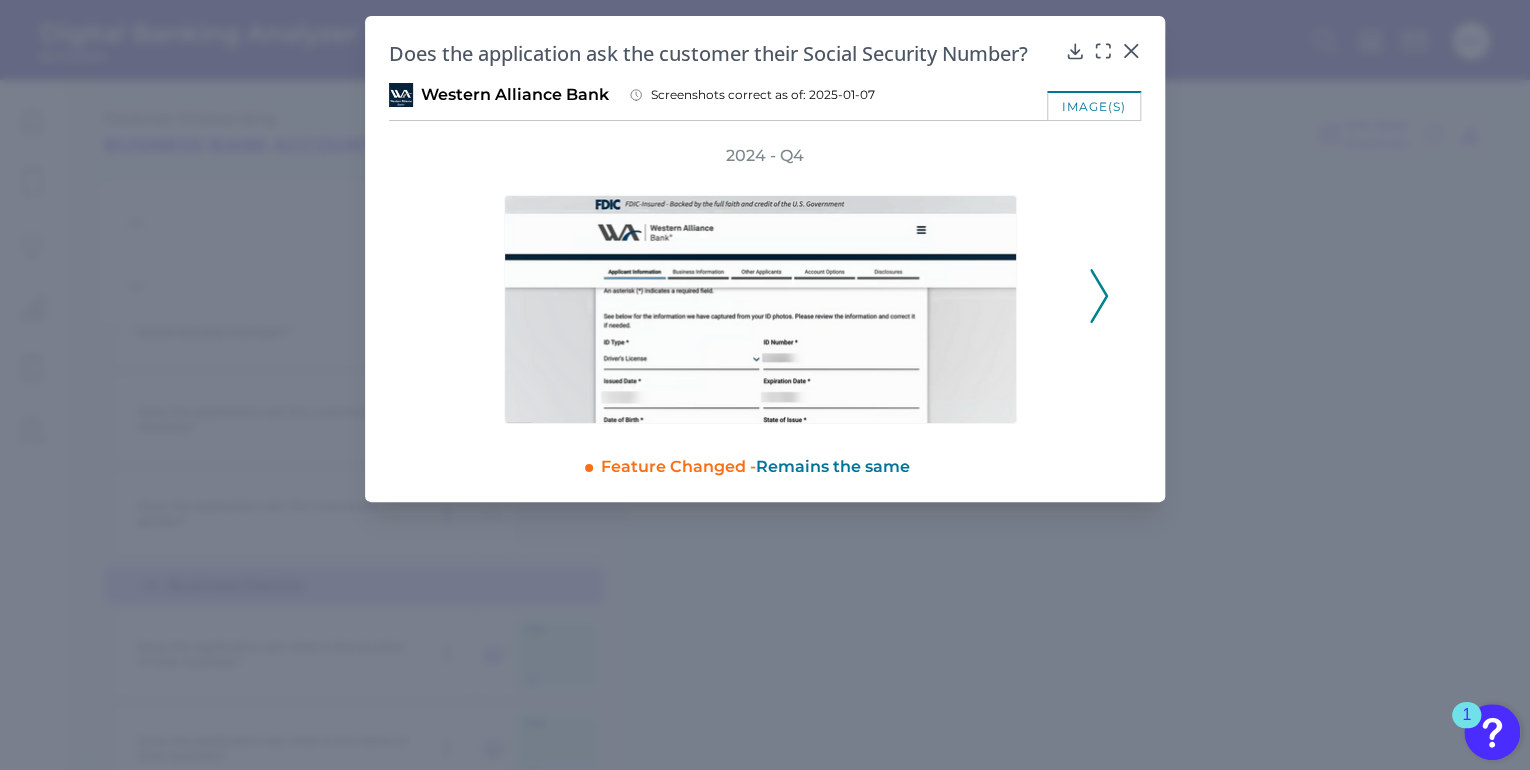 click 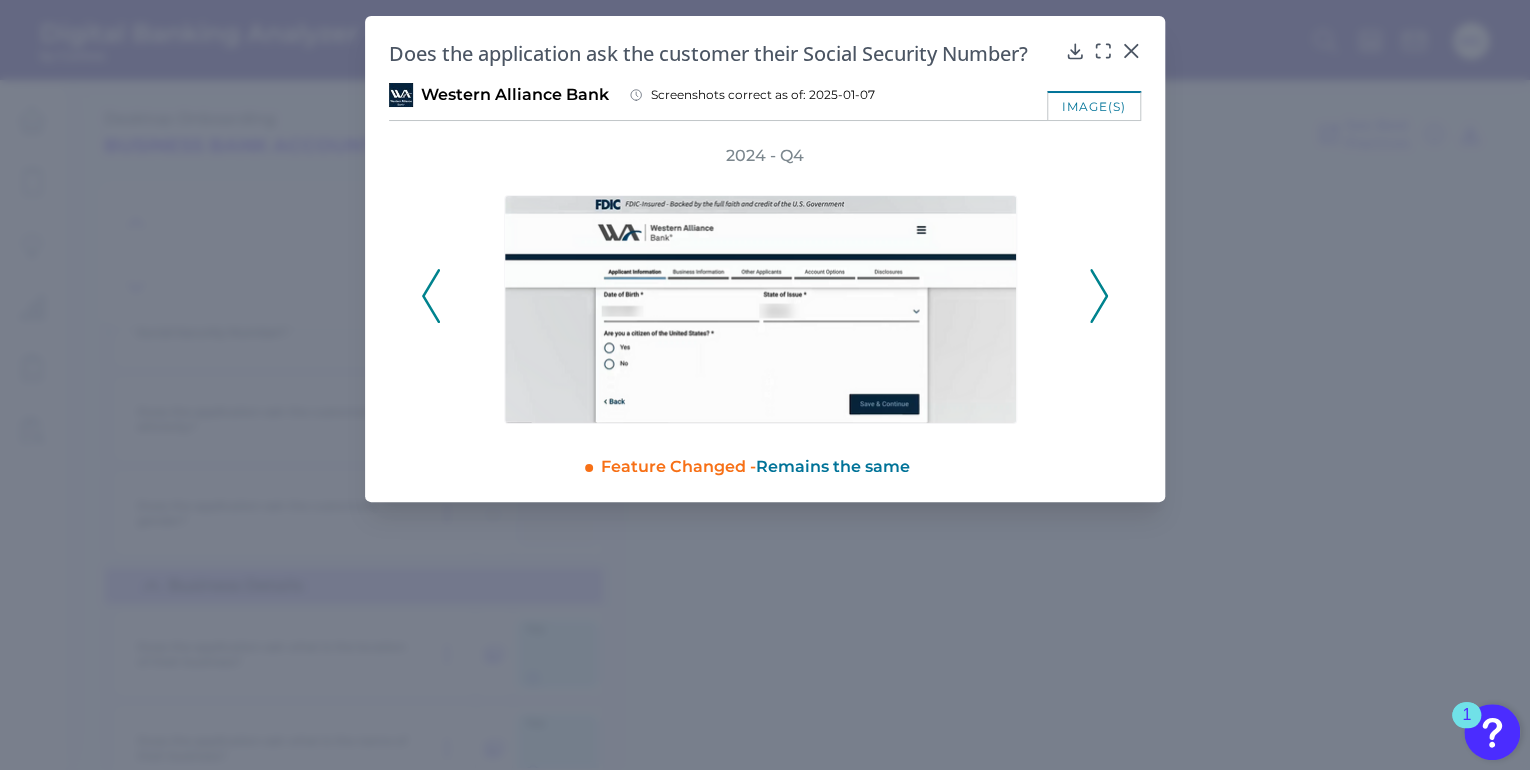 click 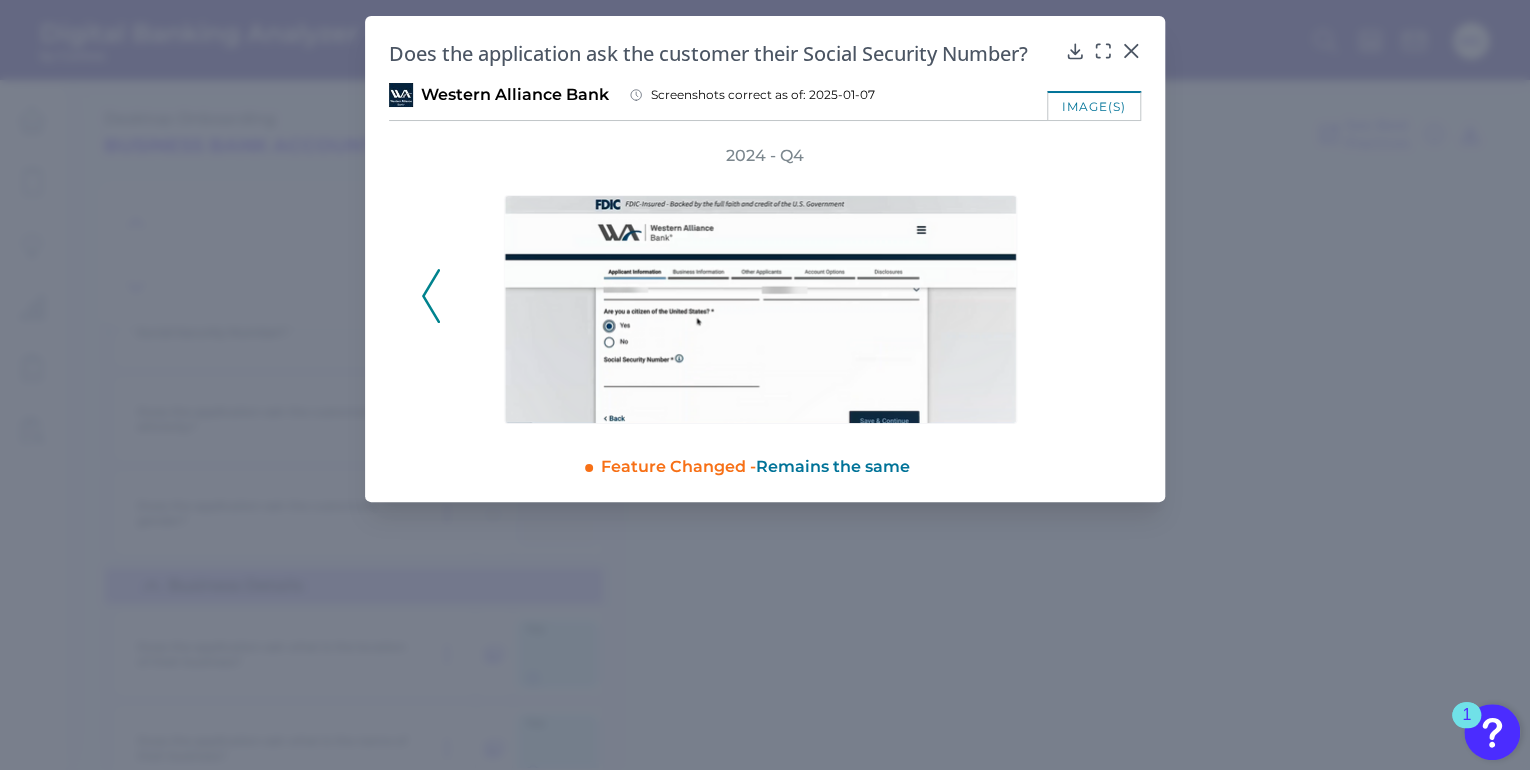click on "2024 - Q4" at bounding box center (765, 284) 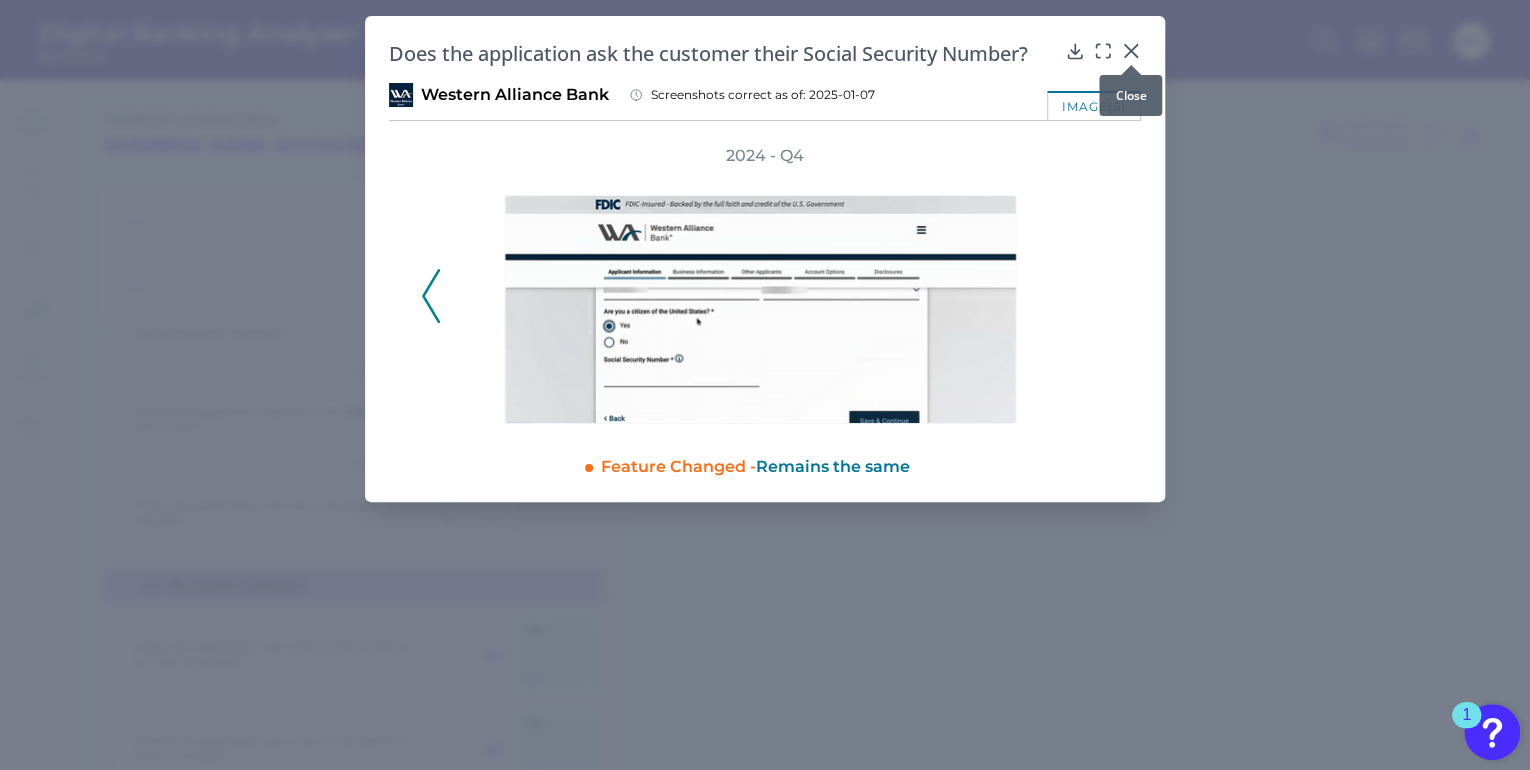 click 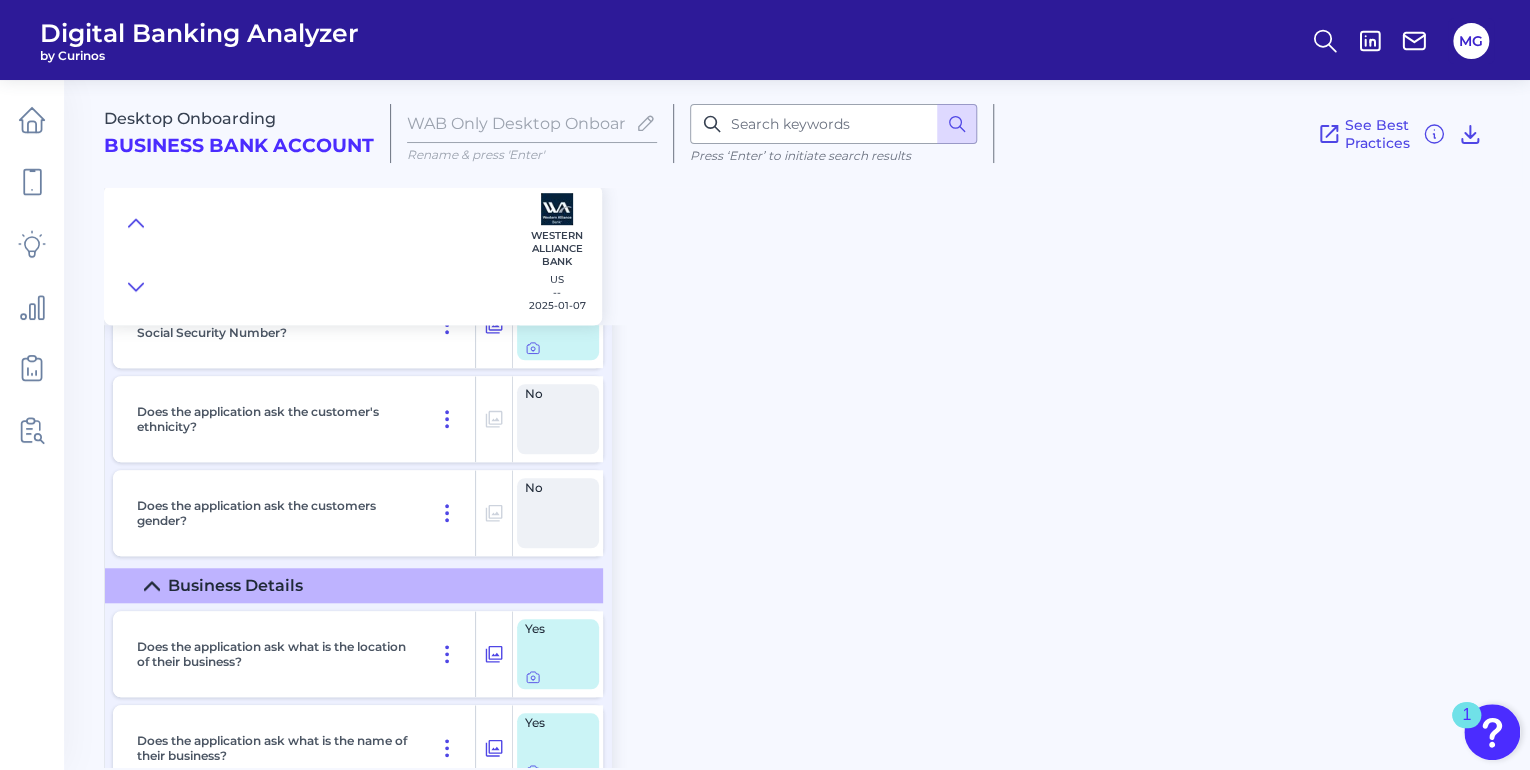 click on "Desktop Onboarding Business Bank Account WAB Only Desktop Onboarding to ValidateJul 22 2025 Rename & press 'Enter' Press ‘Enter’ to initiate search results See Best Practices Western Alliance Bank US -- 2025-01-07 Channel Channel Can you apply for the PRODUCT as a new to brand customer on ANY digital channel? Yes As a brand new customer, can you apply for the PRODUCT through the public website? Yes In which channel(s) was the application completed? Yes Where did the applicant initiate their application? Yes If the applicant could initiate the web platform, was the whole application up to and including submission and document verification housed online? Yes If the applicant was moved to mobile app during the application, at which stage did this happen? N/A Does the customer have to go in branch to complete application? No If the applicant was moved offline during the application, at which stage did this happen? N/A Does the application deliver an instant decision? No Help and Support No" at bounding box center [817, 416] 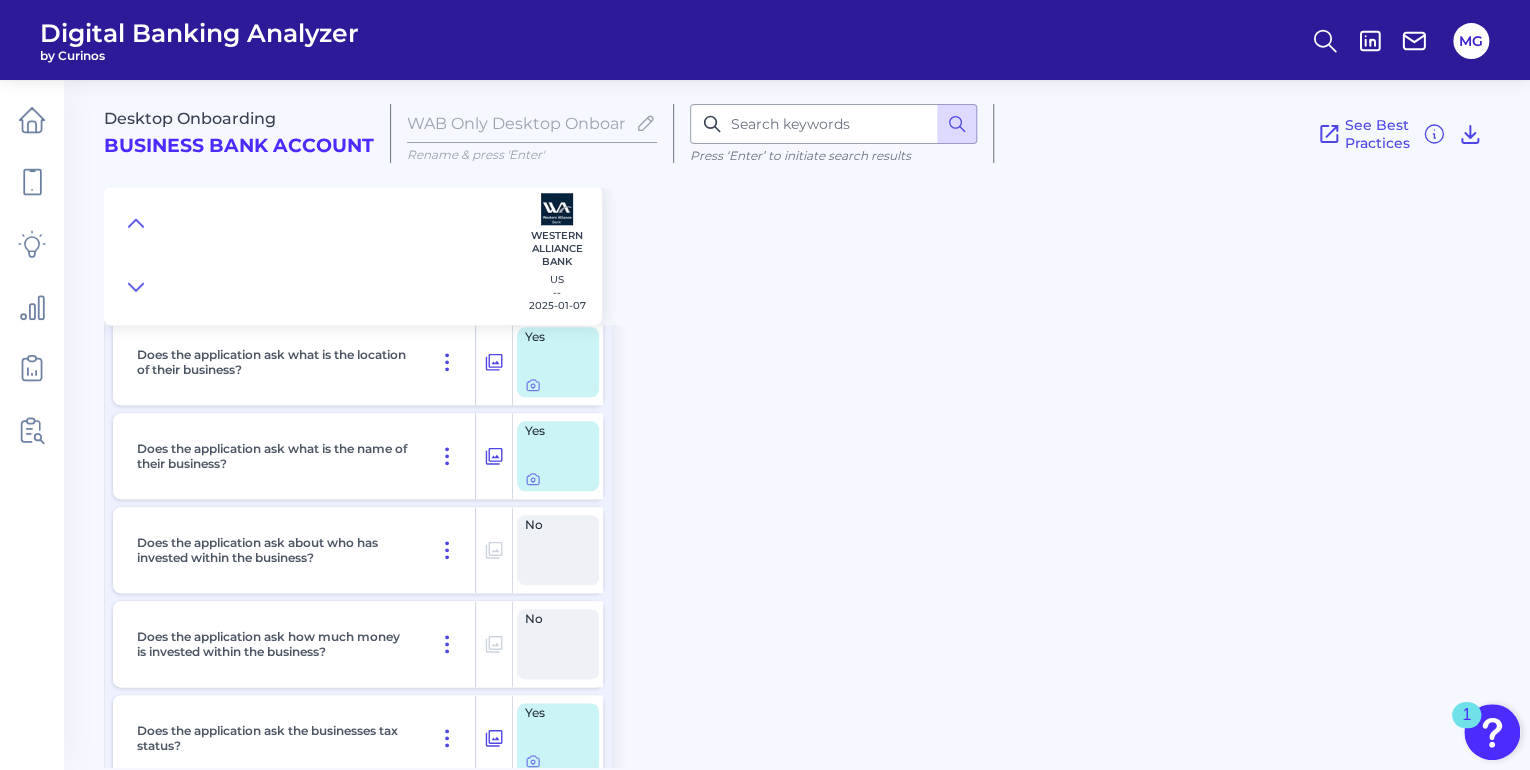 scroll, scrollTop: 8560, scrollLeft: 0, axis: vertical 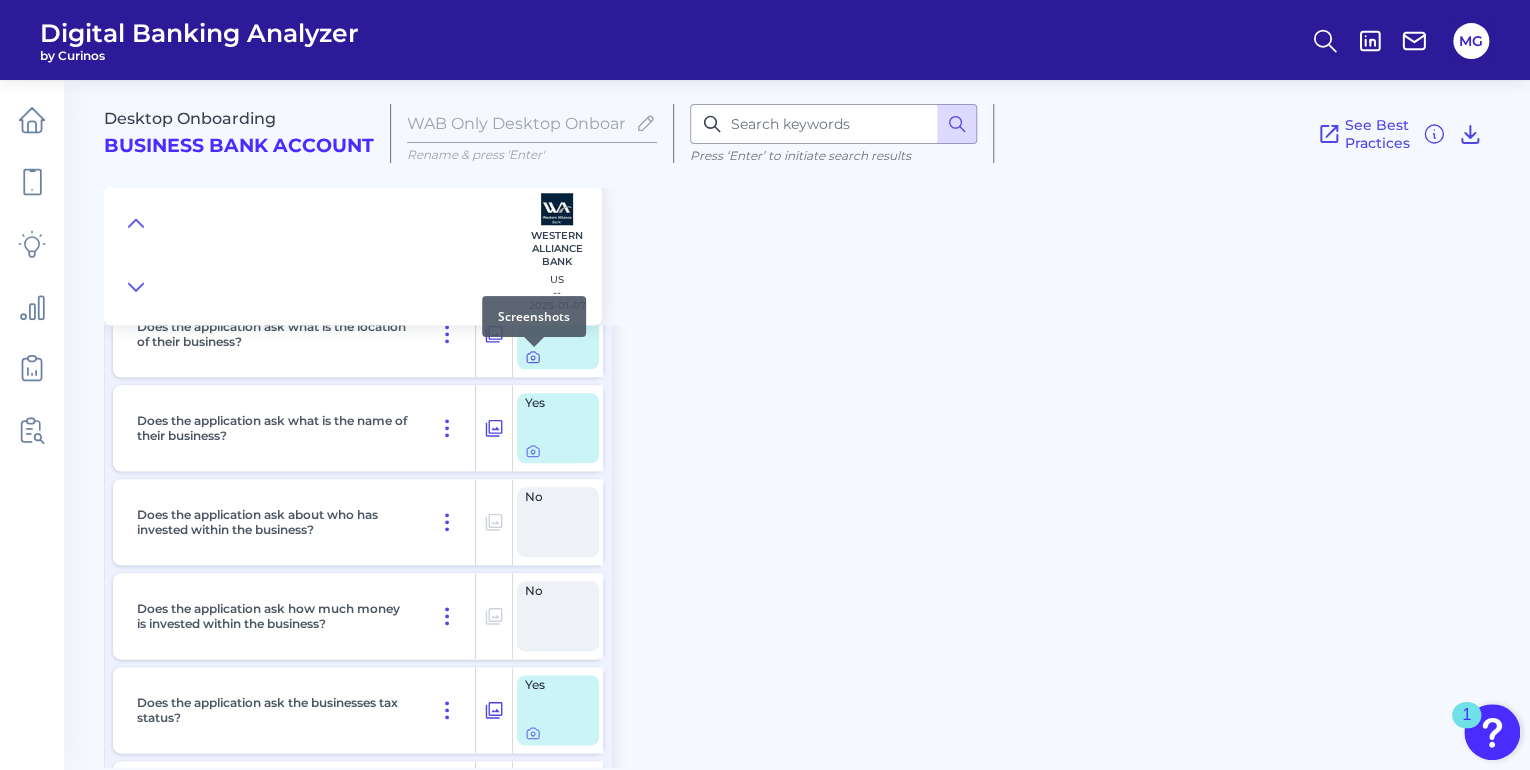 click 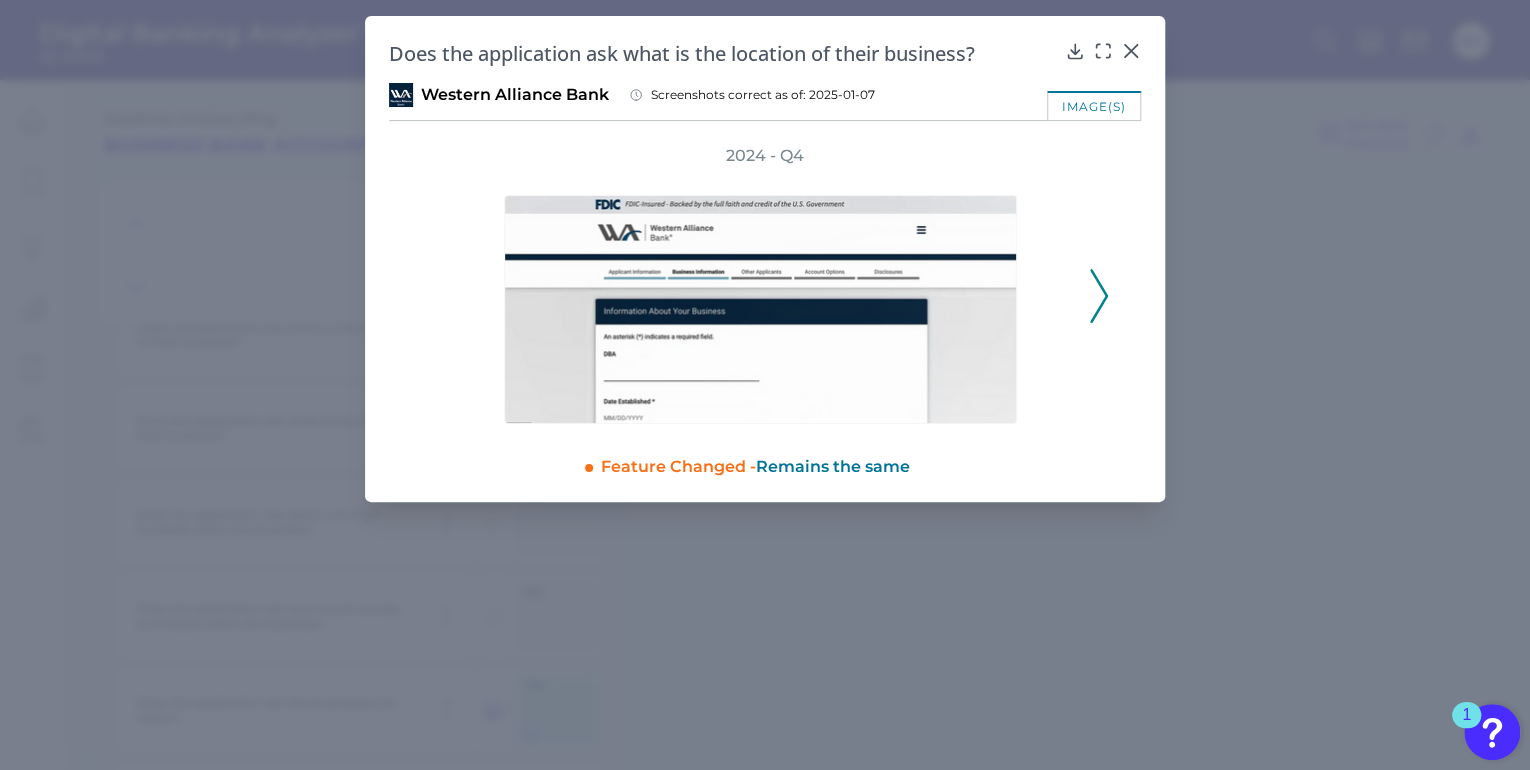 click on "2024 - Q4" at bounding box center [765, 284] 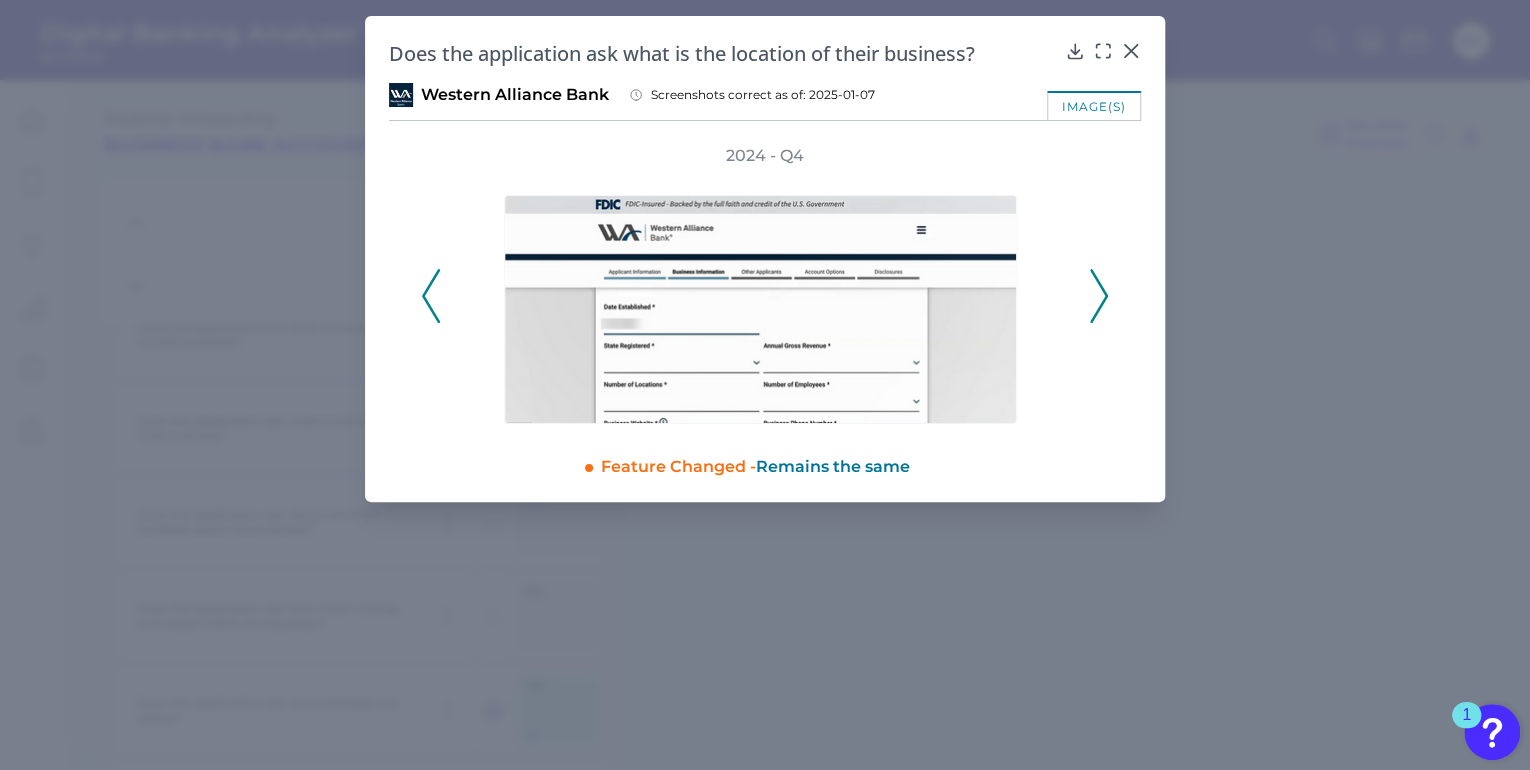 click 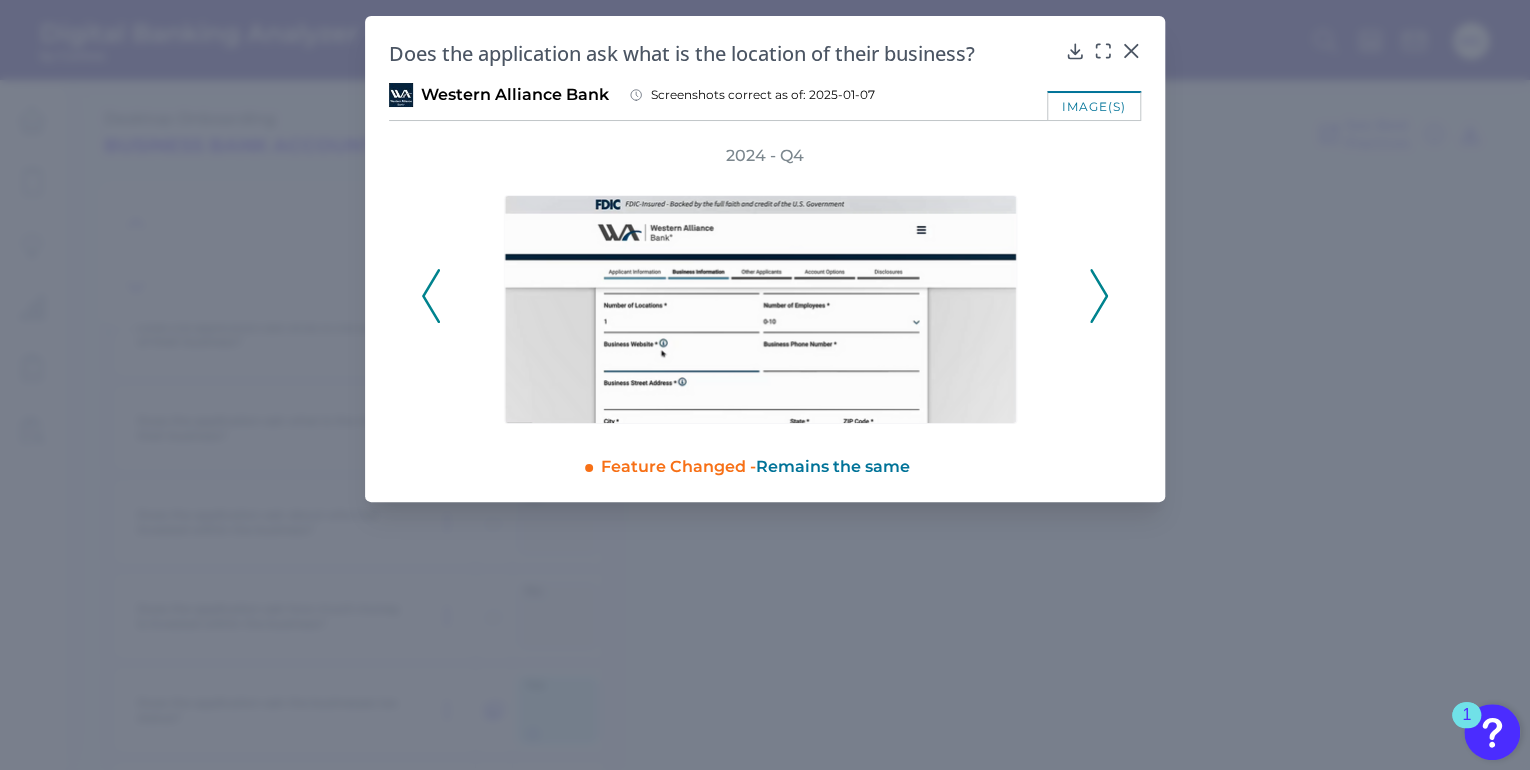 click 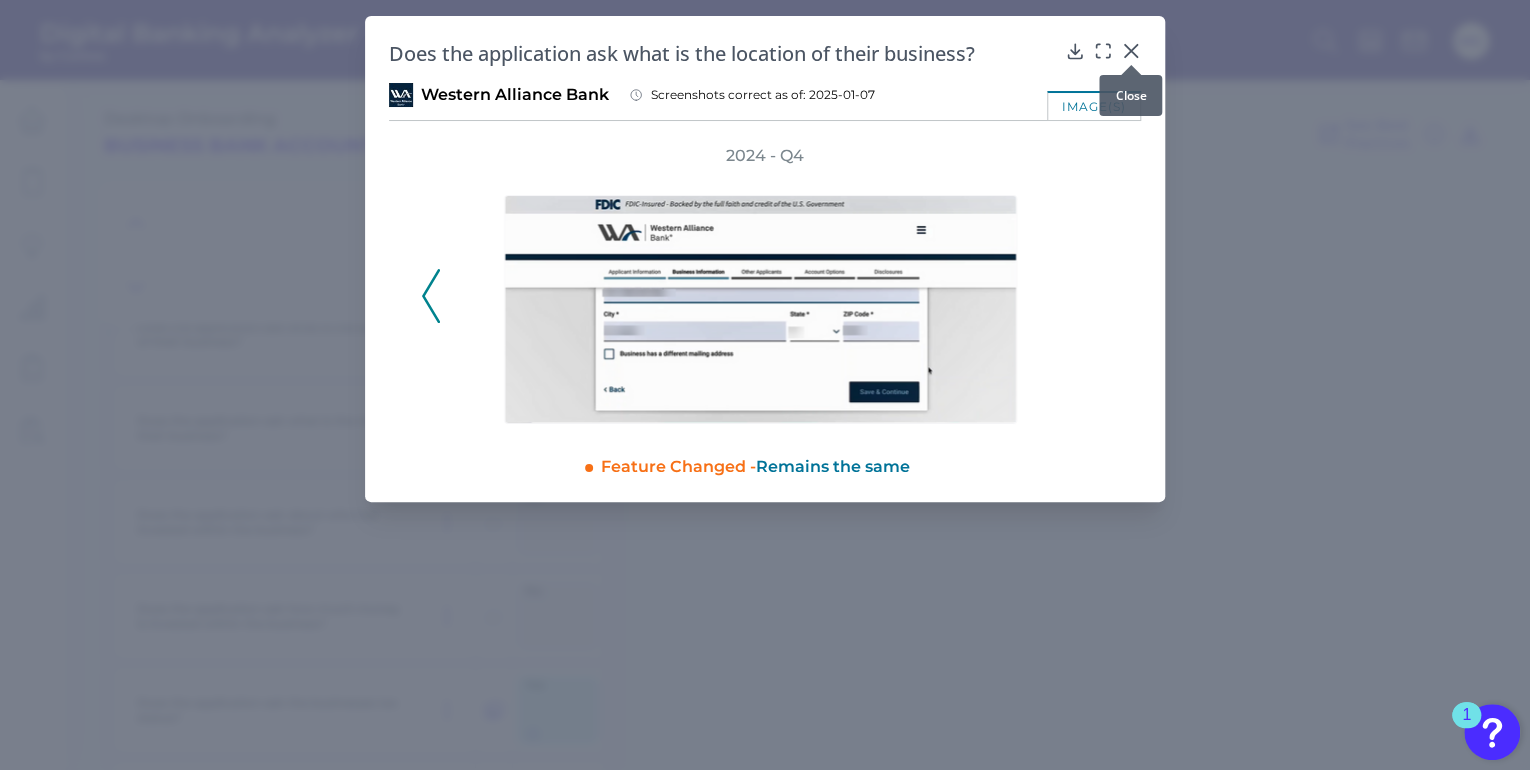 click 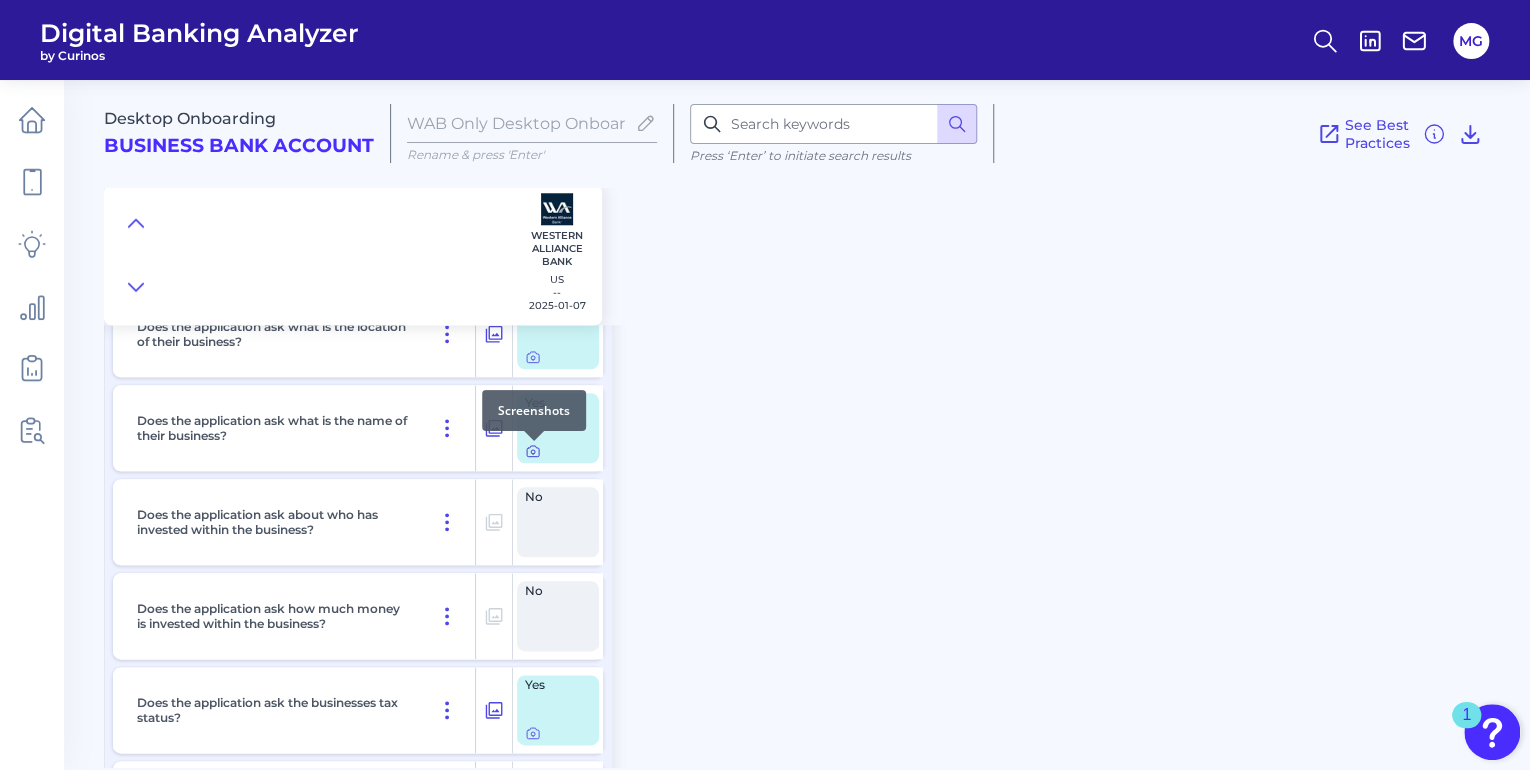 click 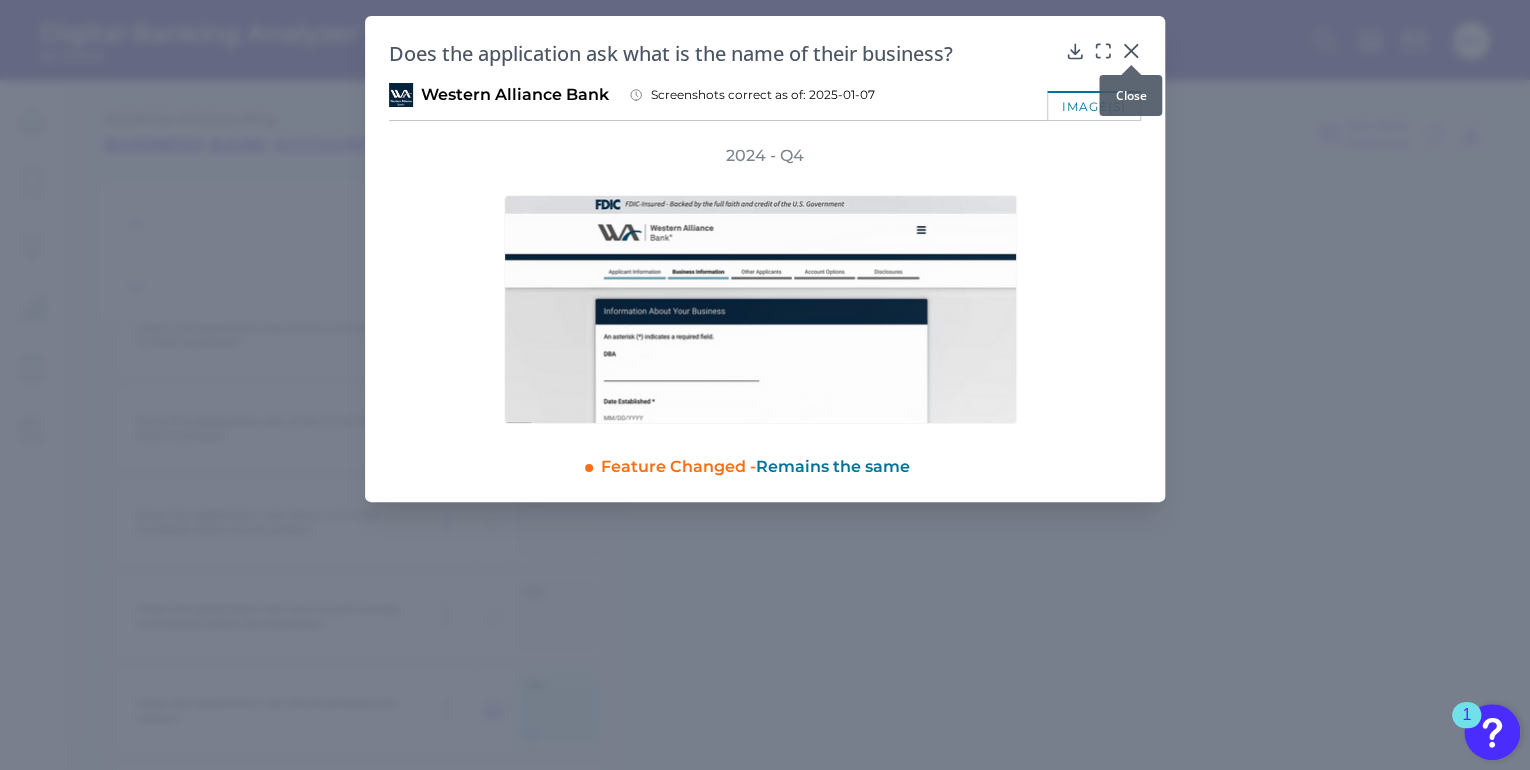 drag, startPoint x: 1129, startPoint y: 50, endPoint x: 1128, endPoint y: 80, distance: 30.016663 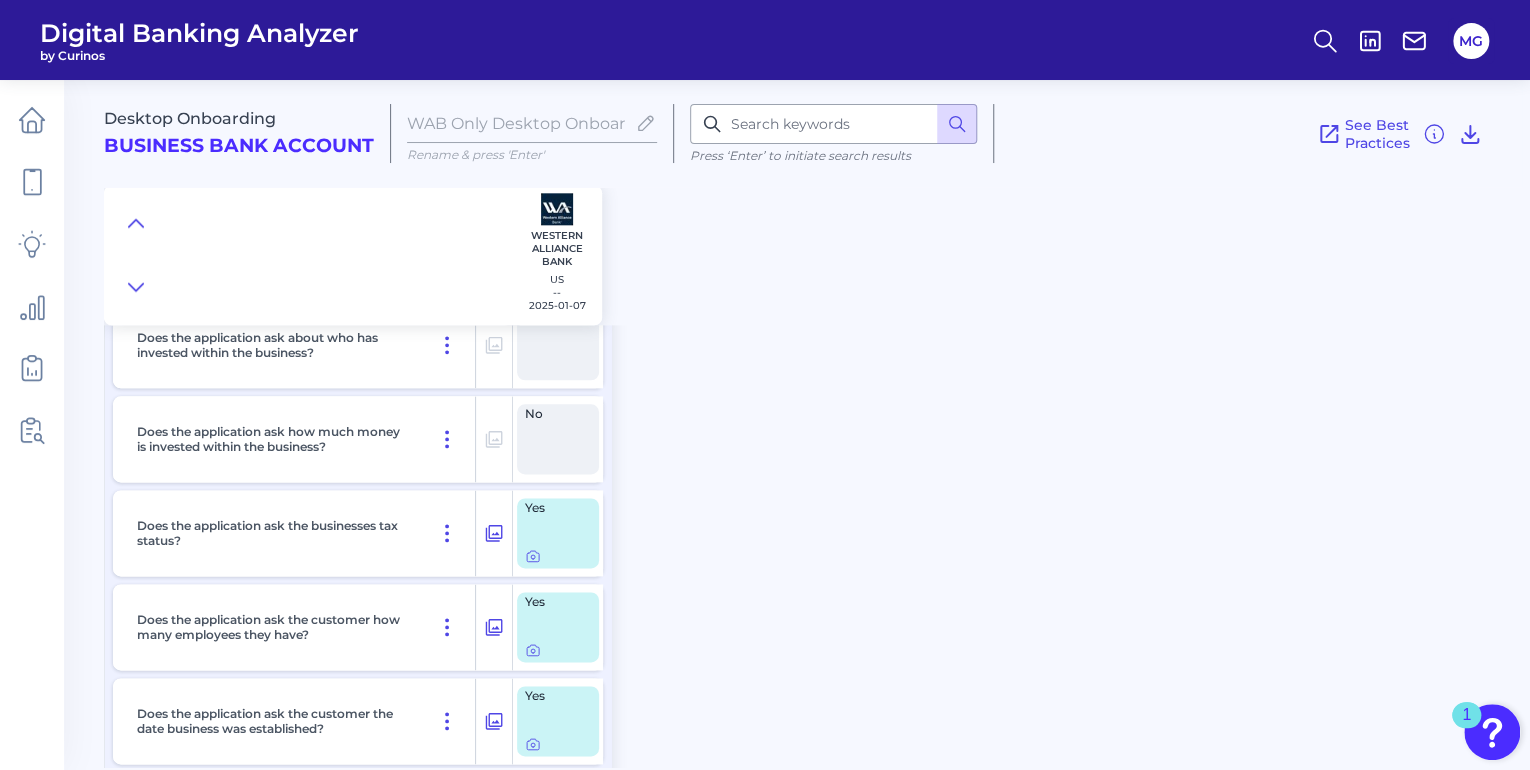 scroll, scrollTop: 8800, scrollLeft: 0, axis: vertical 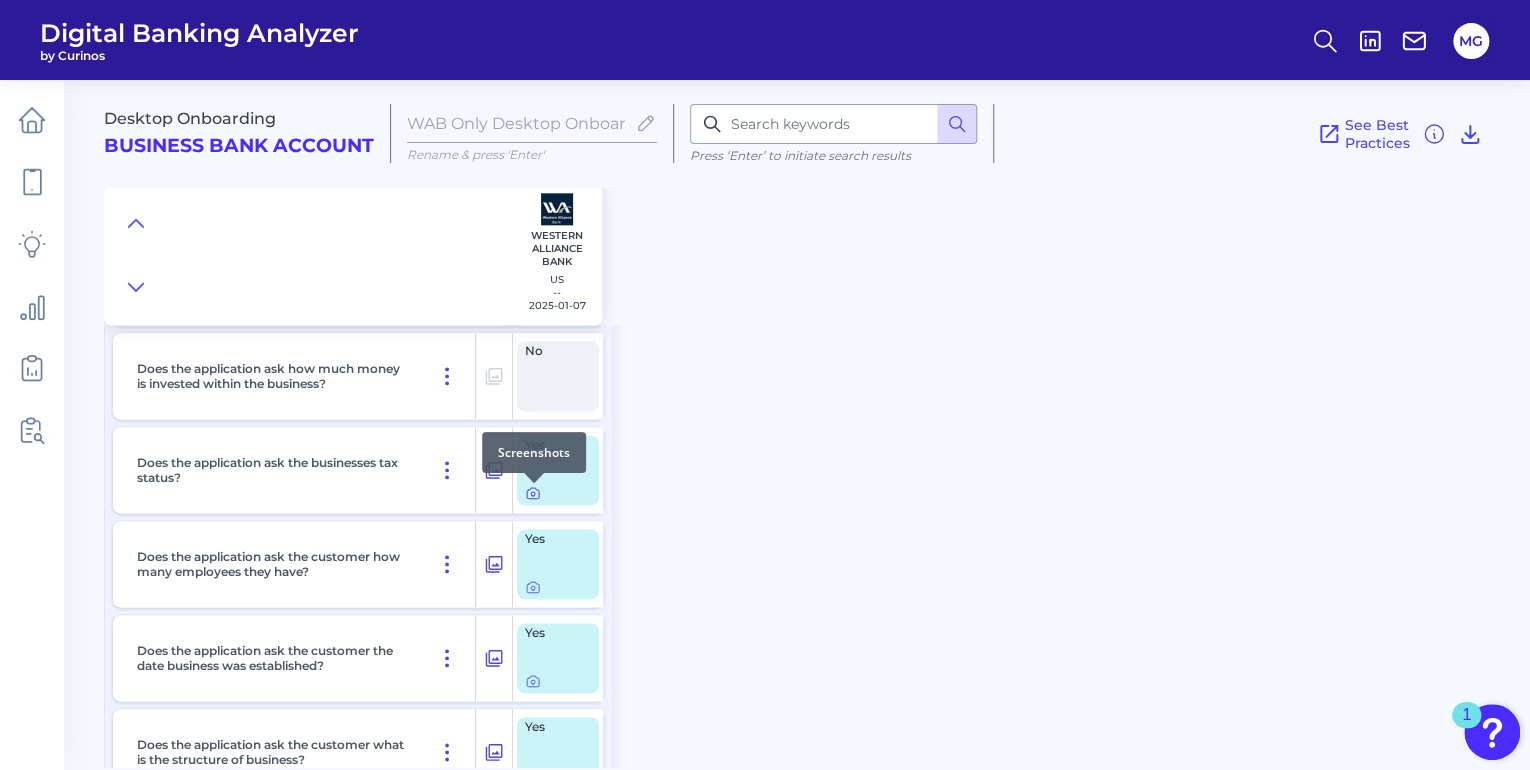 click 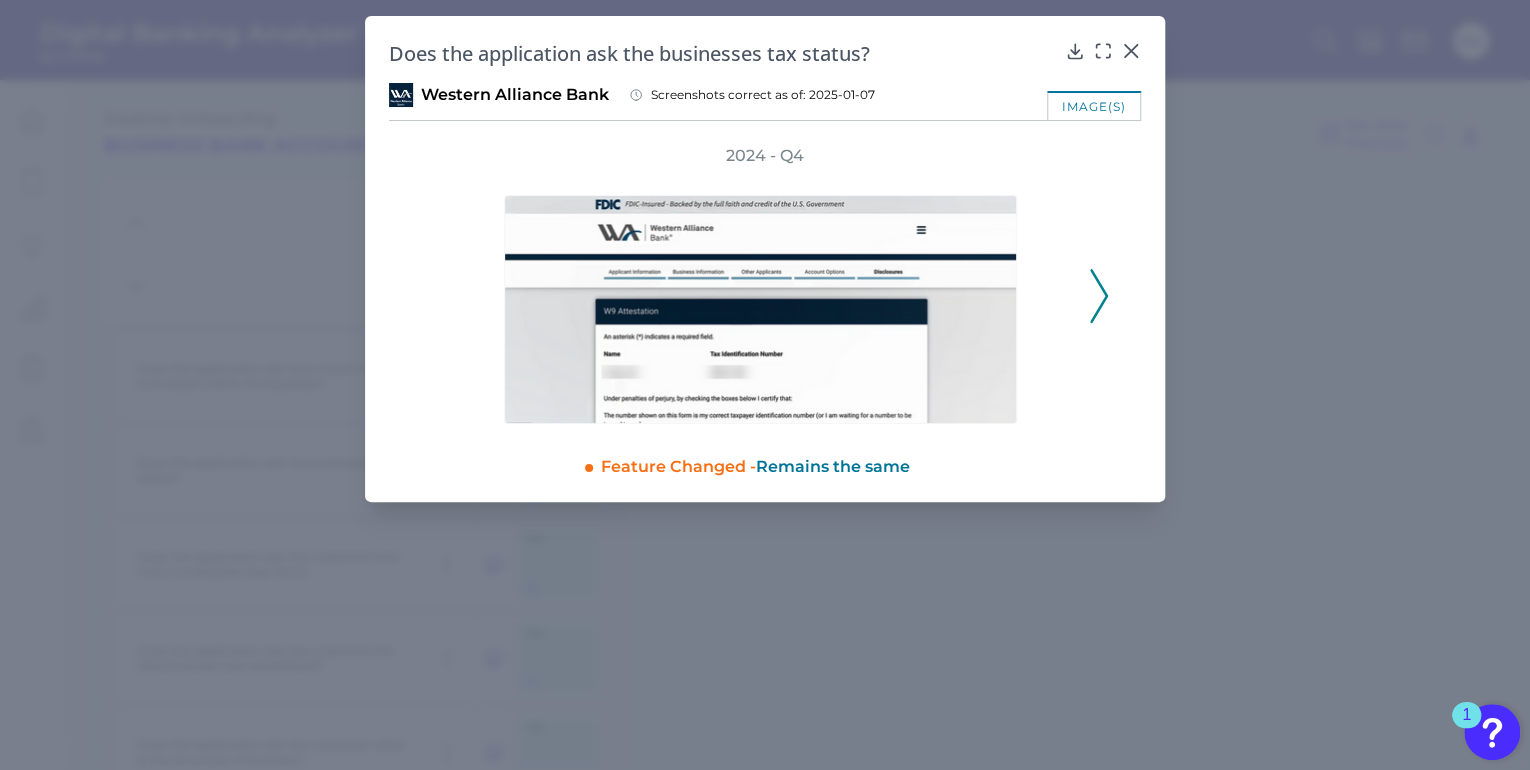 click 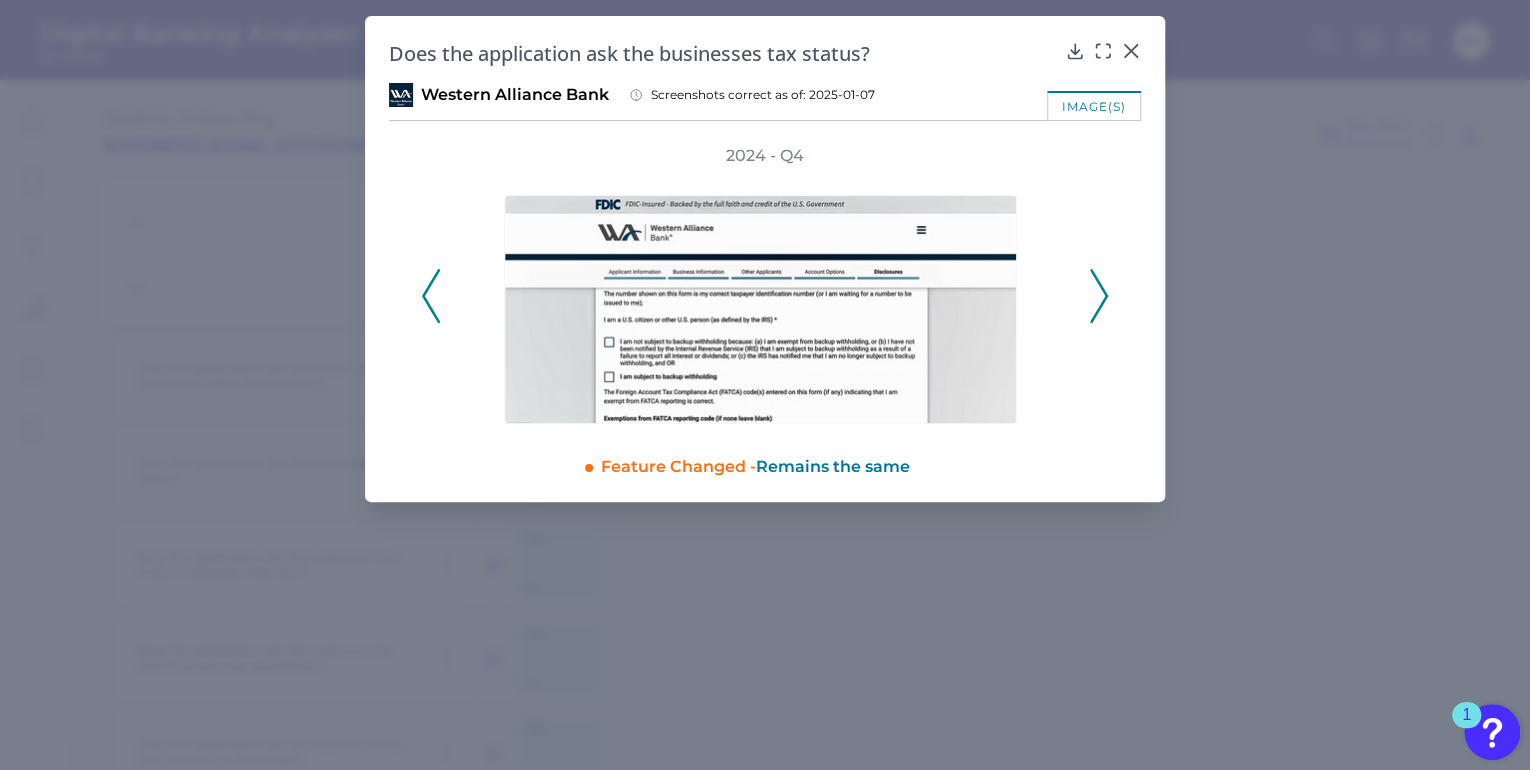 click 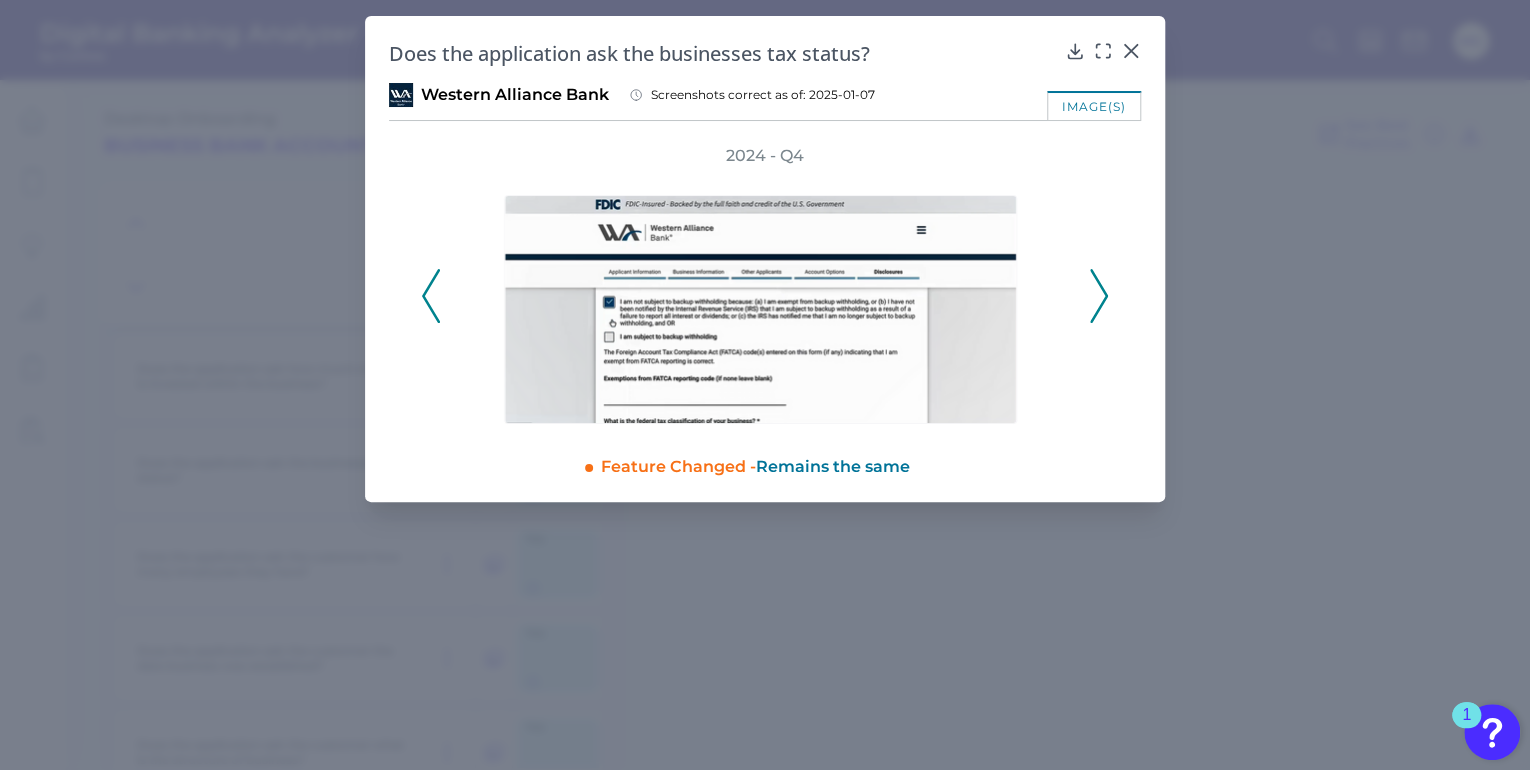click 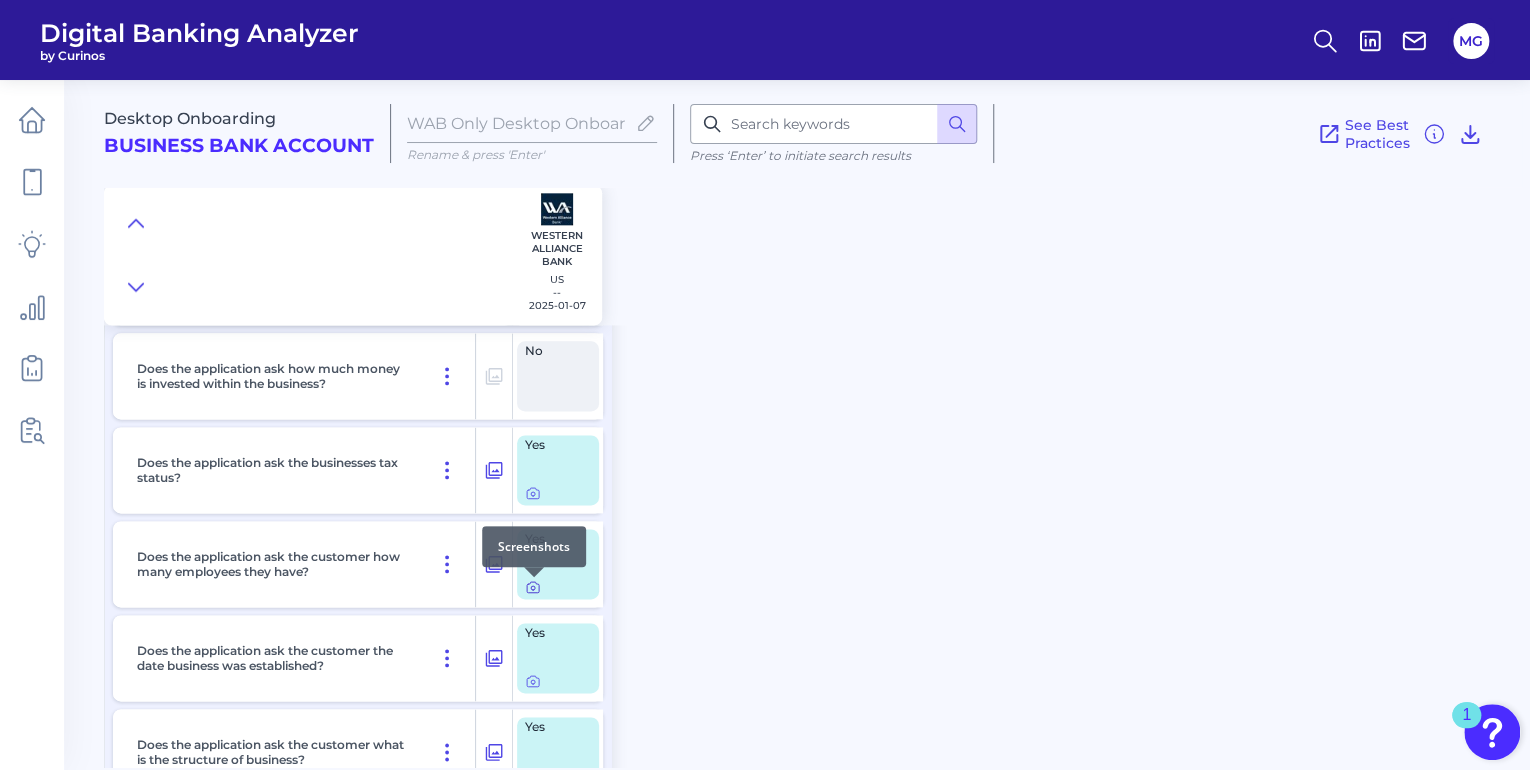 click 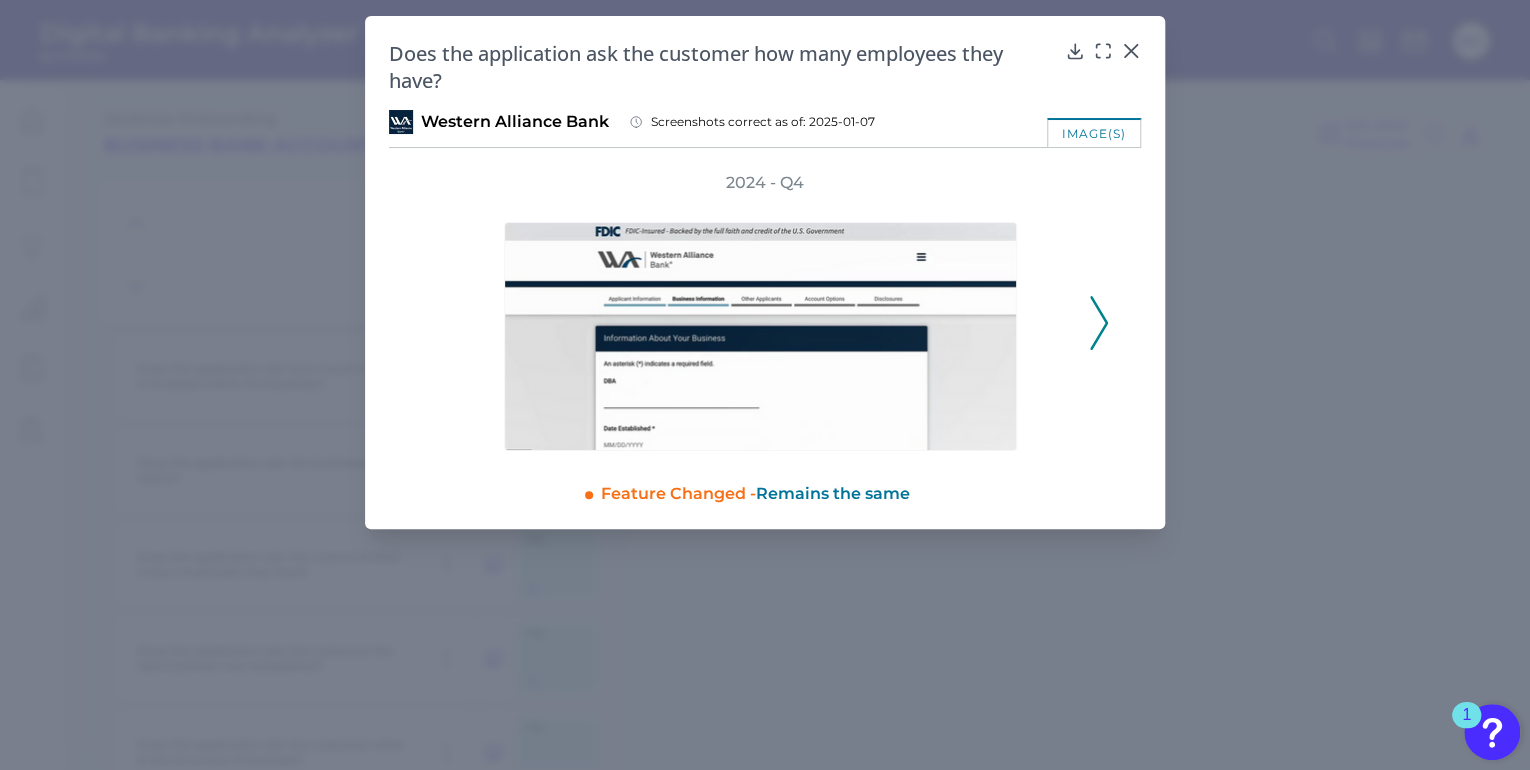 click 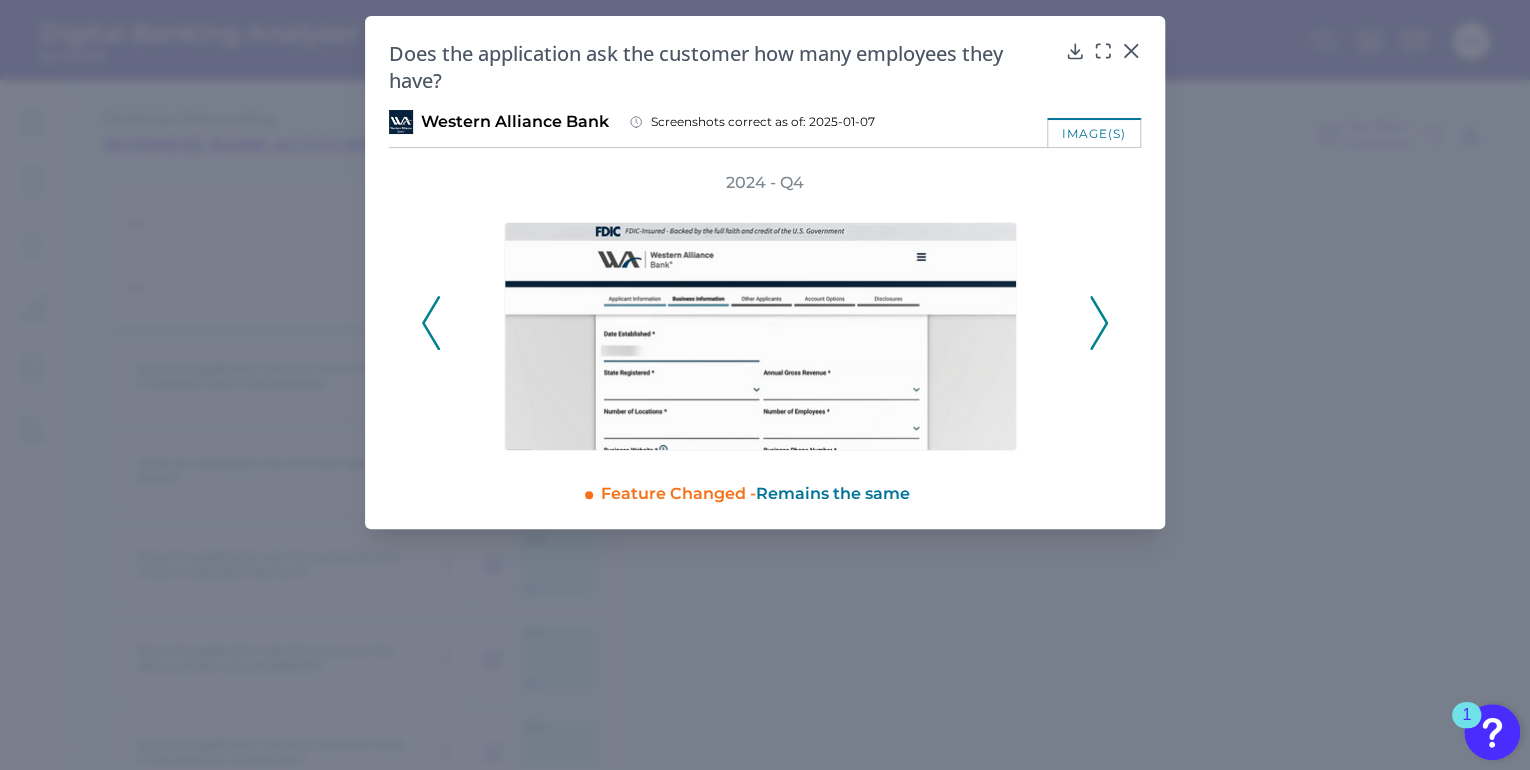 click on "2024 - Q4" at bounding box center (765, 311) 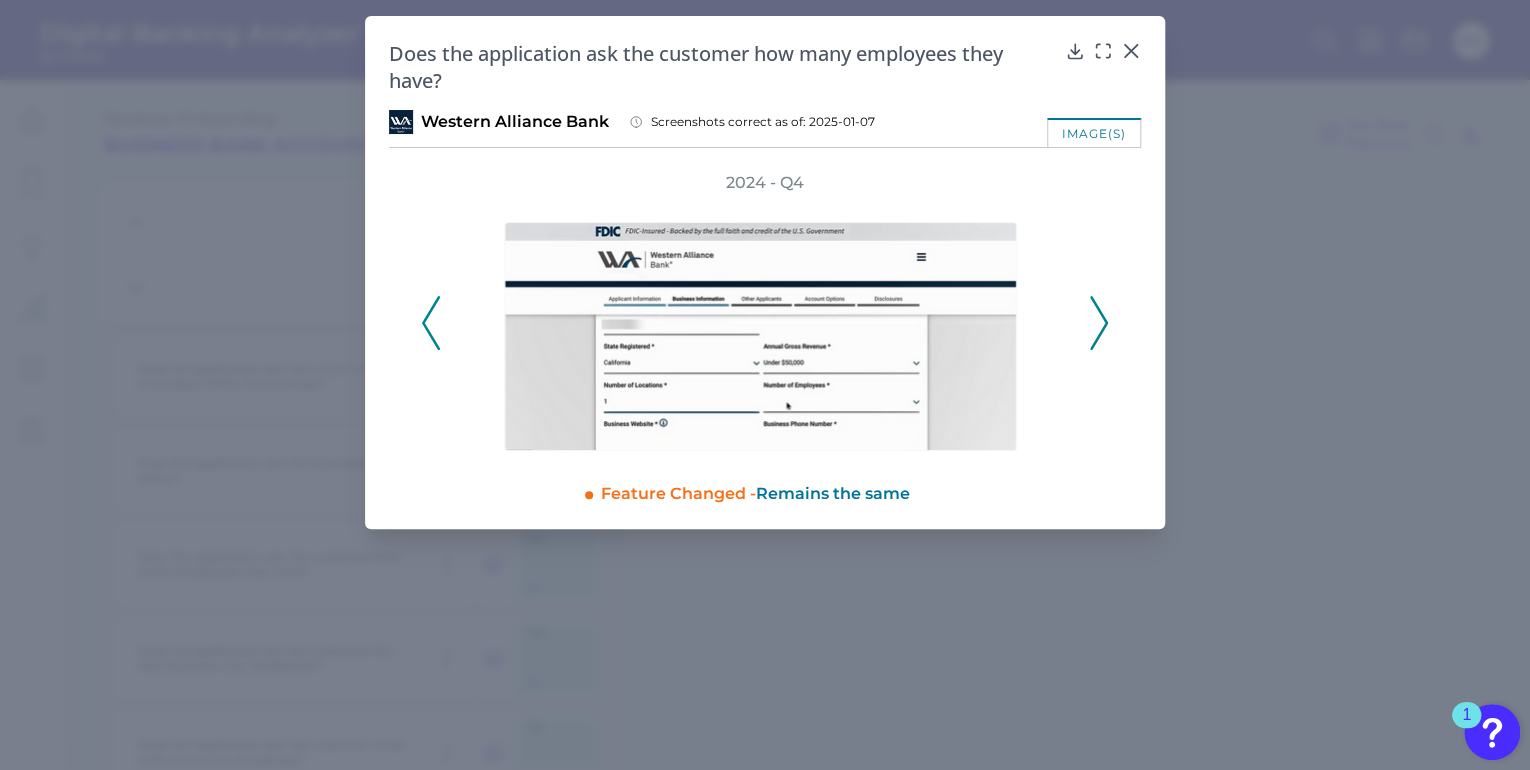 click 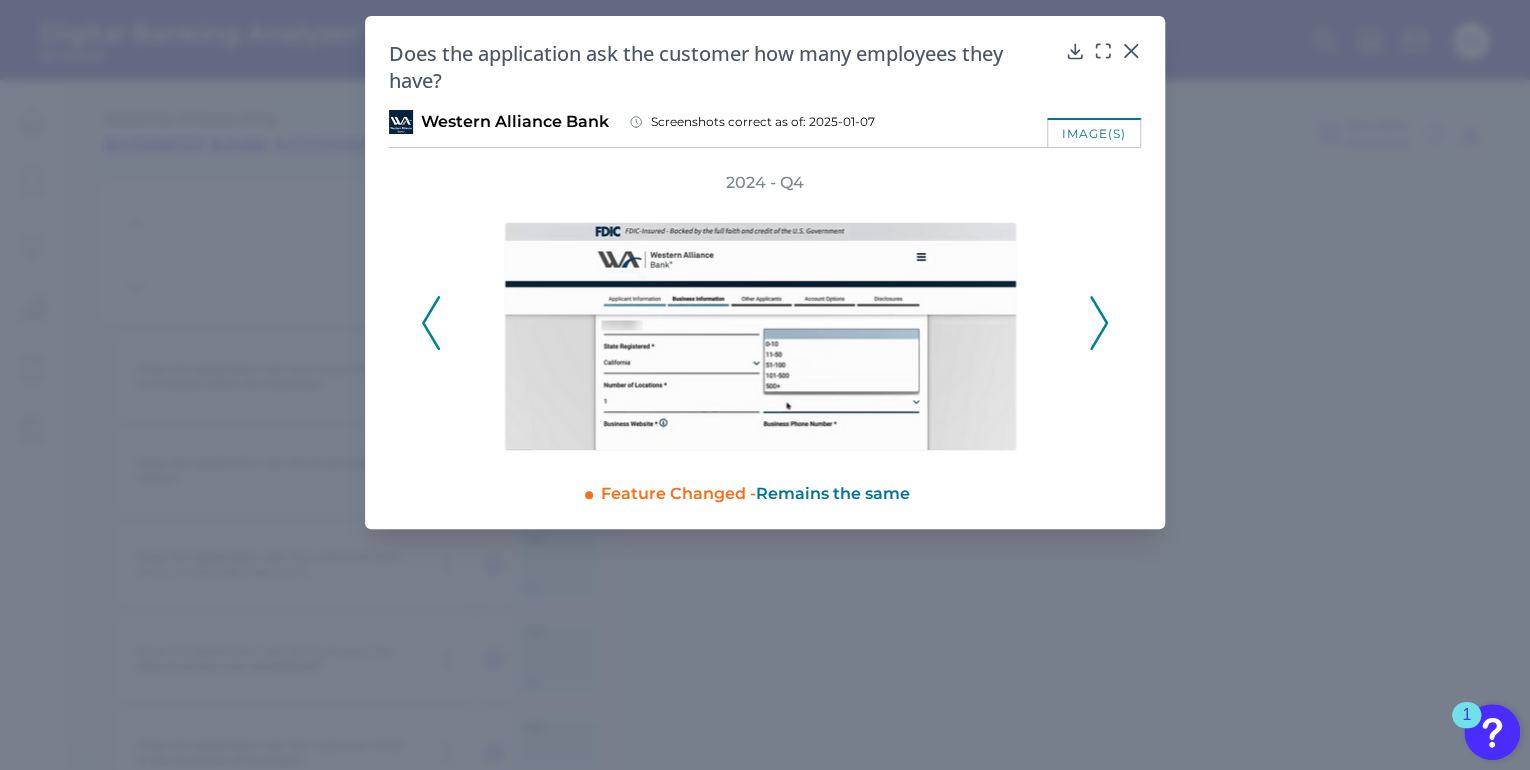click 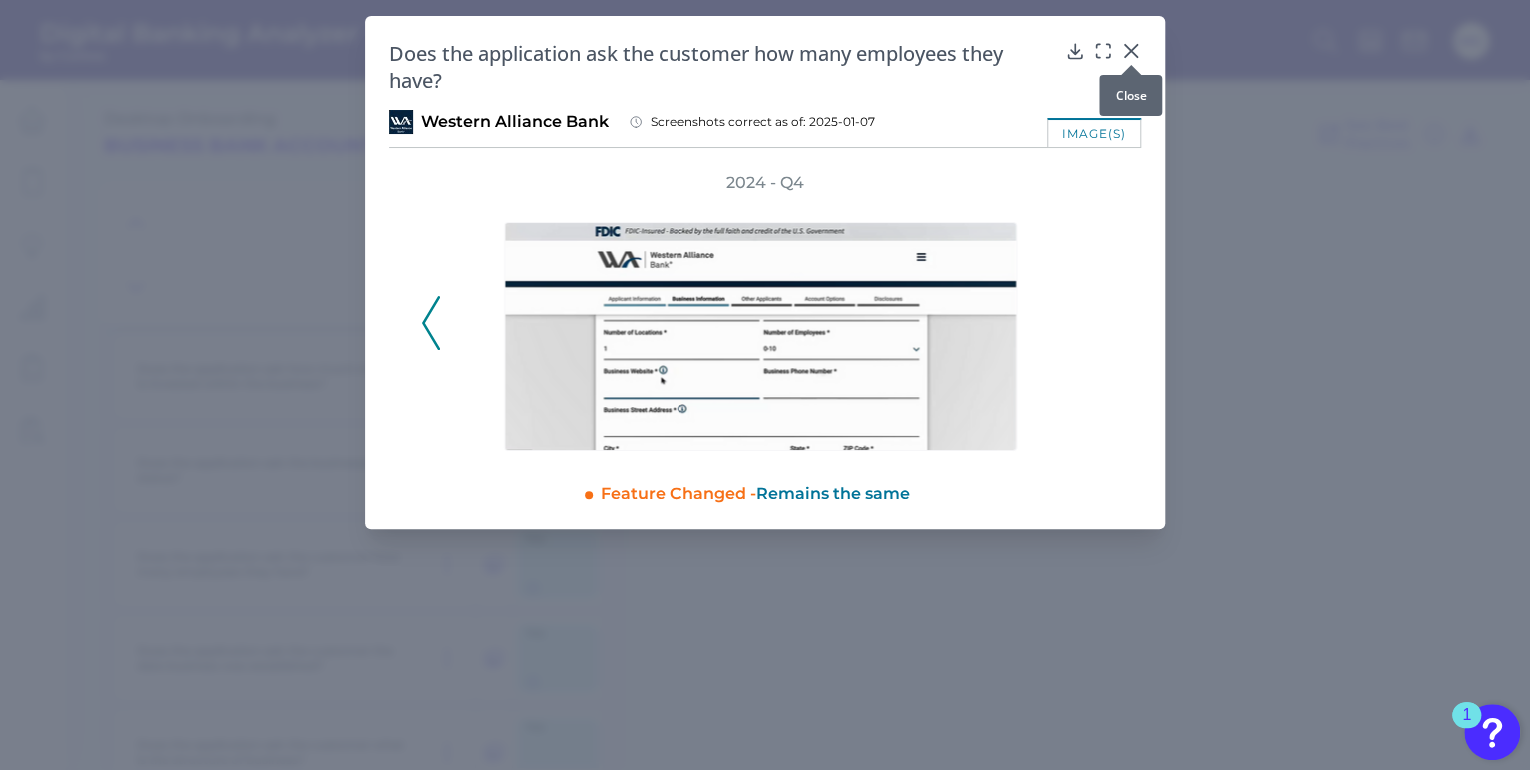 click 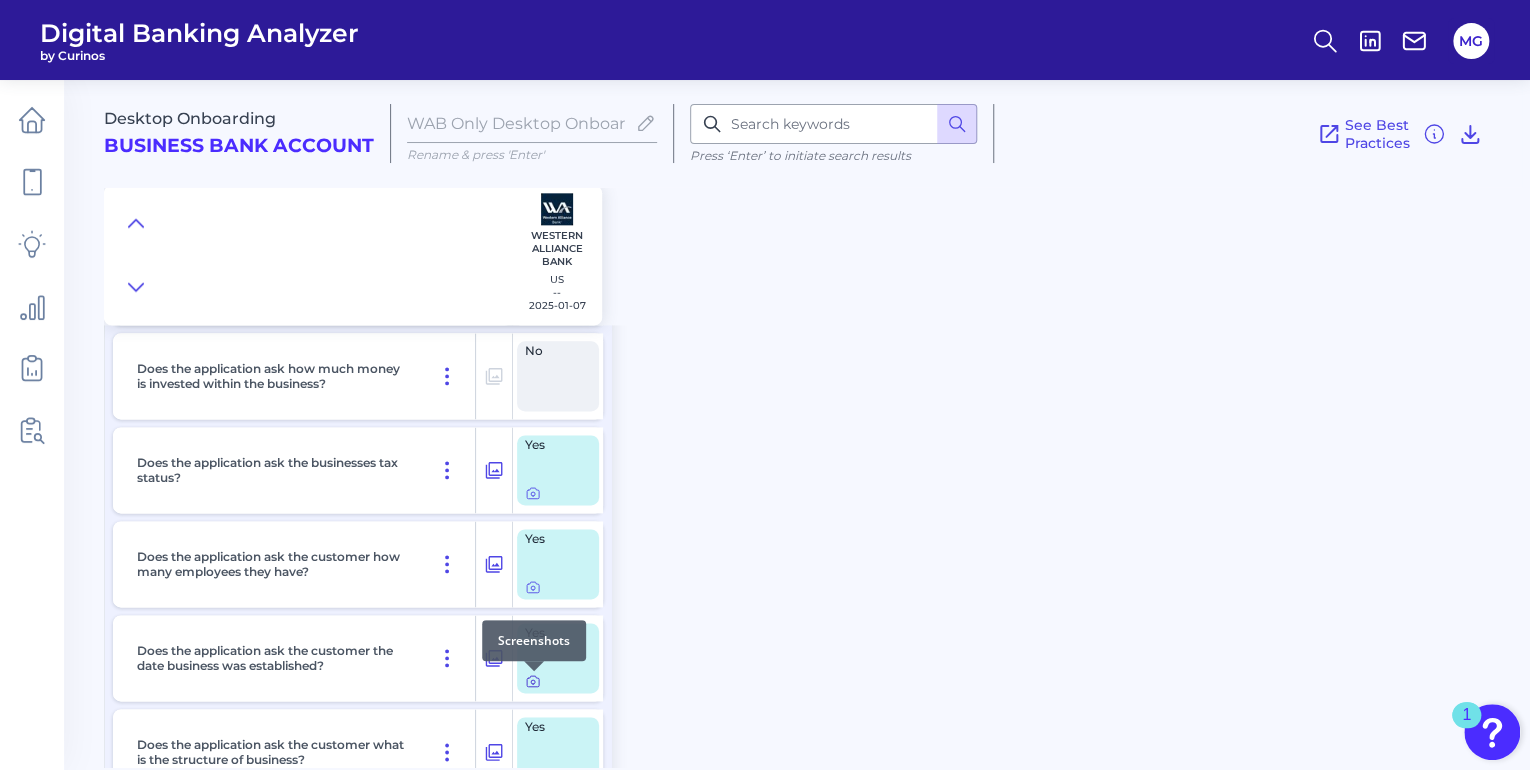 click 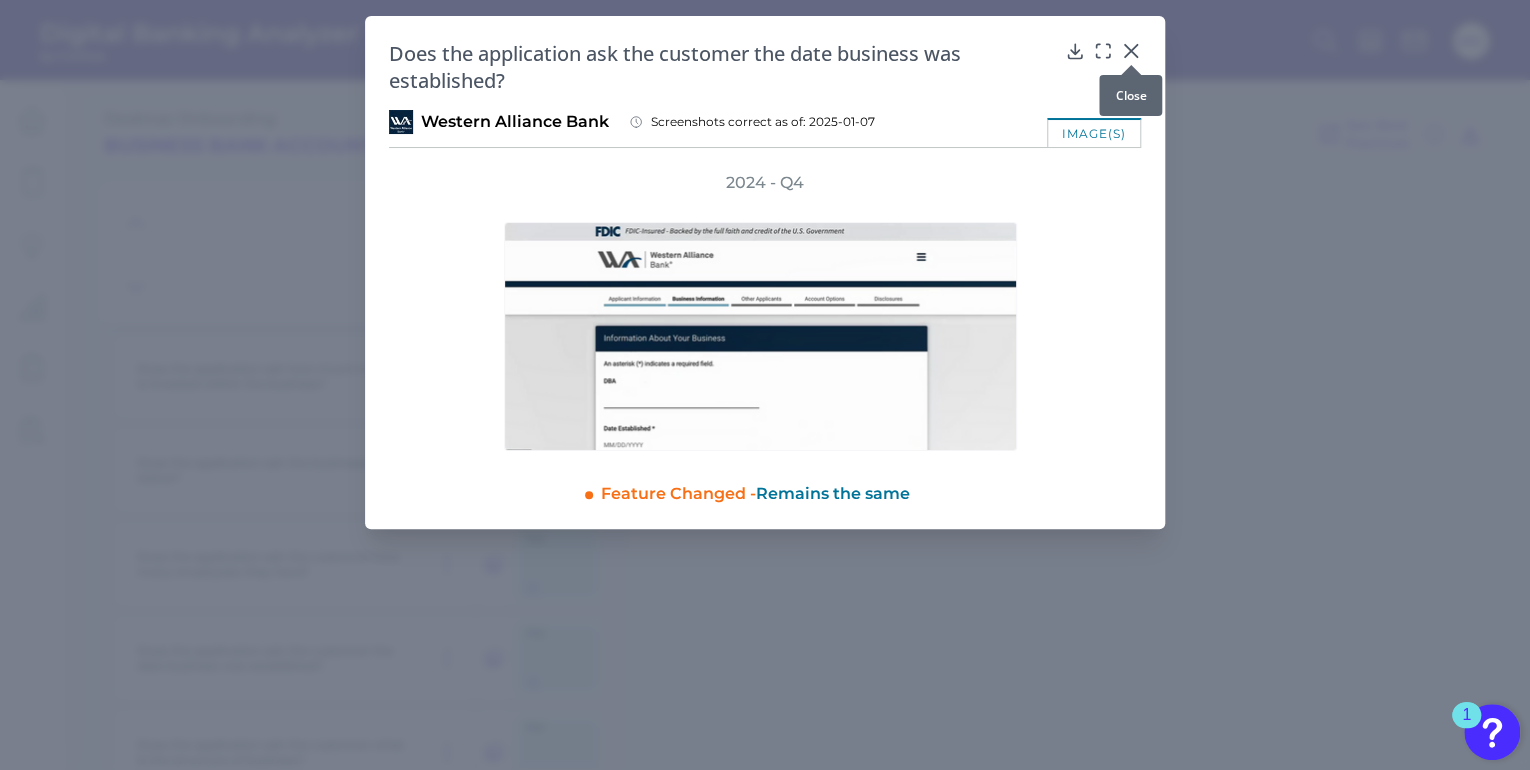 click at bounding box center (1131, 65) 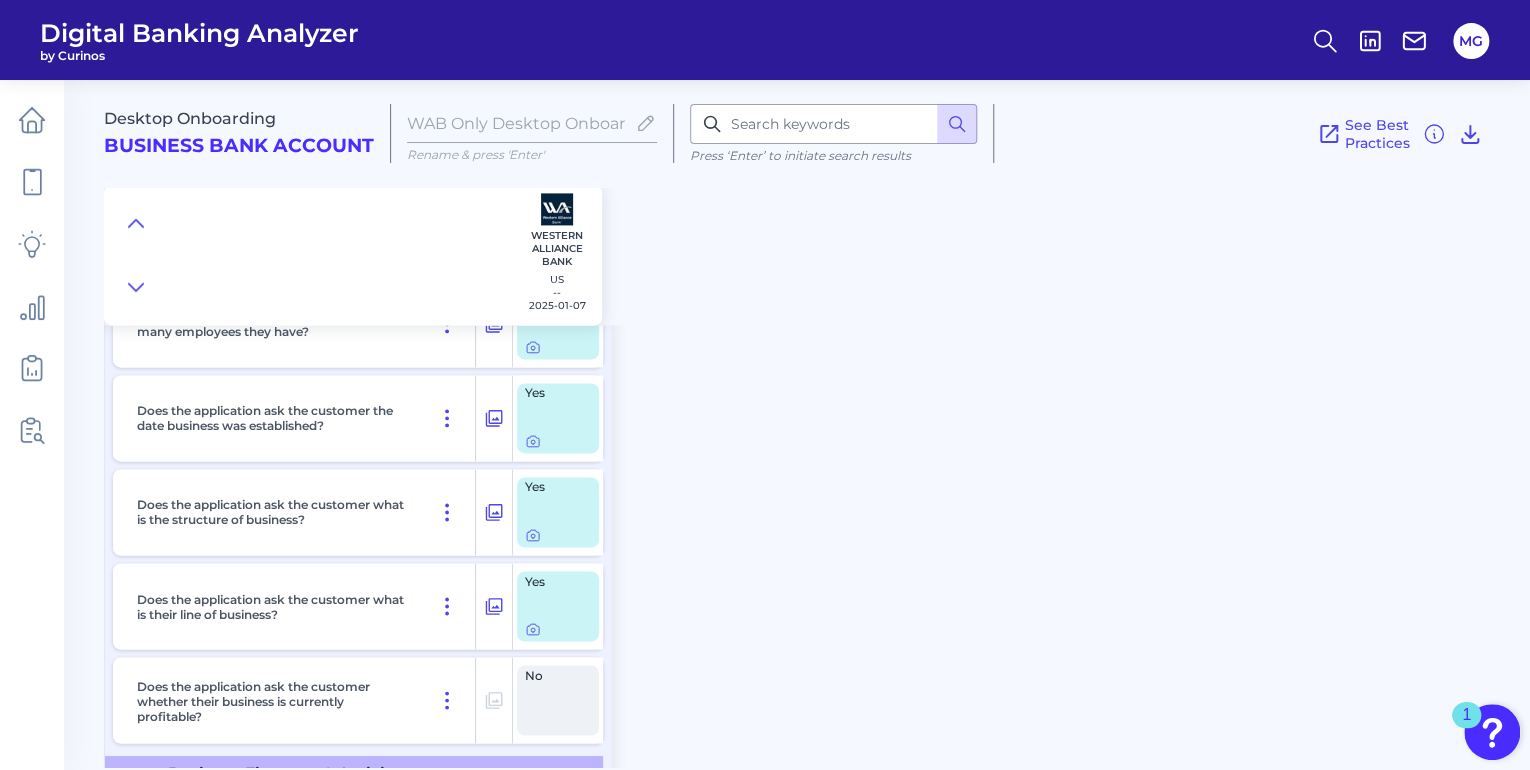 scroll, scrollTop: 9120, scrollLeft: 0, axis: vertical 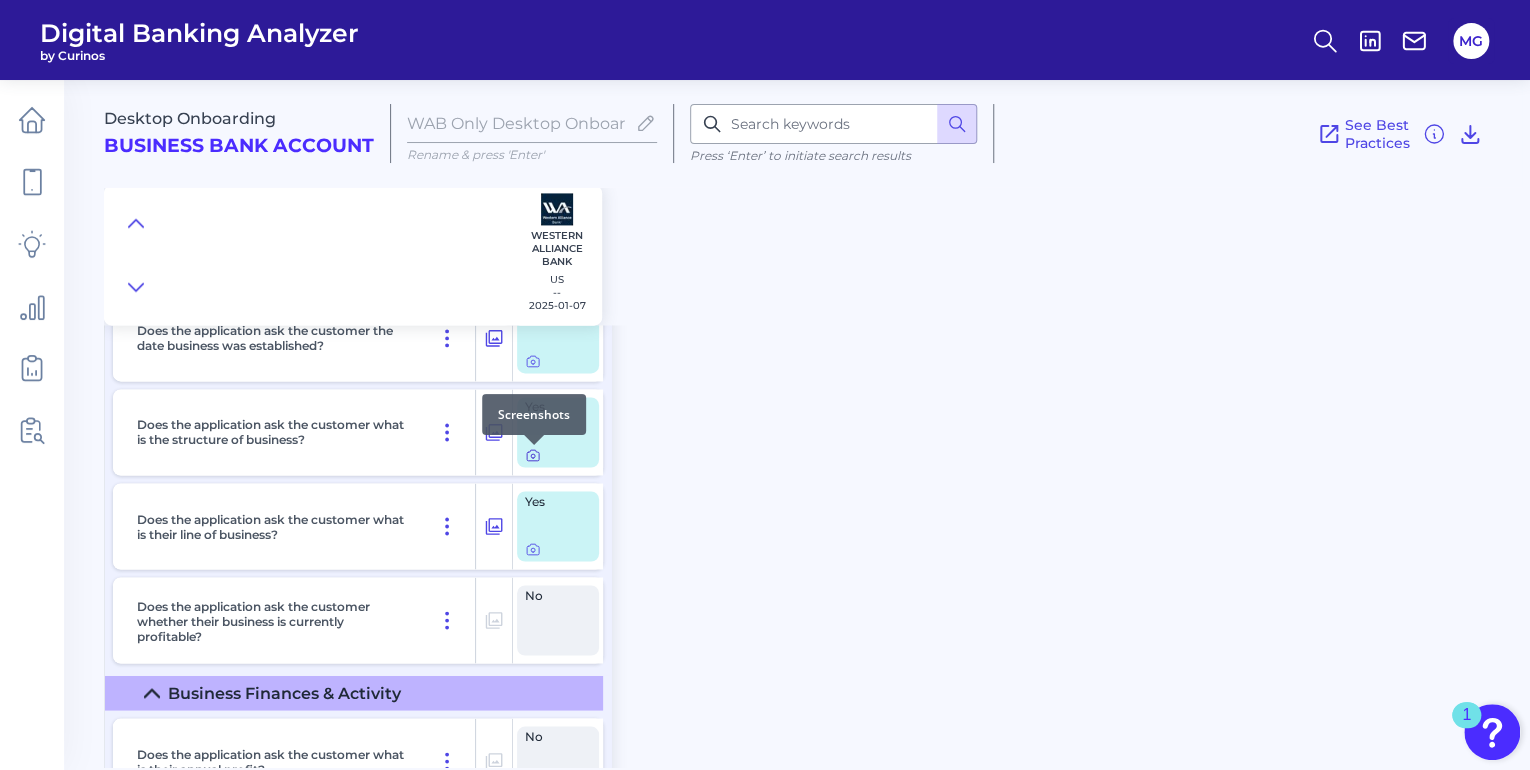 click 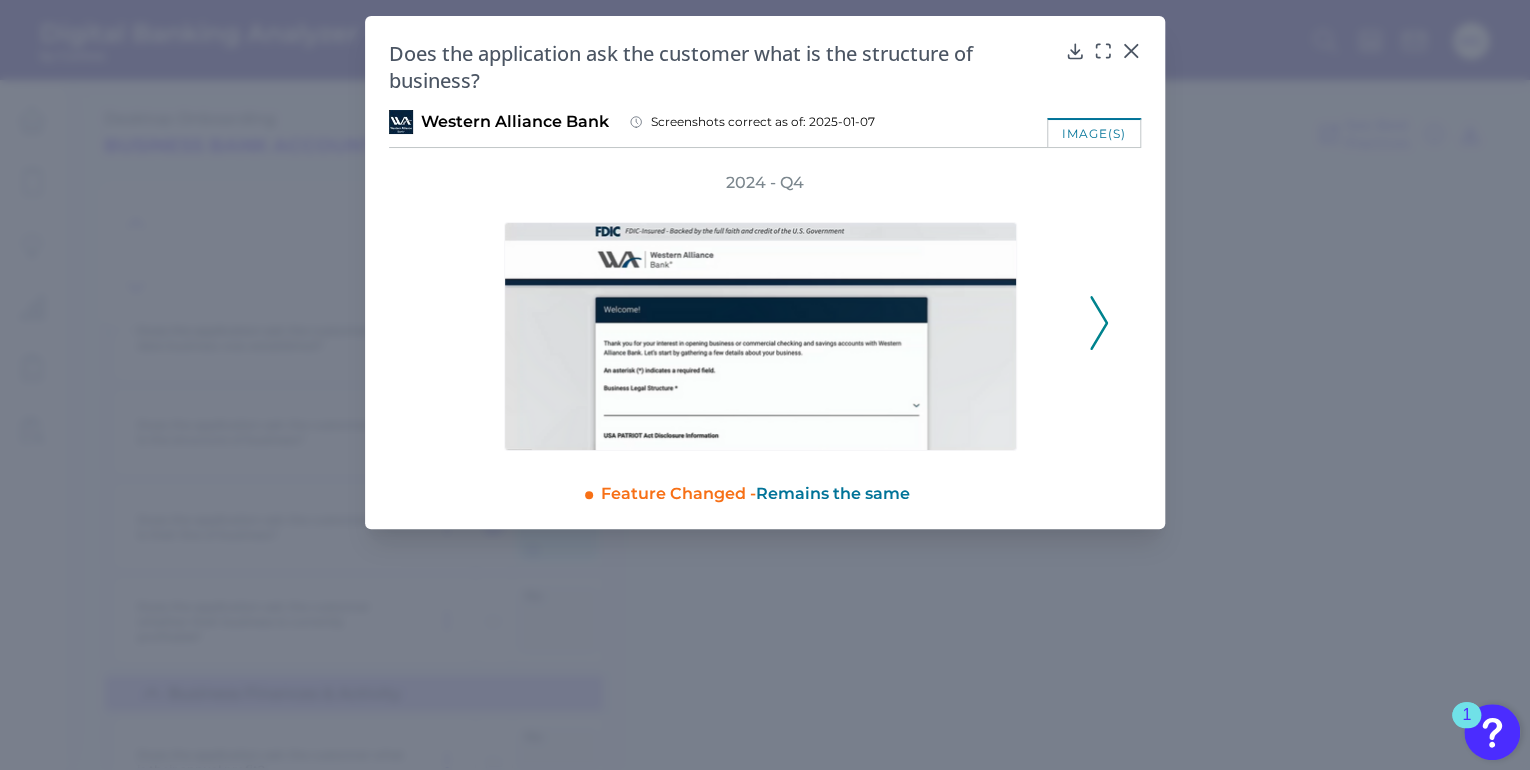 click 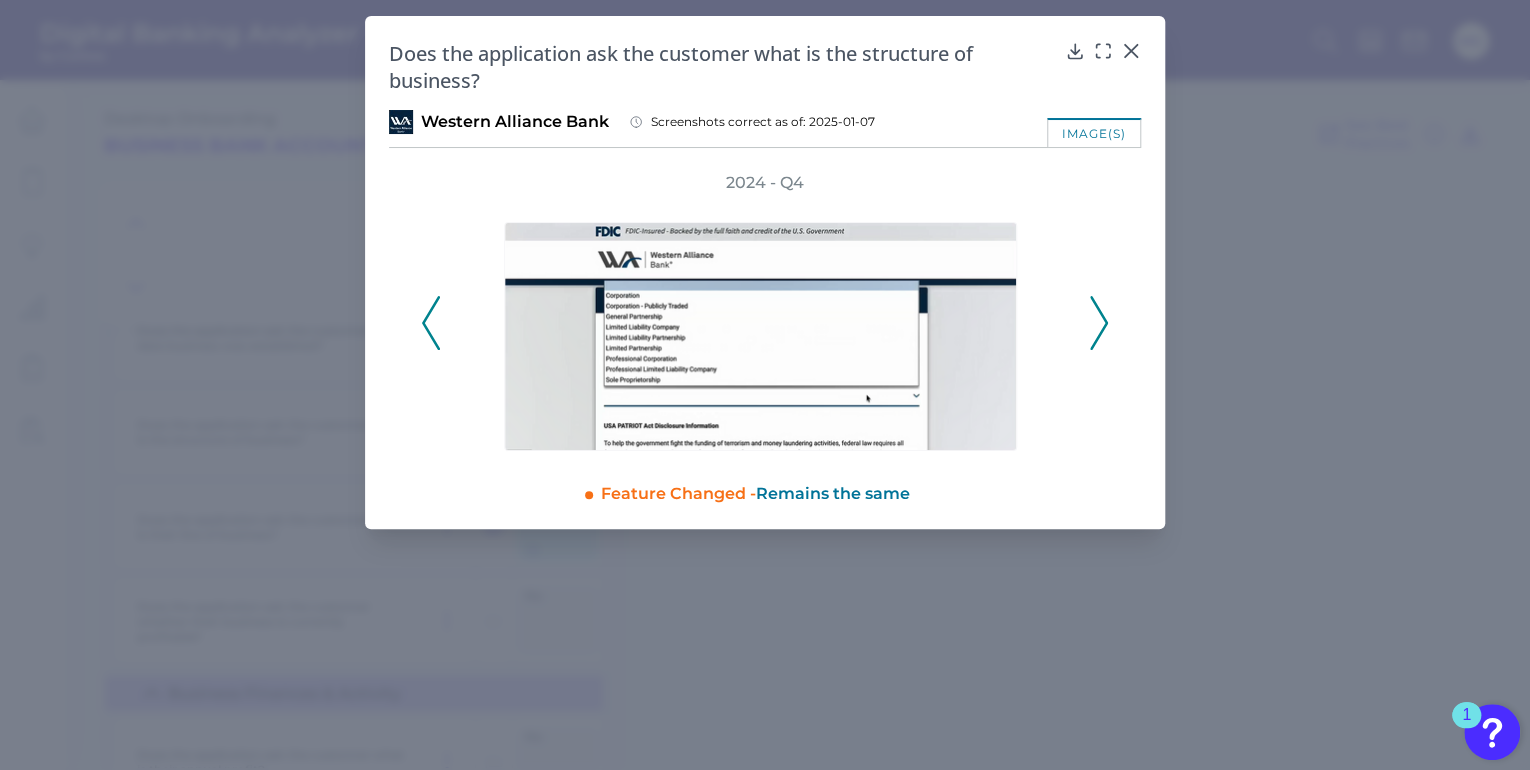 click 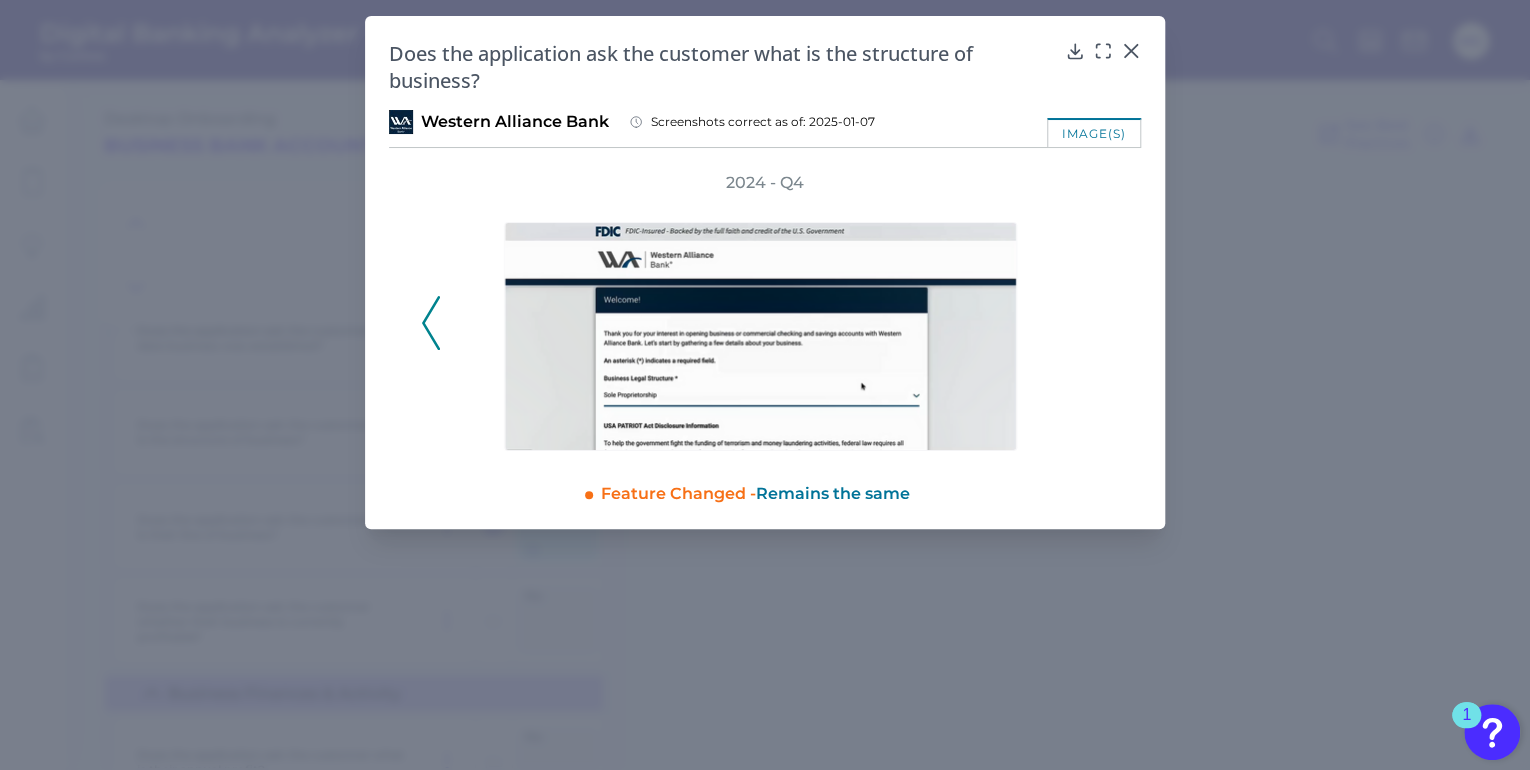 click on "2024 - Q4" at bounding box center [765, 311] 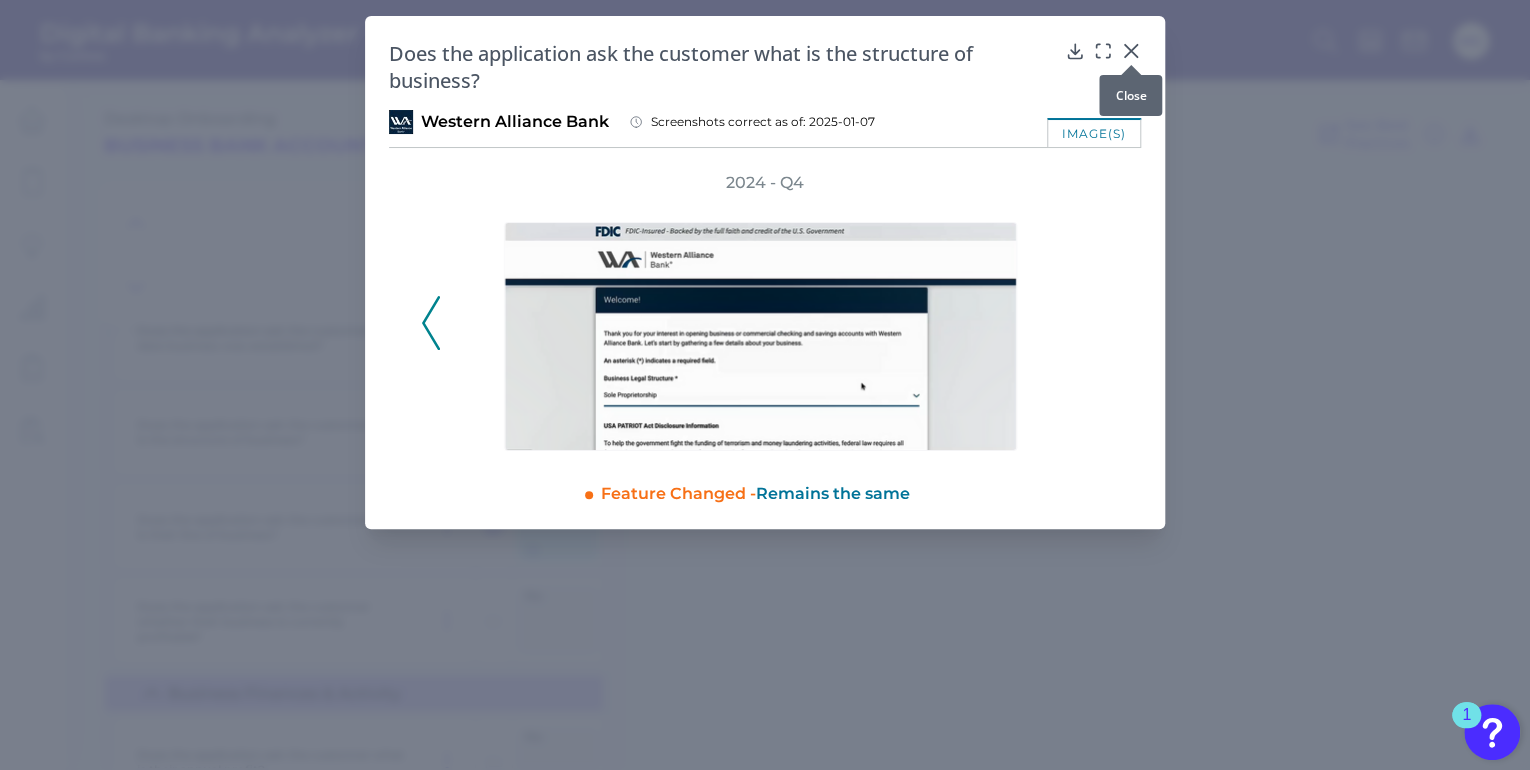 click 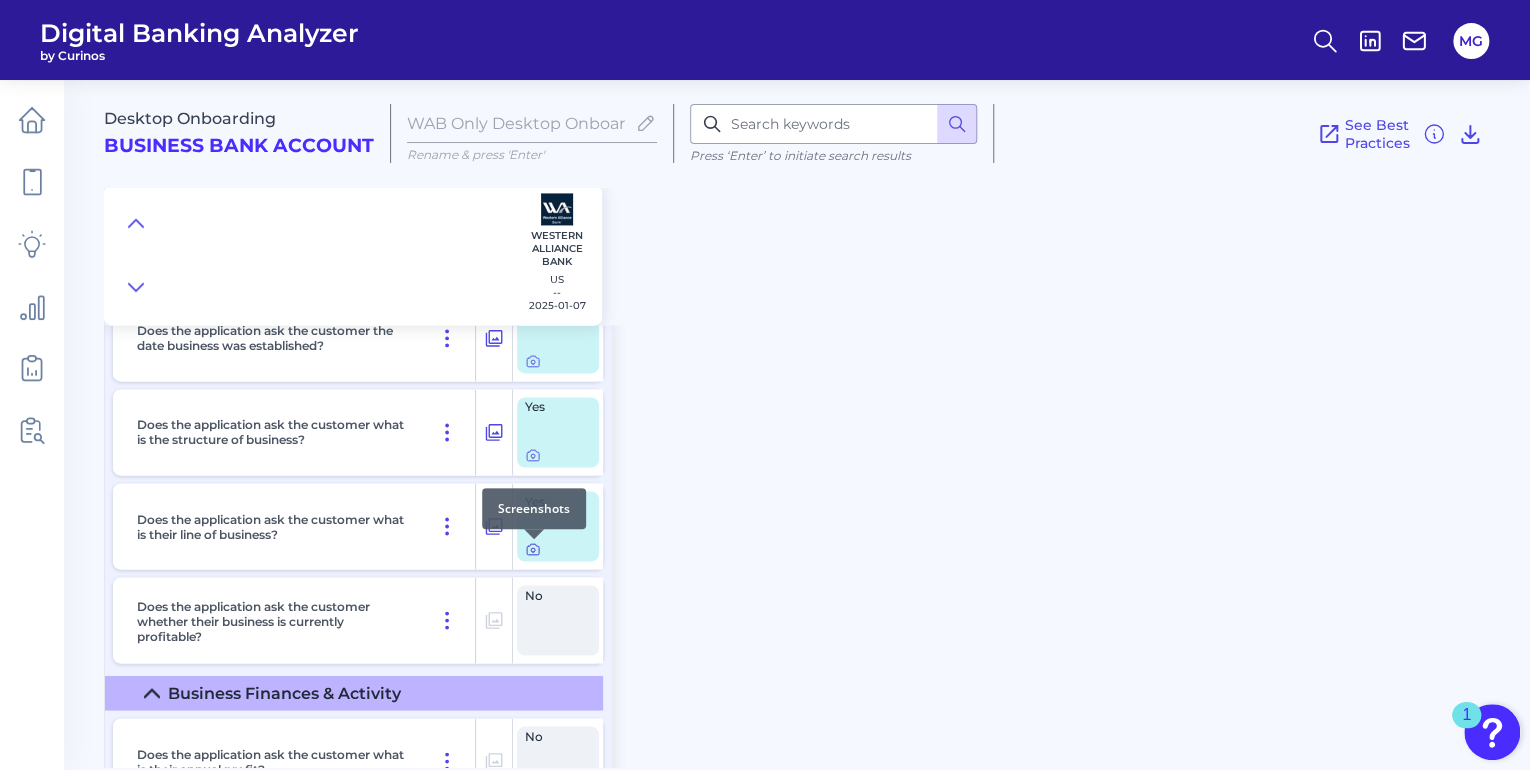 click 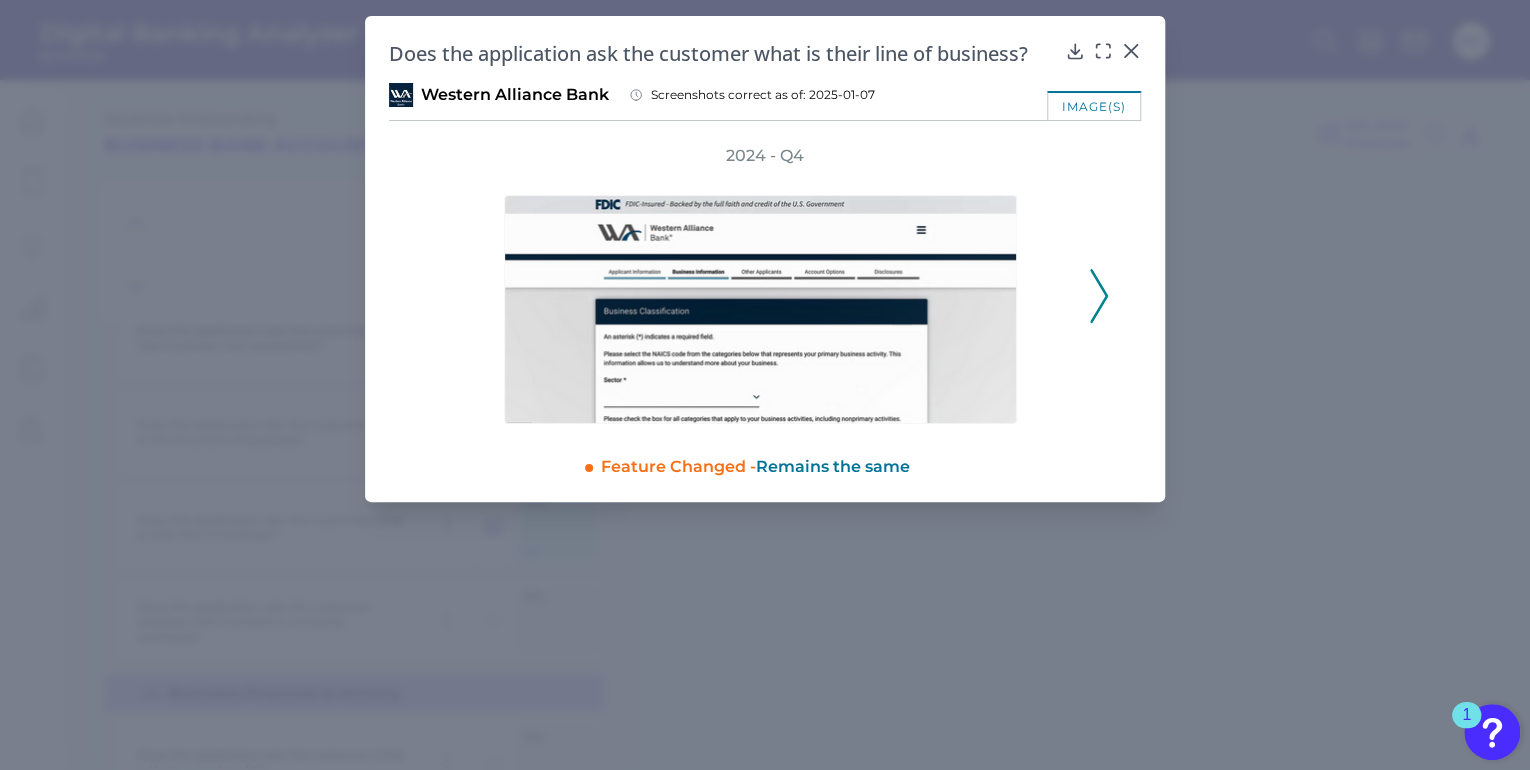 click 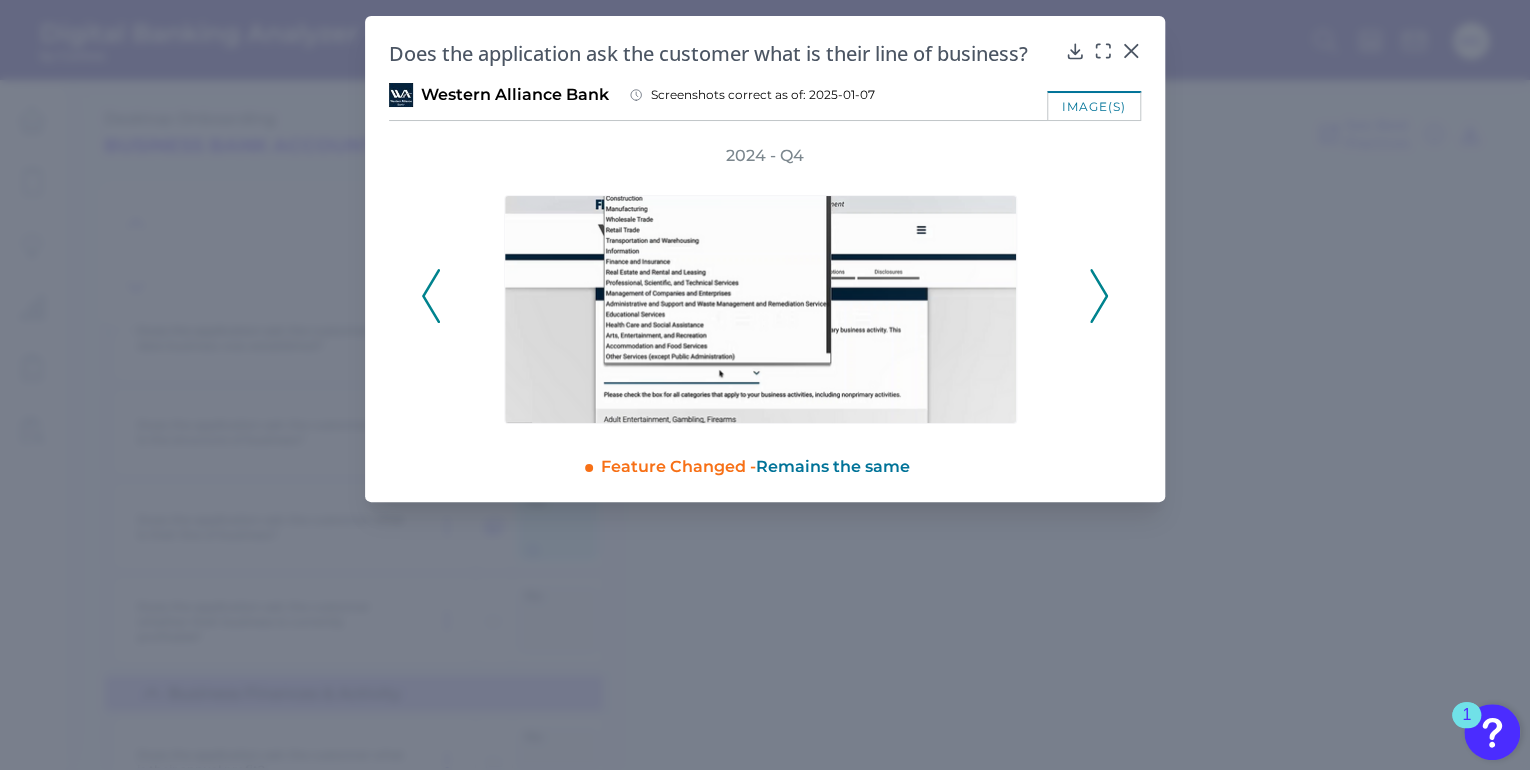 click at bounding box center (1099, 296) 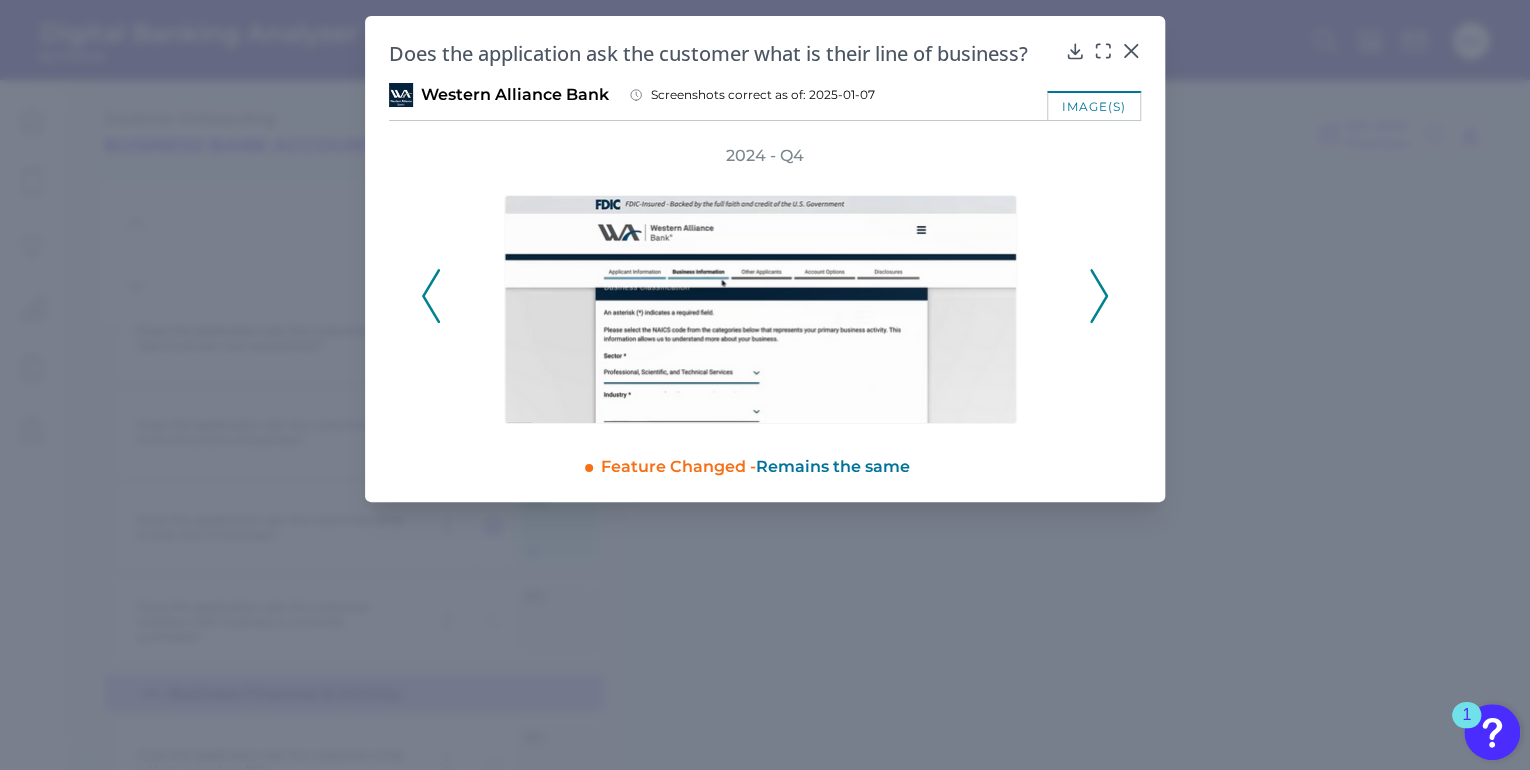 click at bounding box center [1099, 296] 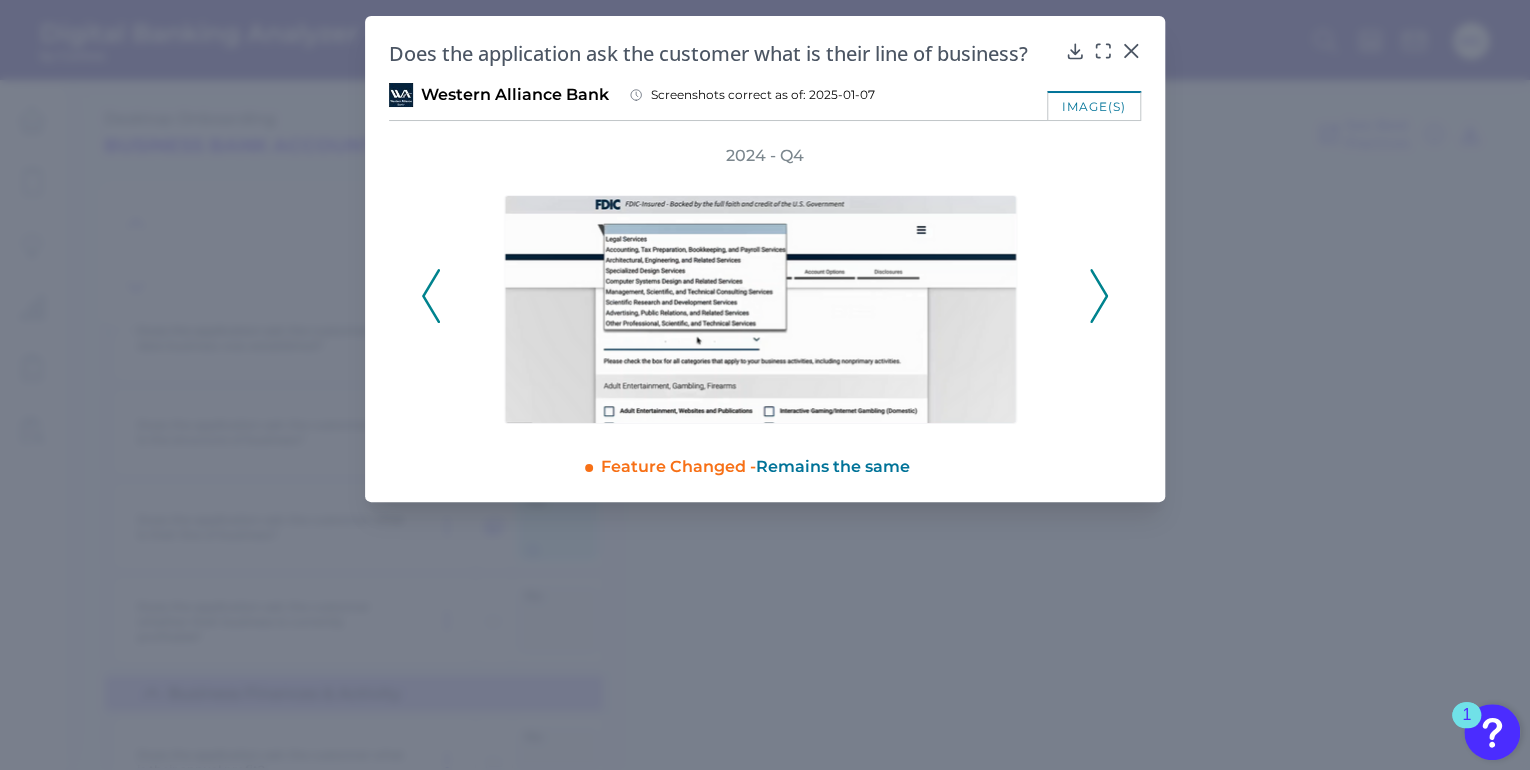click at bounding box center (1099, 296) 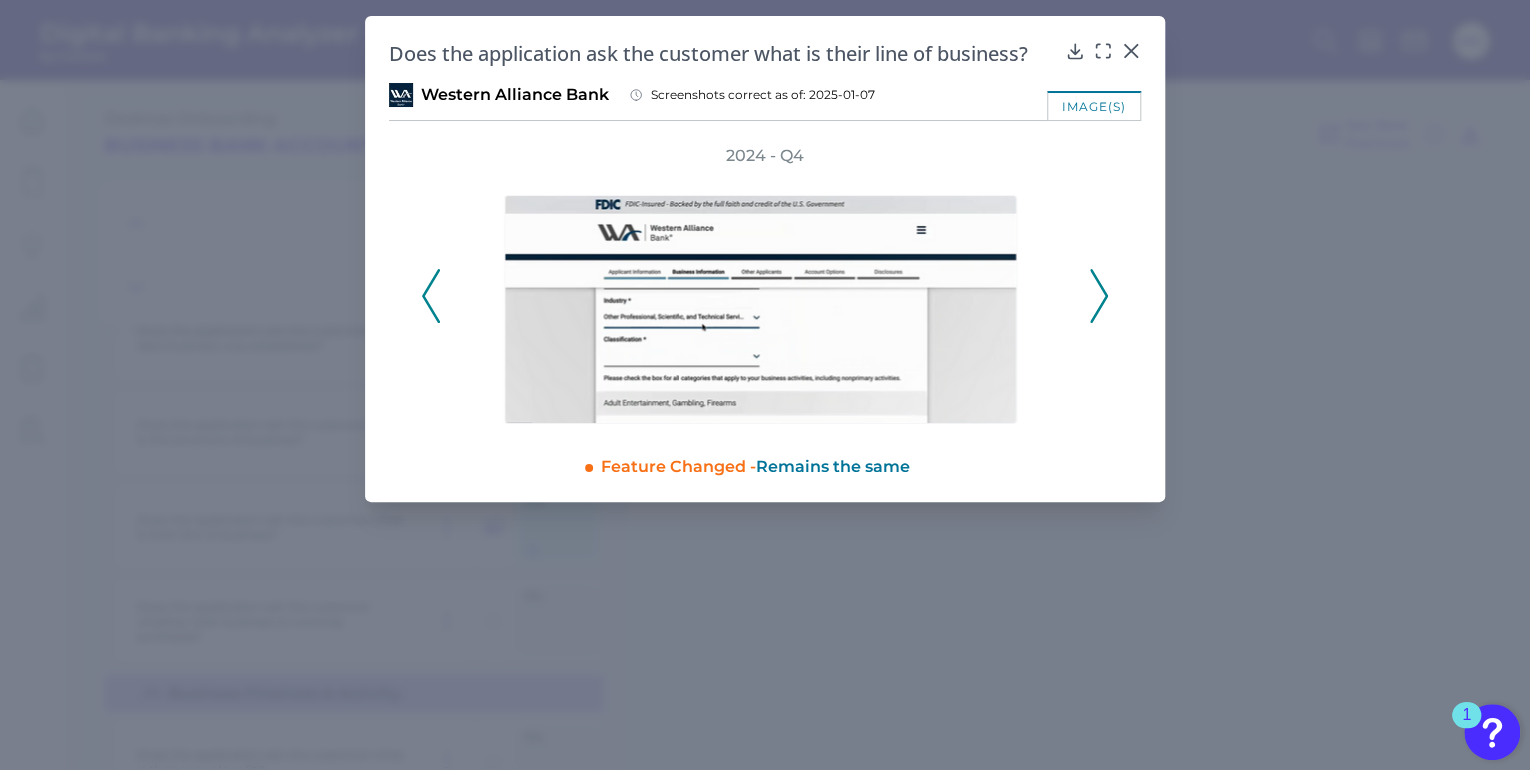 click at bounding box center [1099, 296] 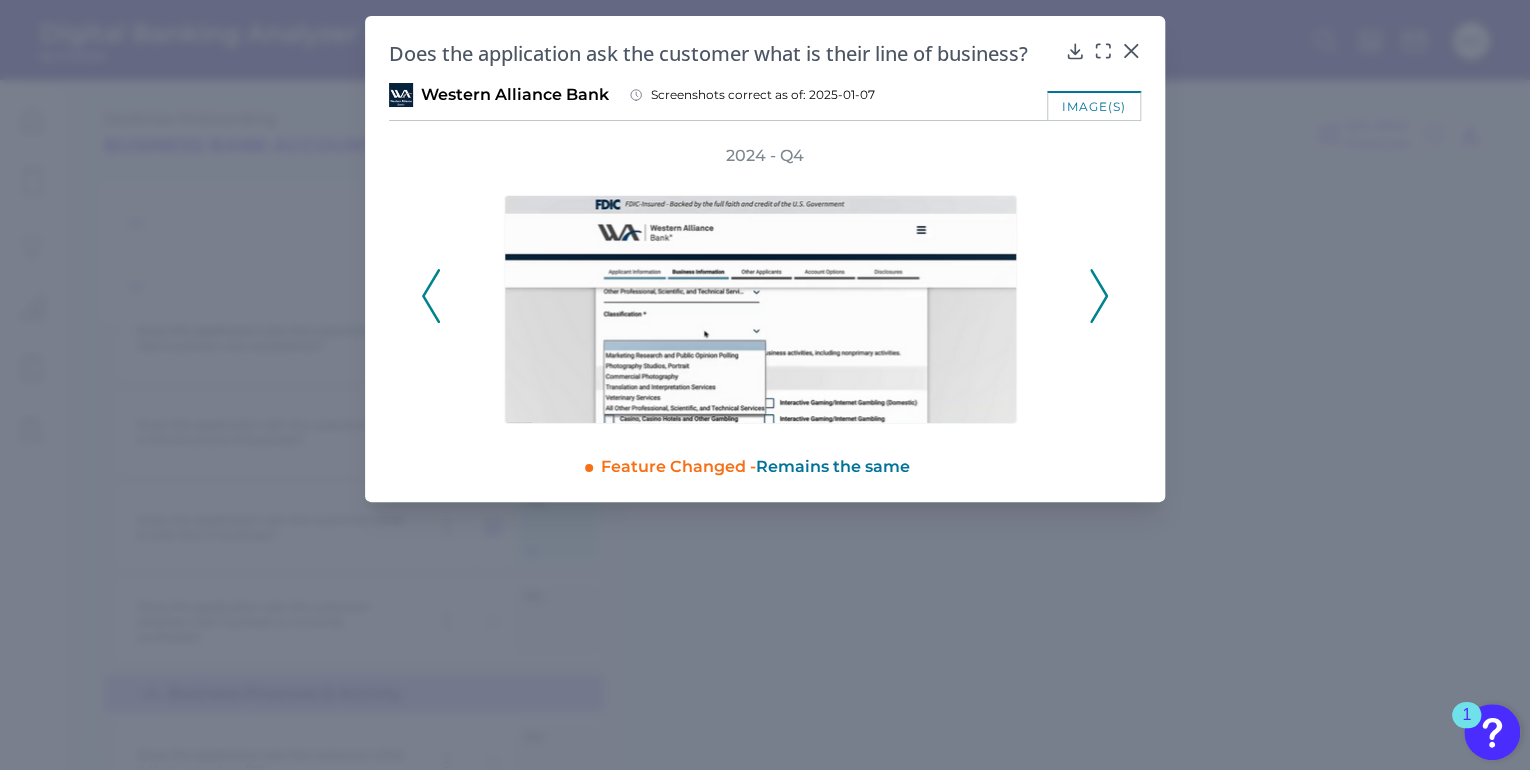 click 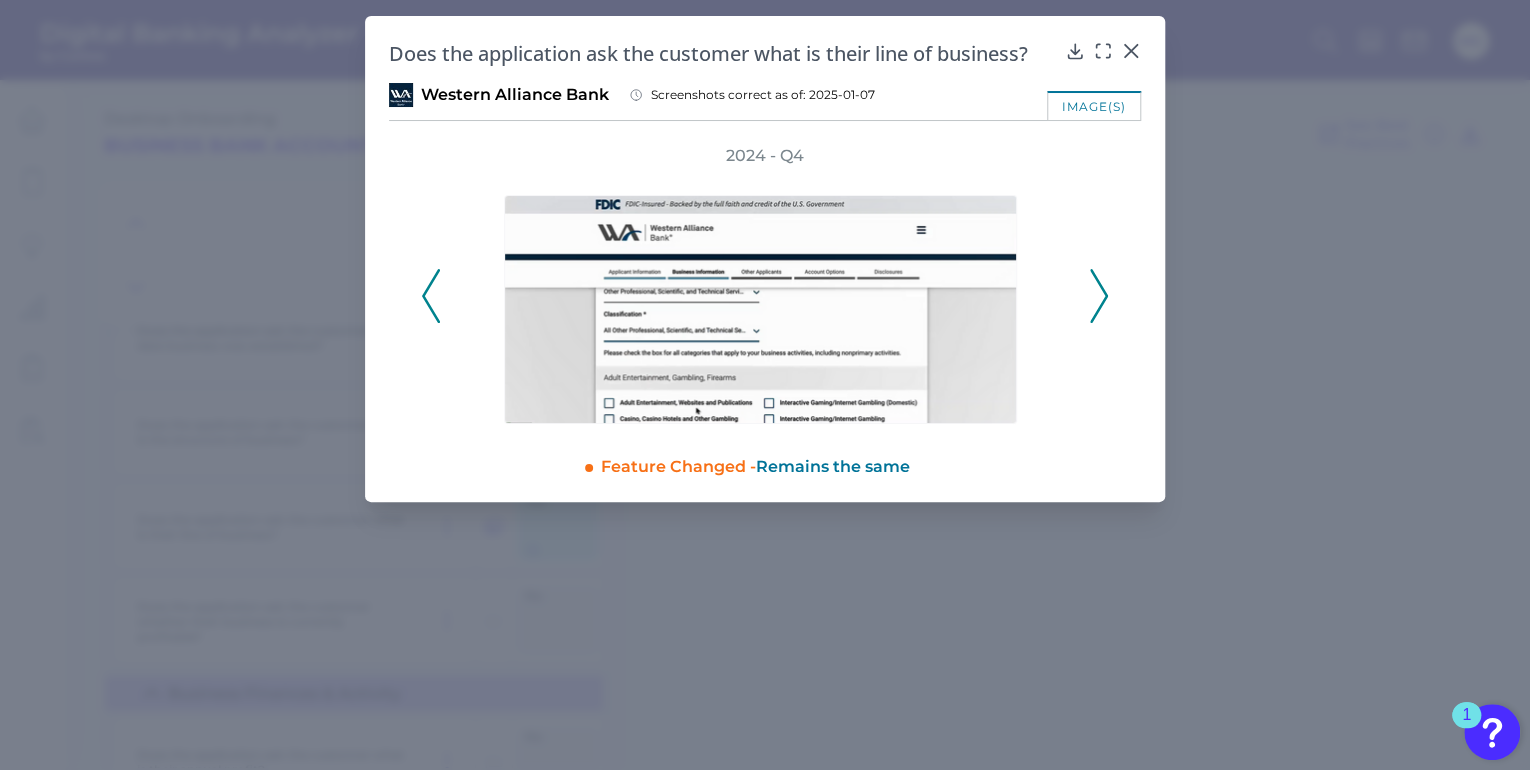click 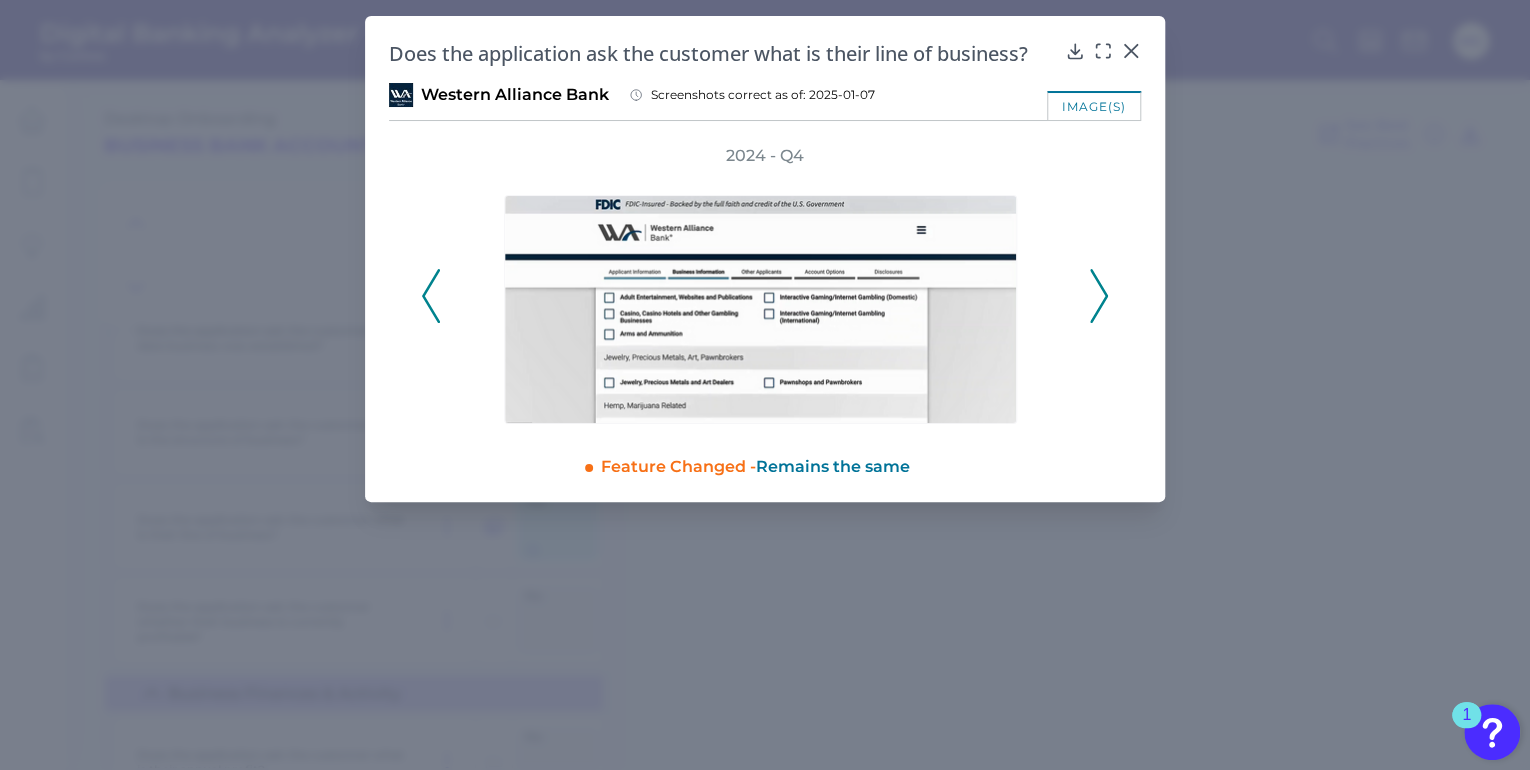 click 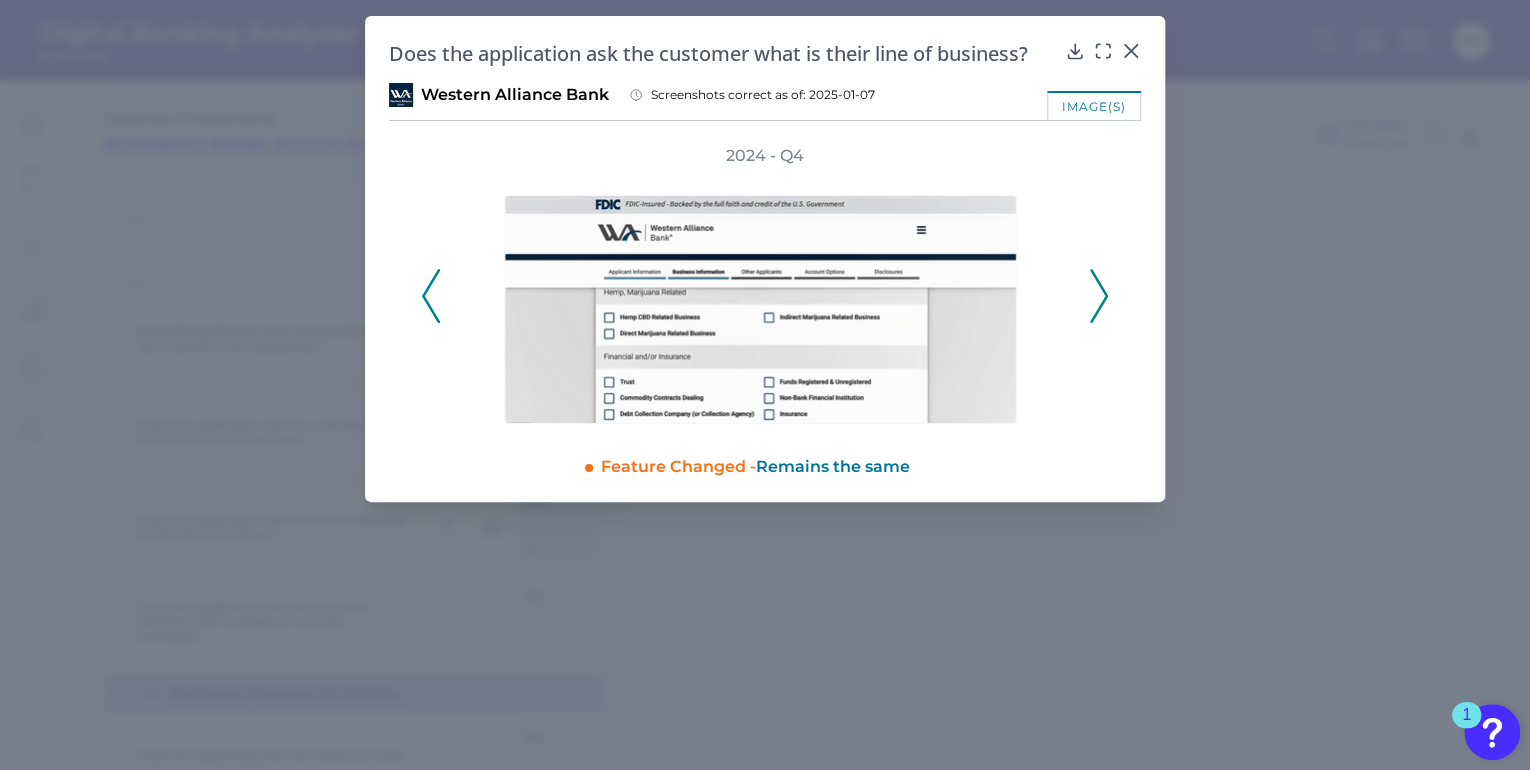 click 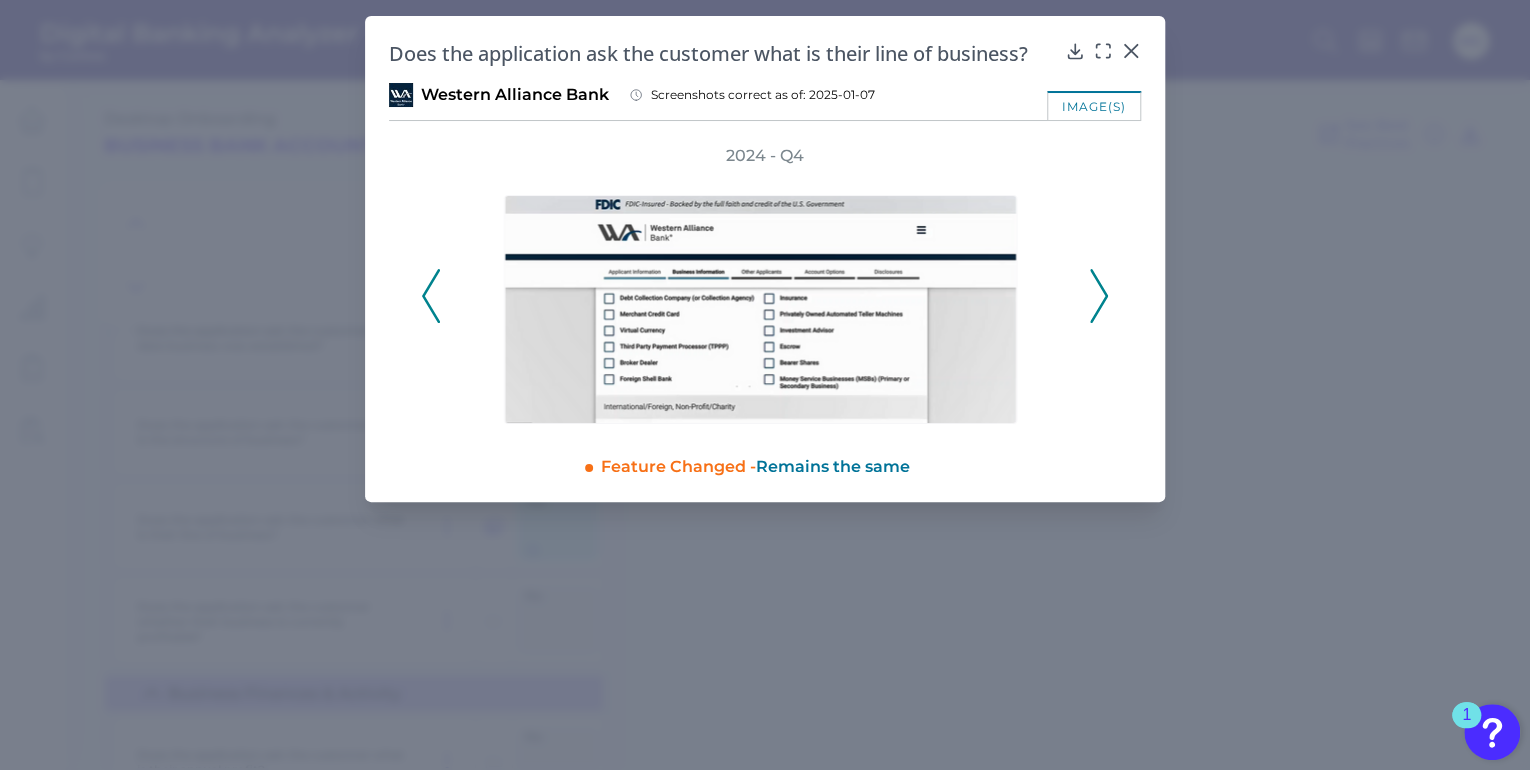 click 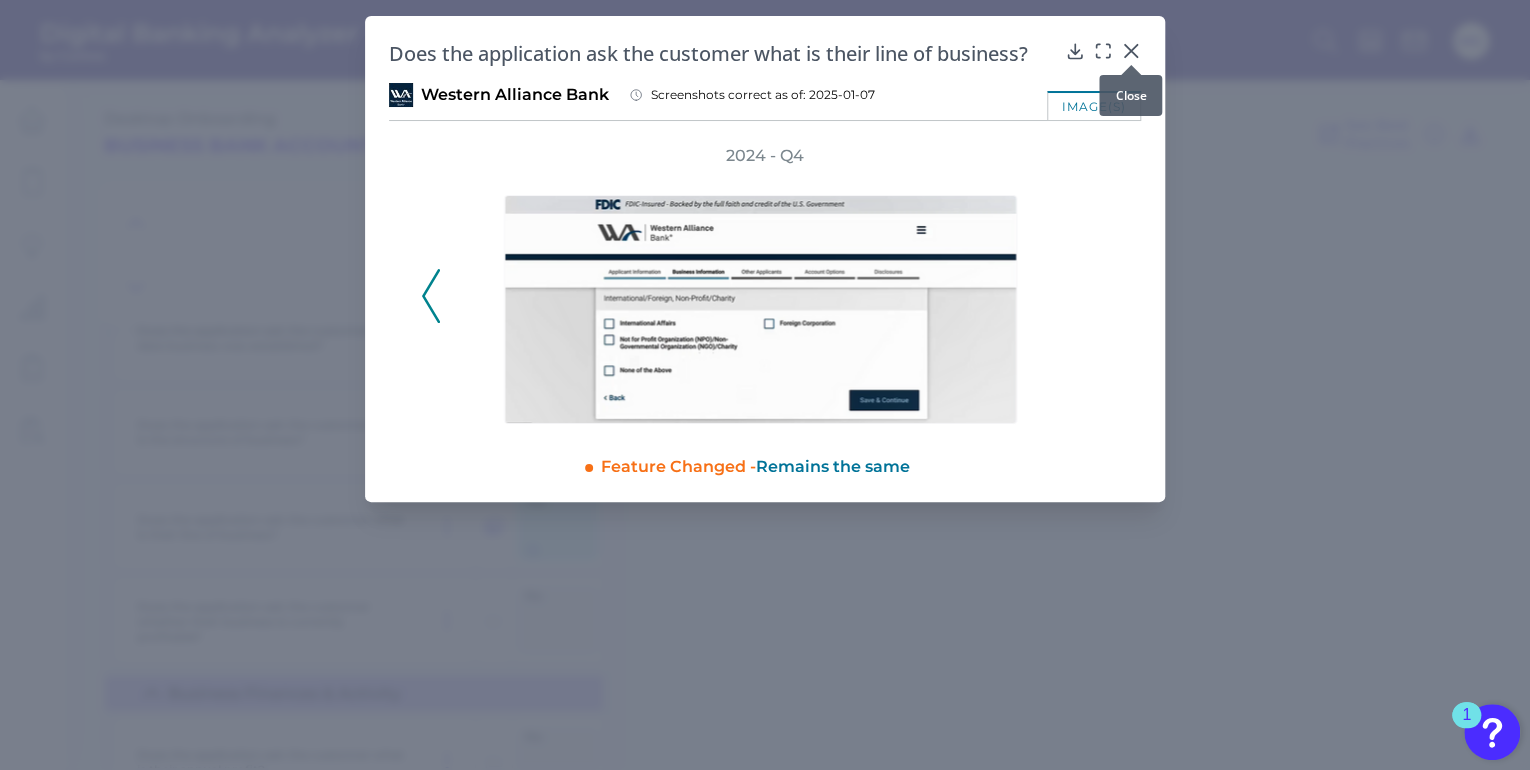 click 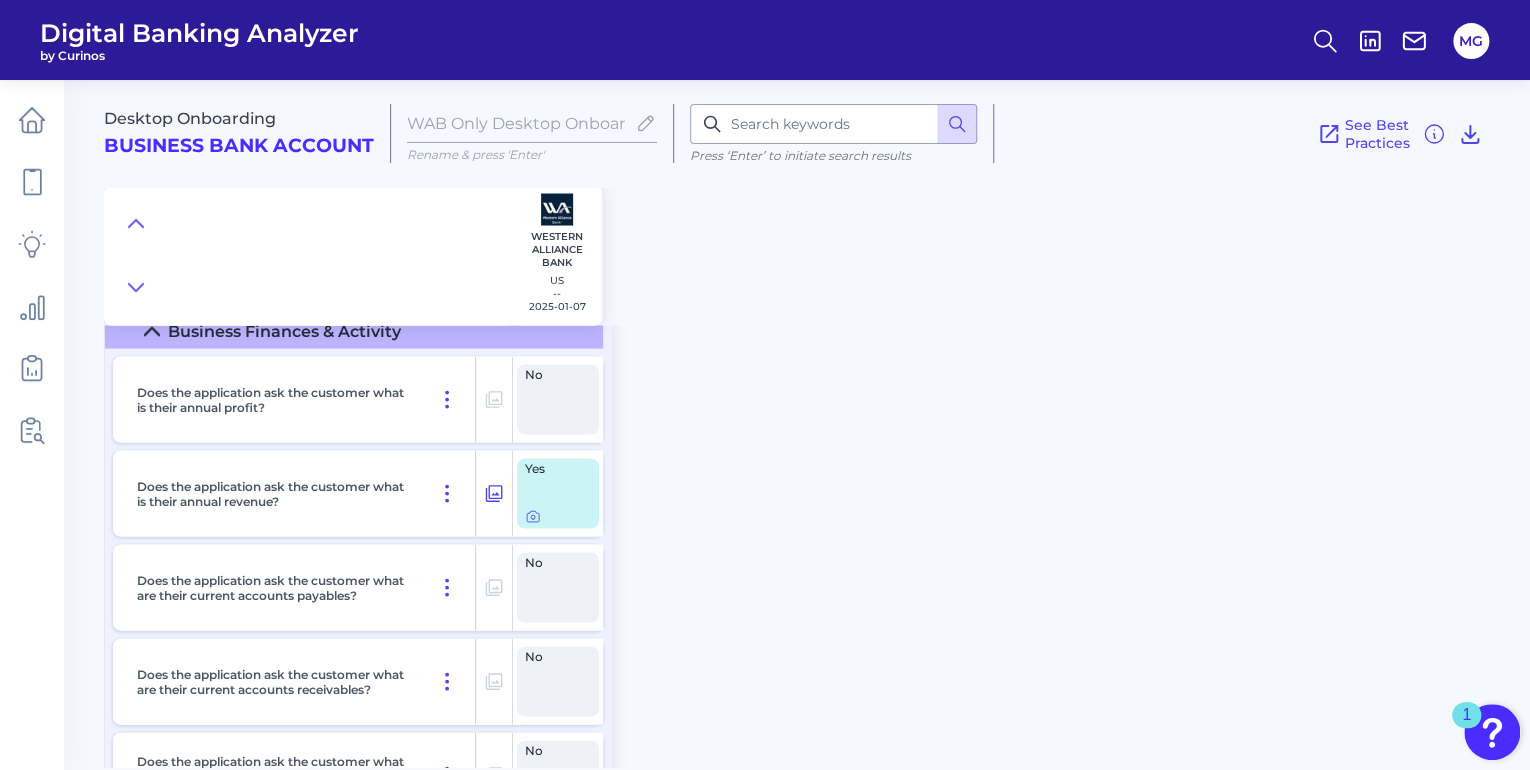 scroll, scrollTop: 9520, scrollLeft: 0, axis: vertical 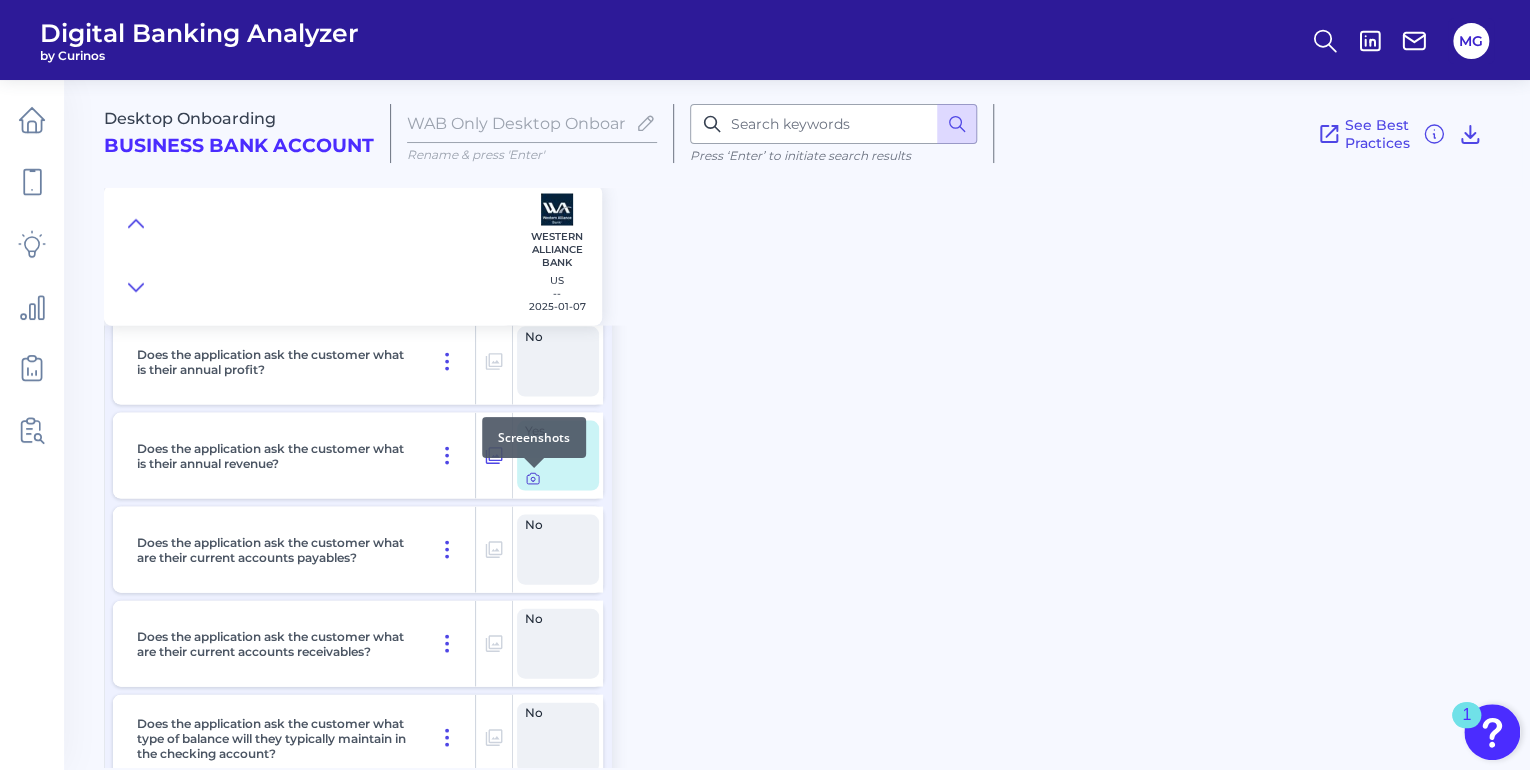 click 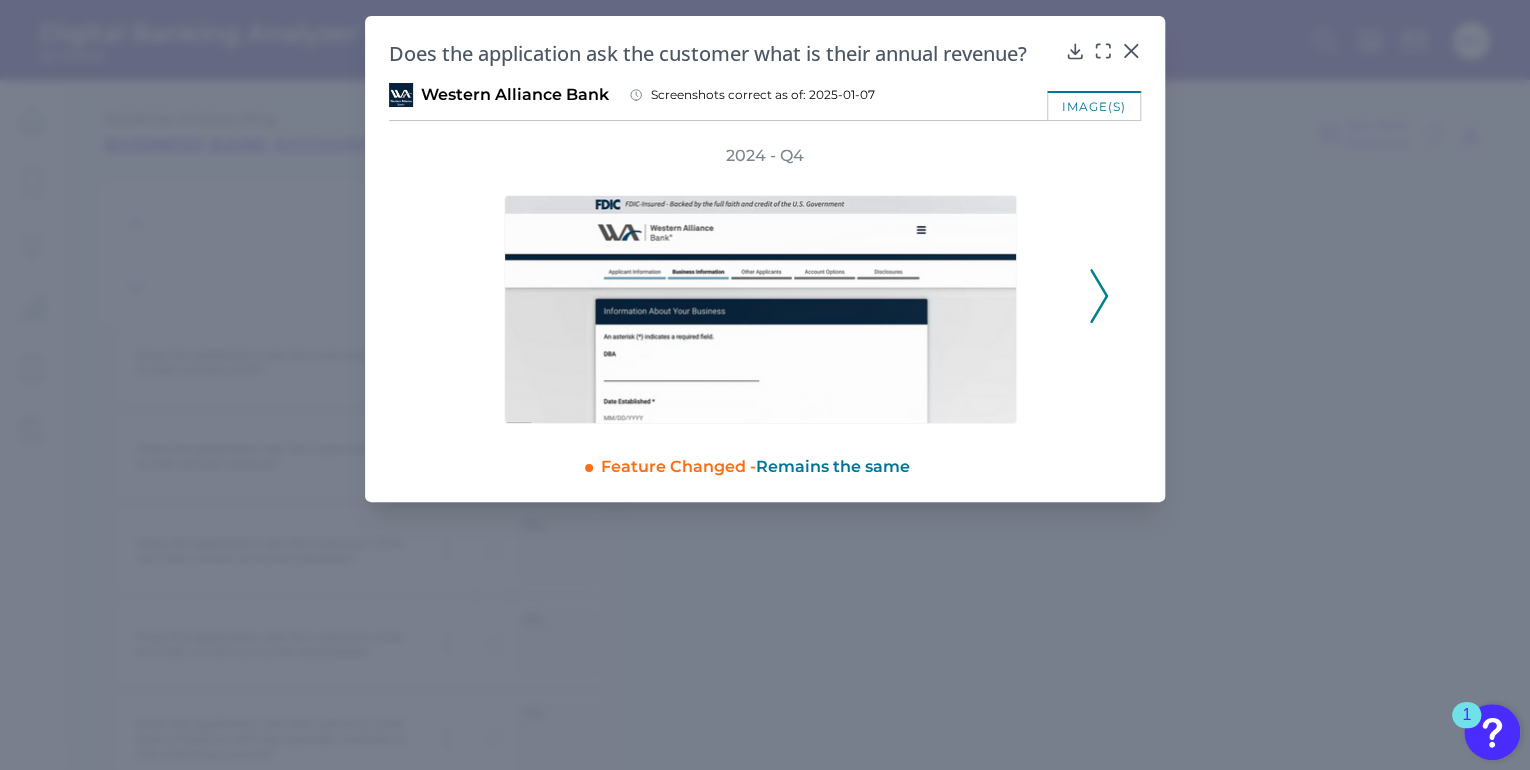 click on "2024 - Q4" at bounding box center [765, 284] 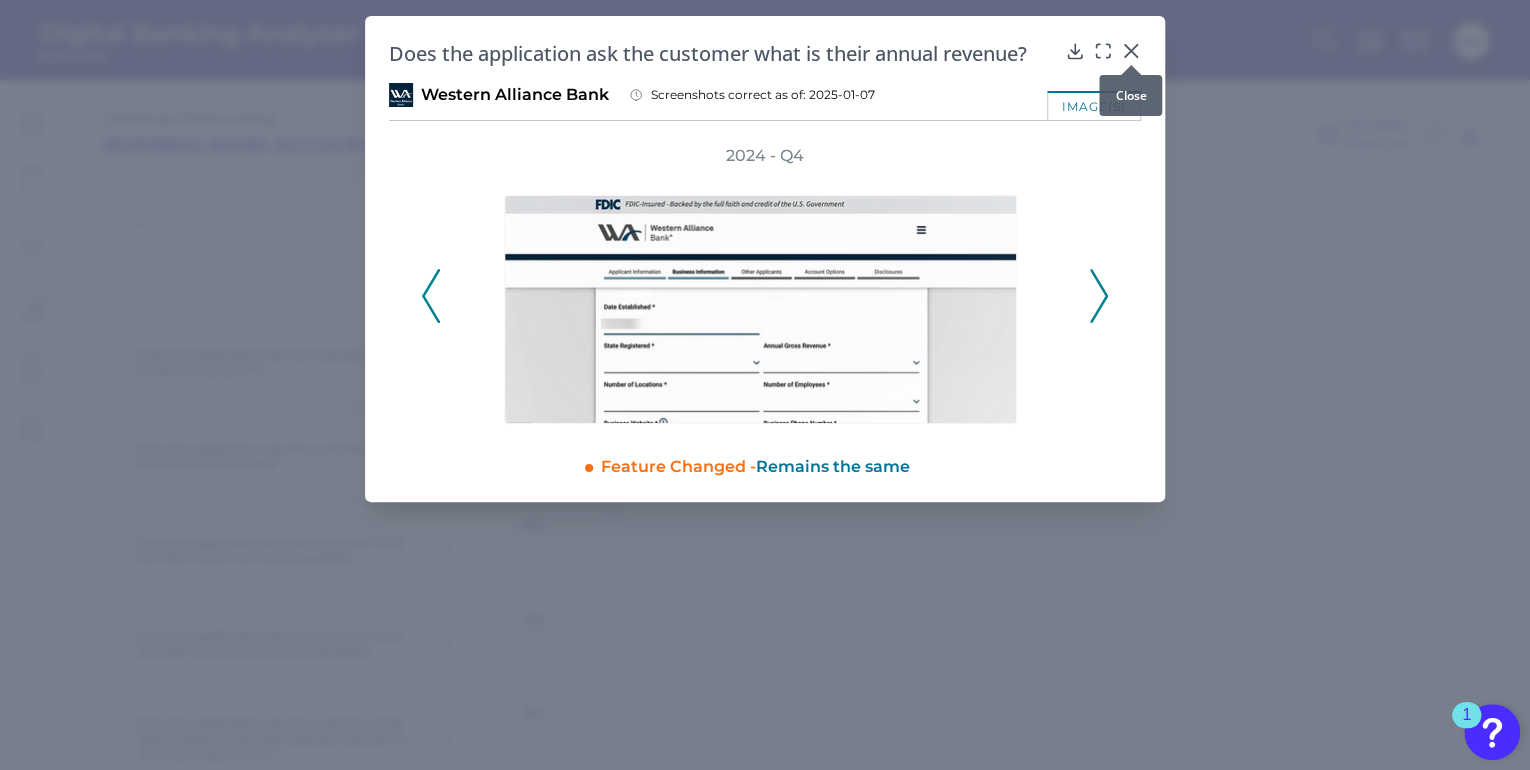 click 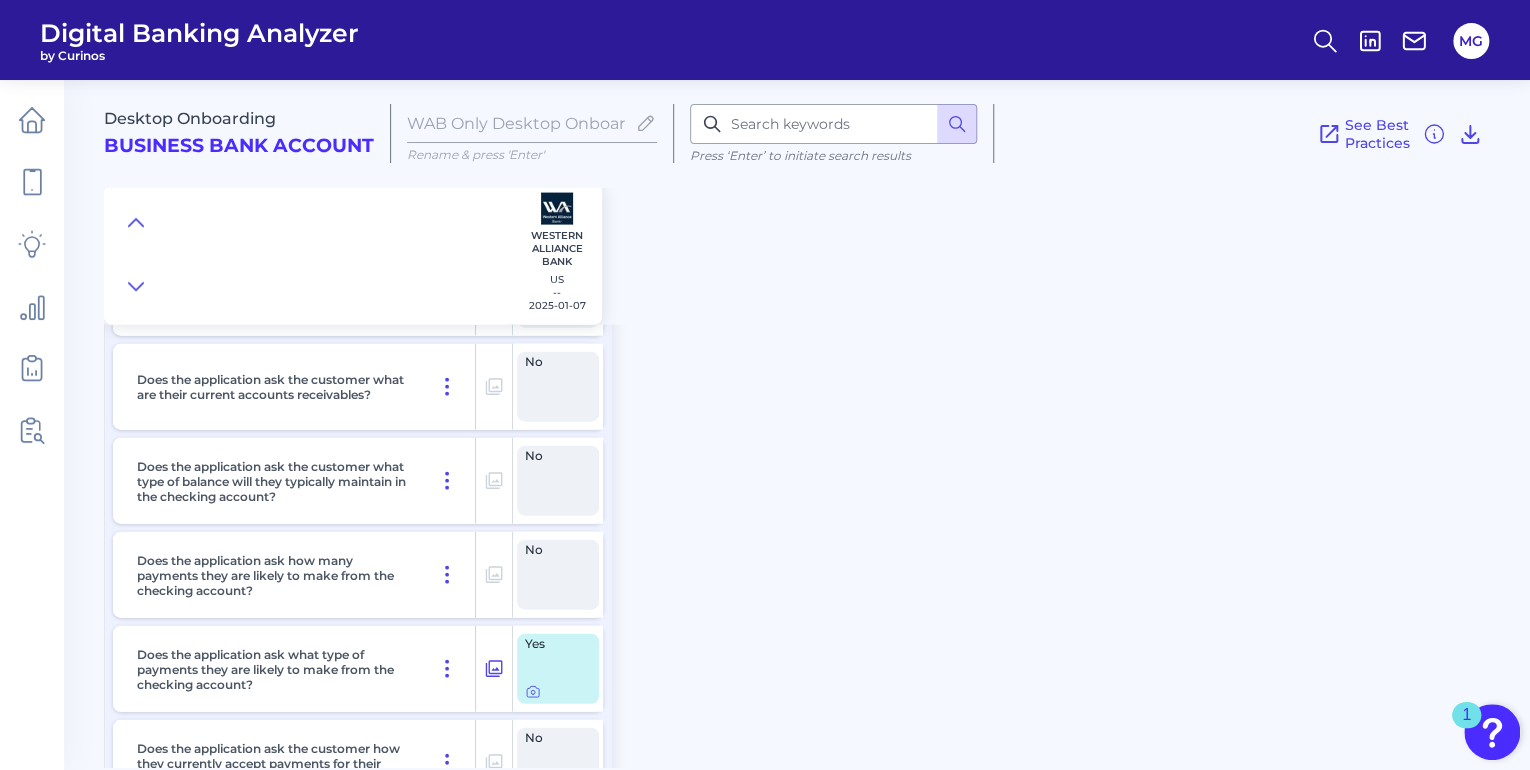 scroll, scrollTop: 9920, scrollLeft: 0, axis: vertical 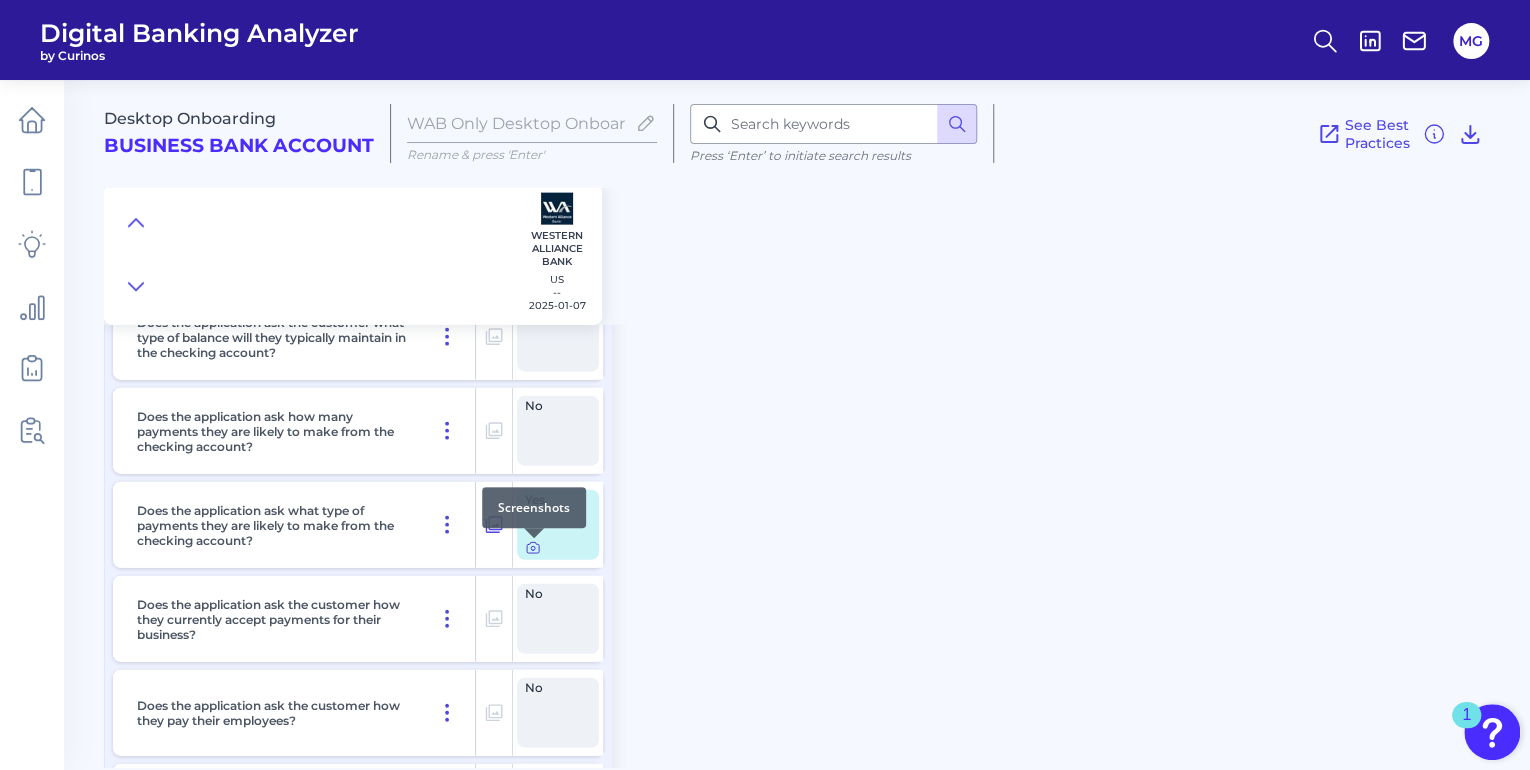 click 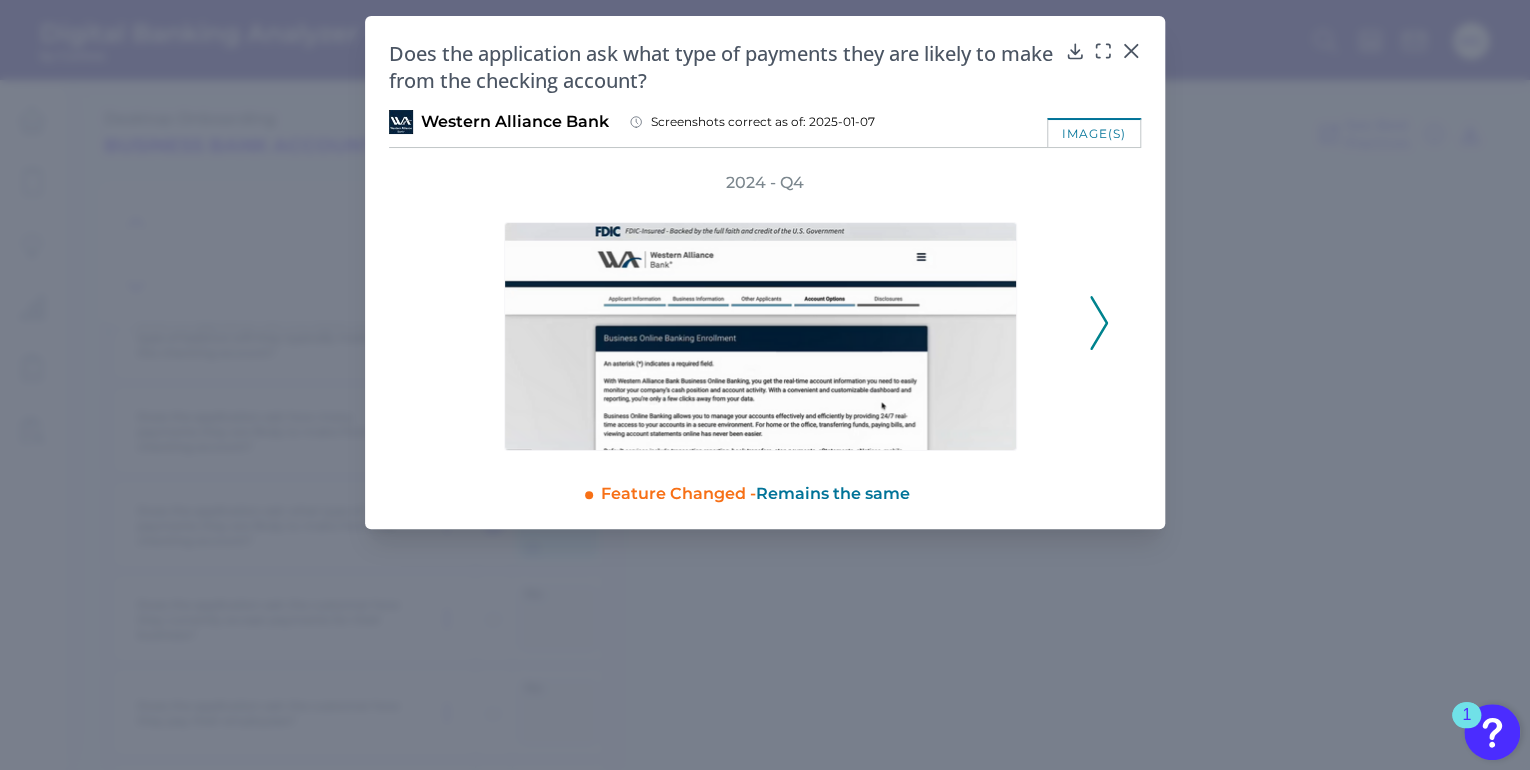 click 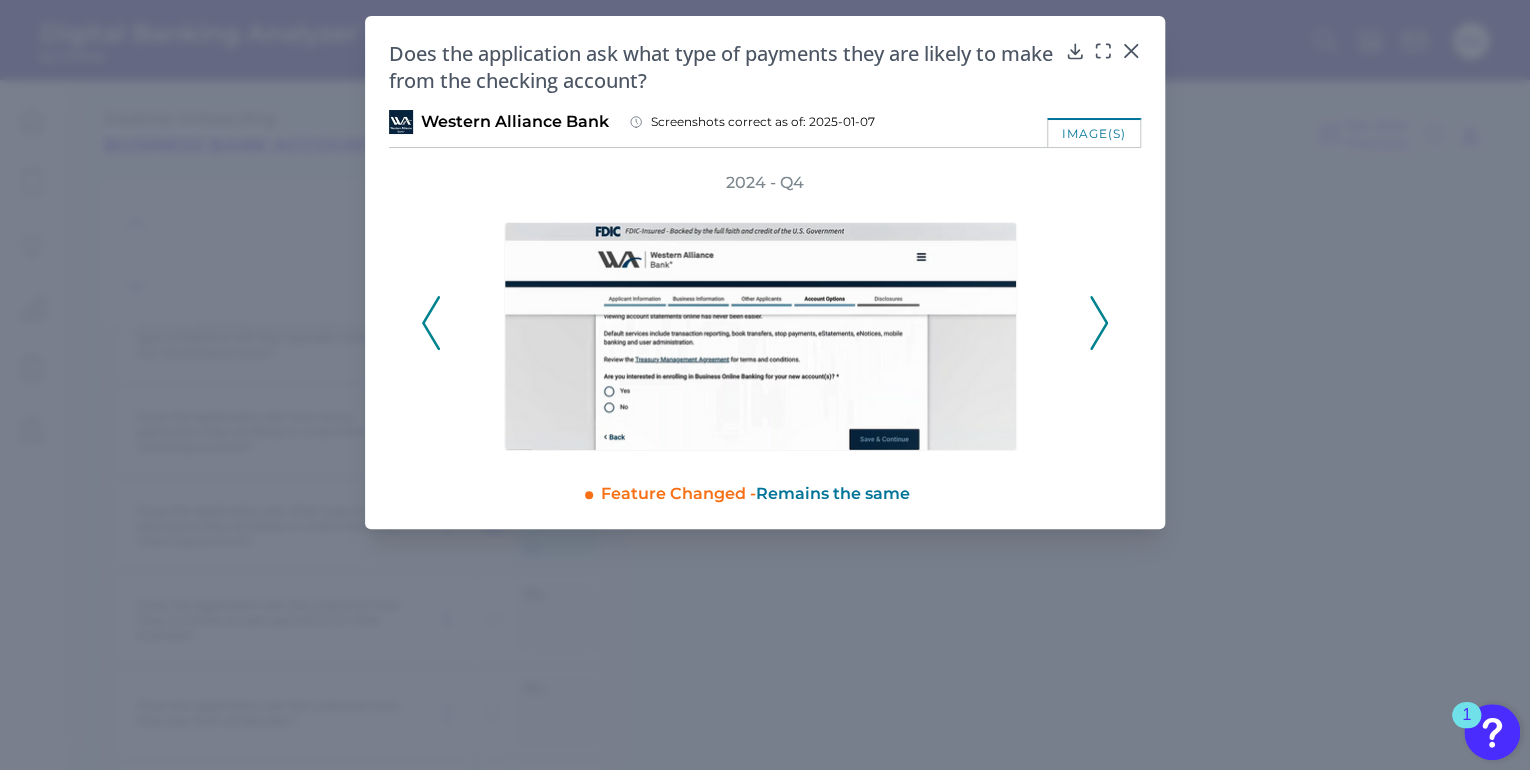 click 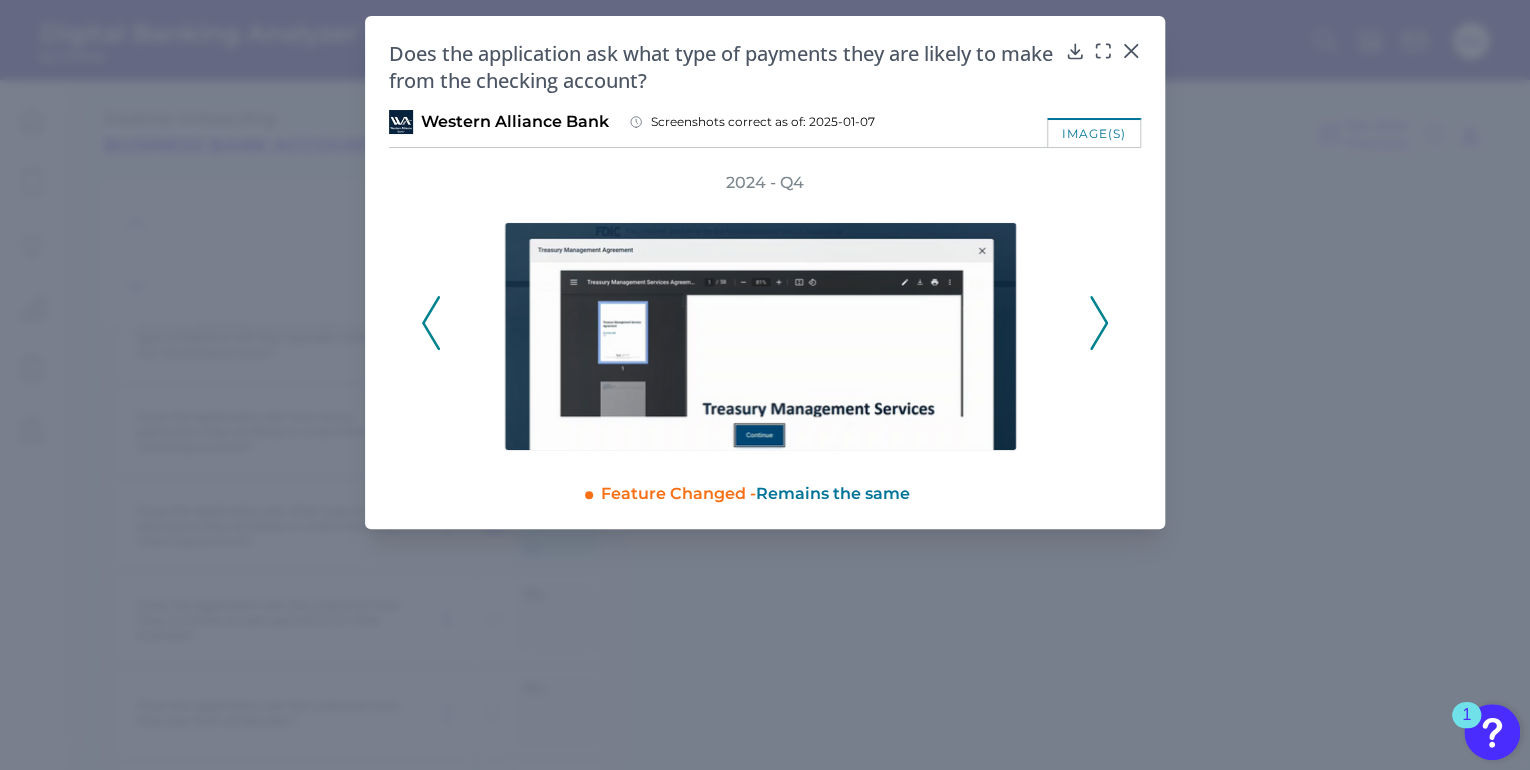 click 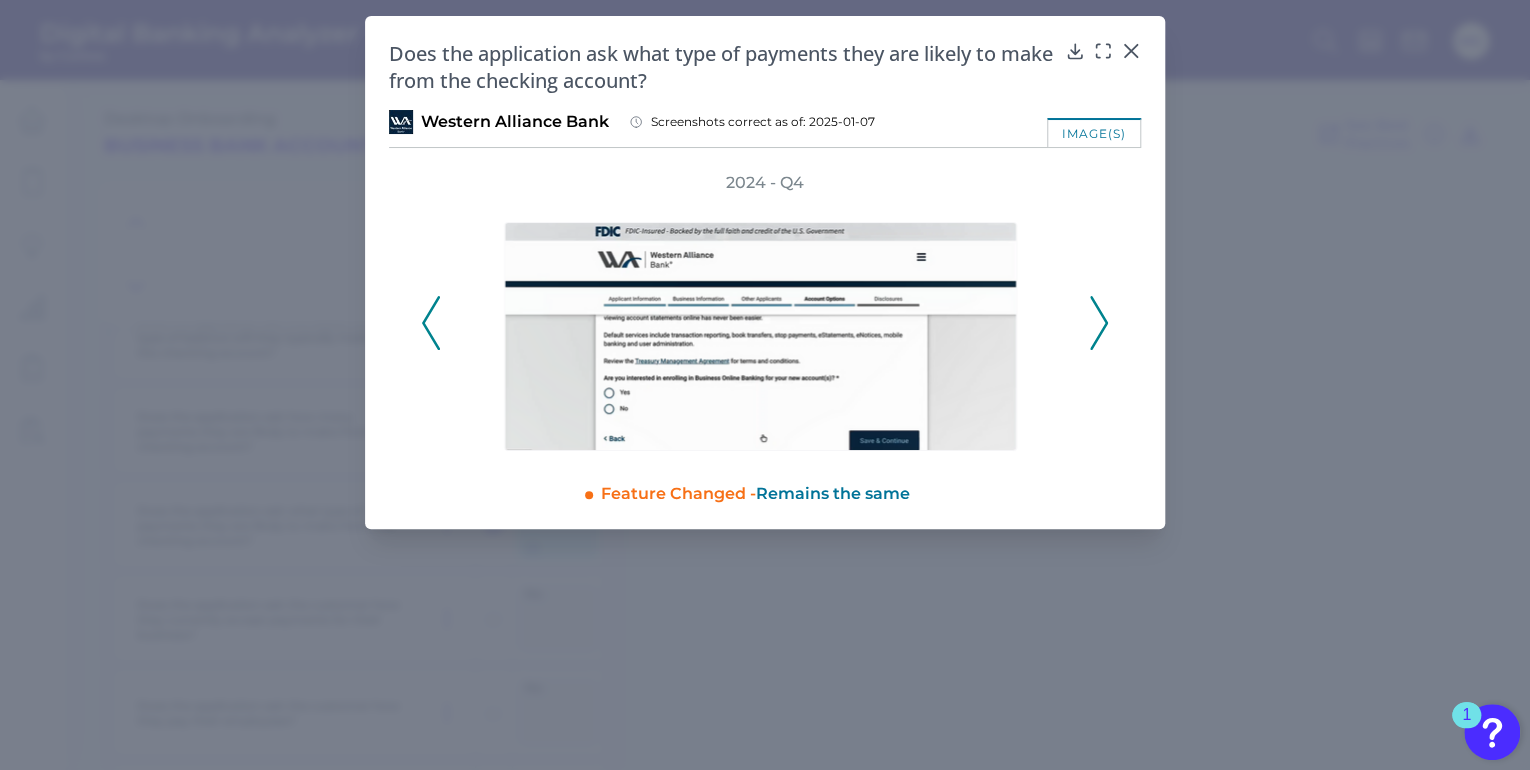click 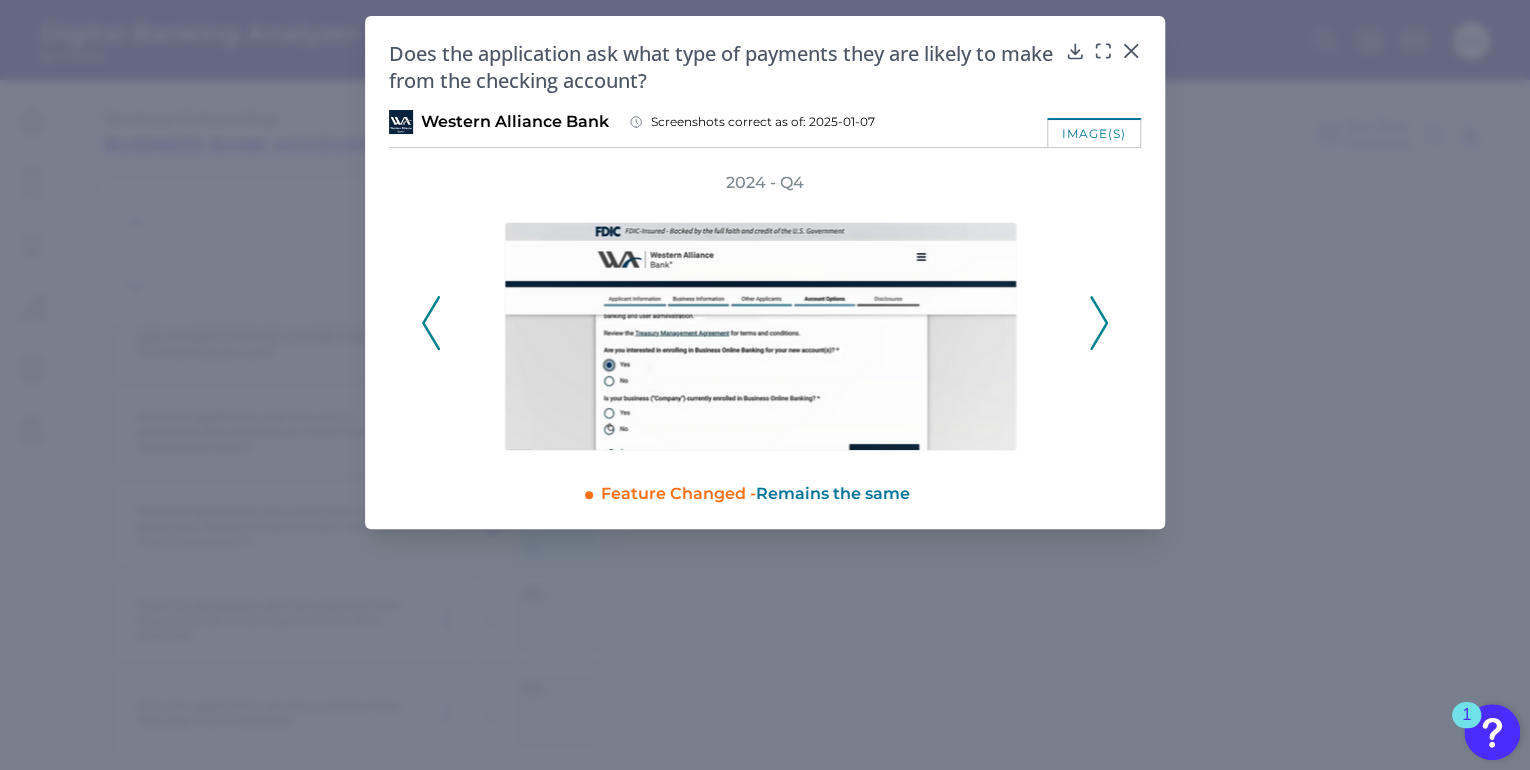 click 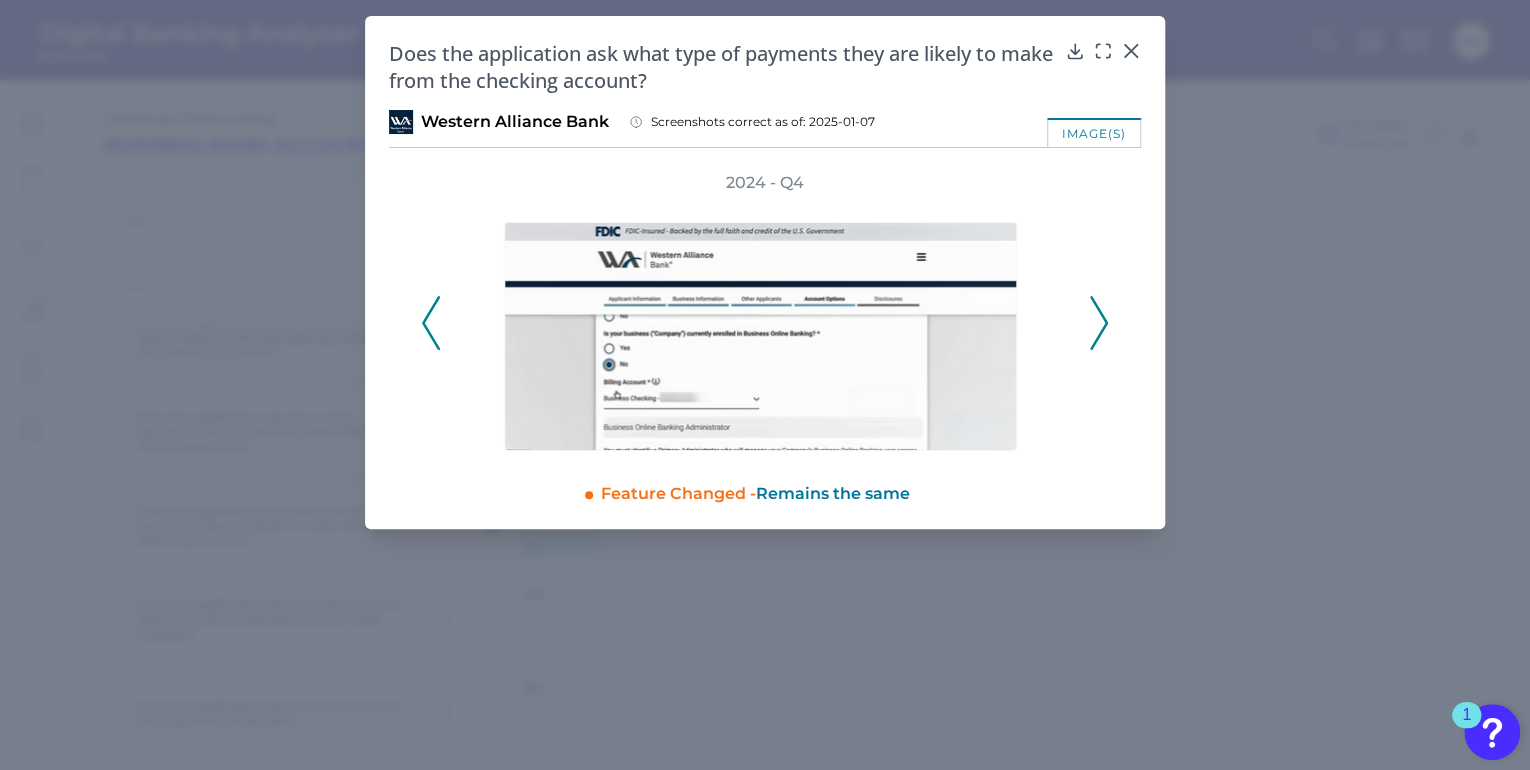 click 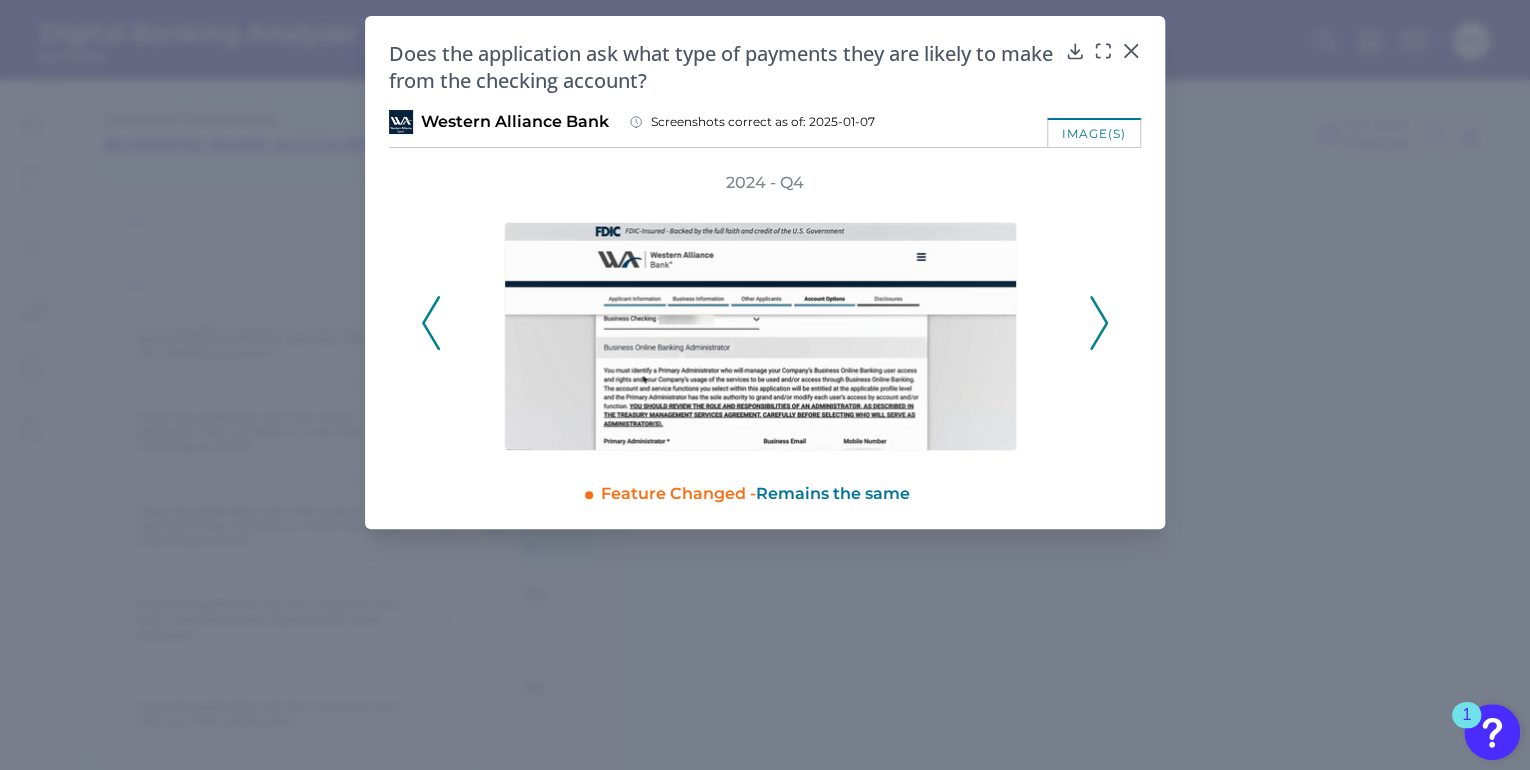 click 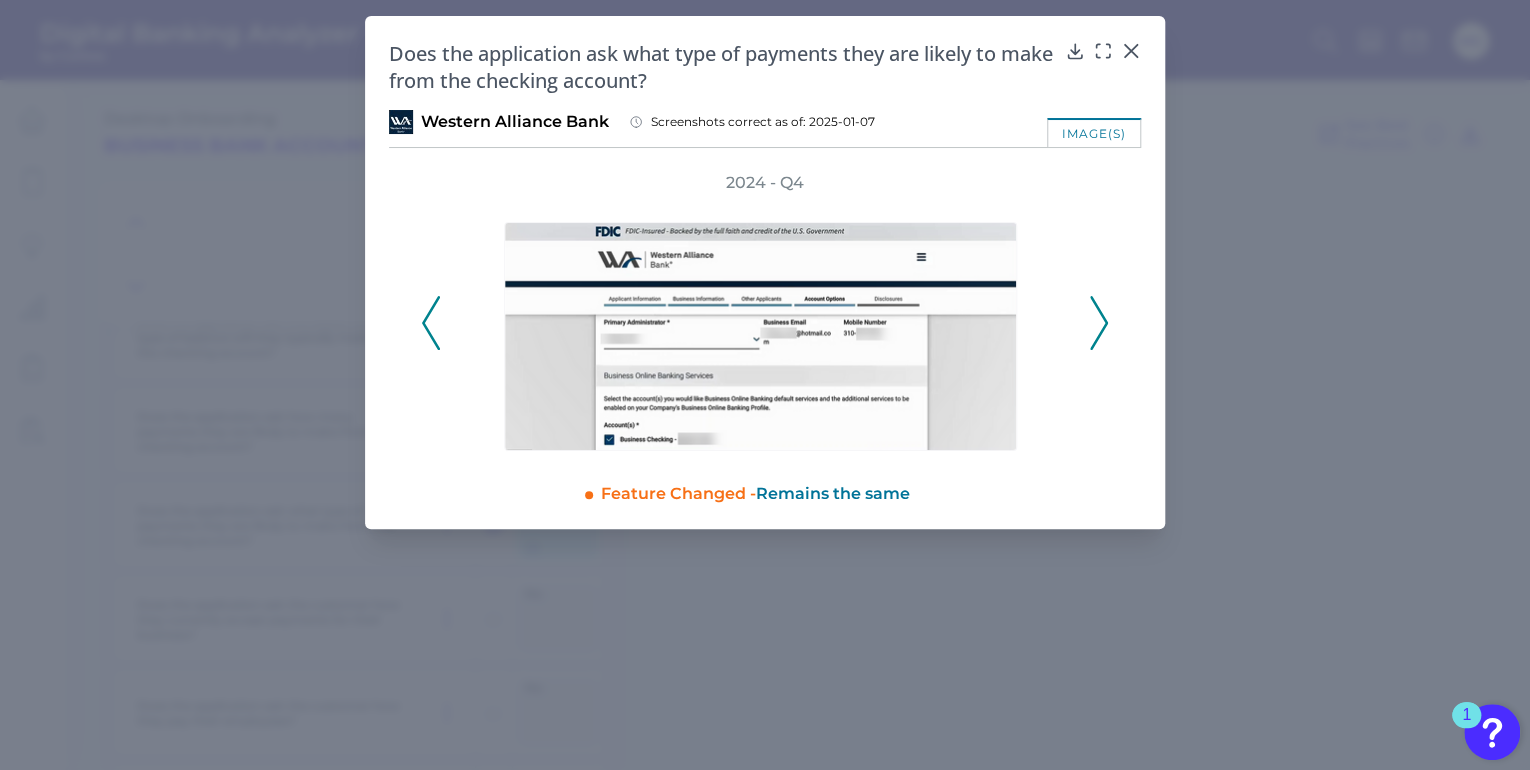 click 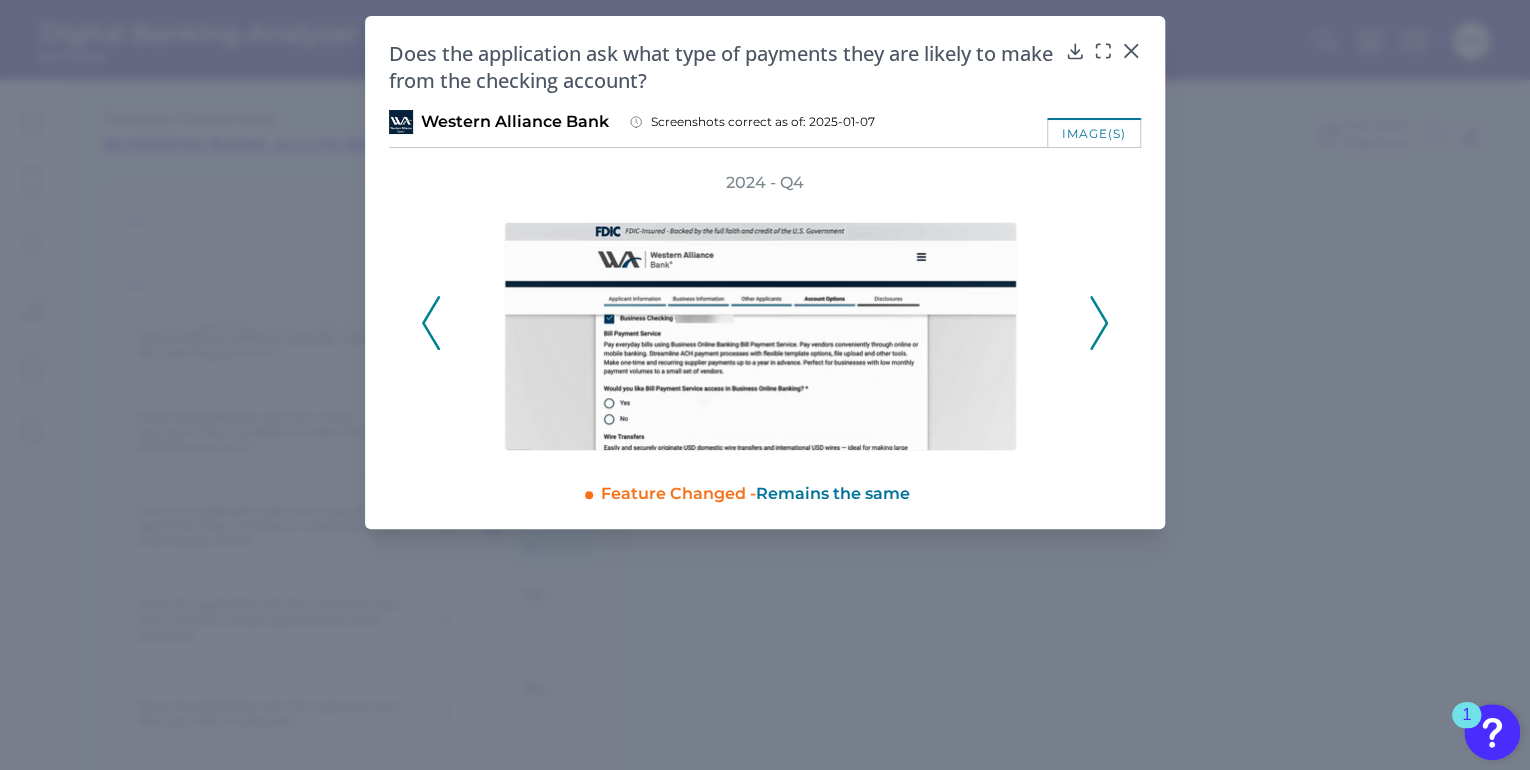 click 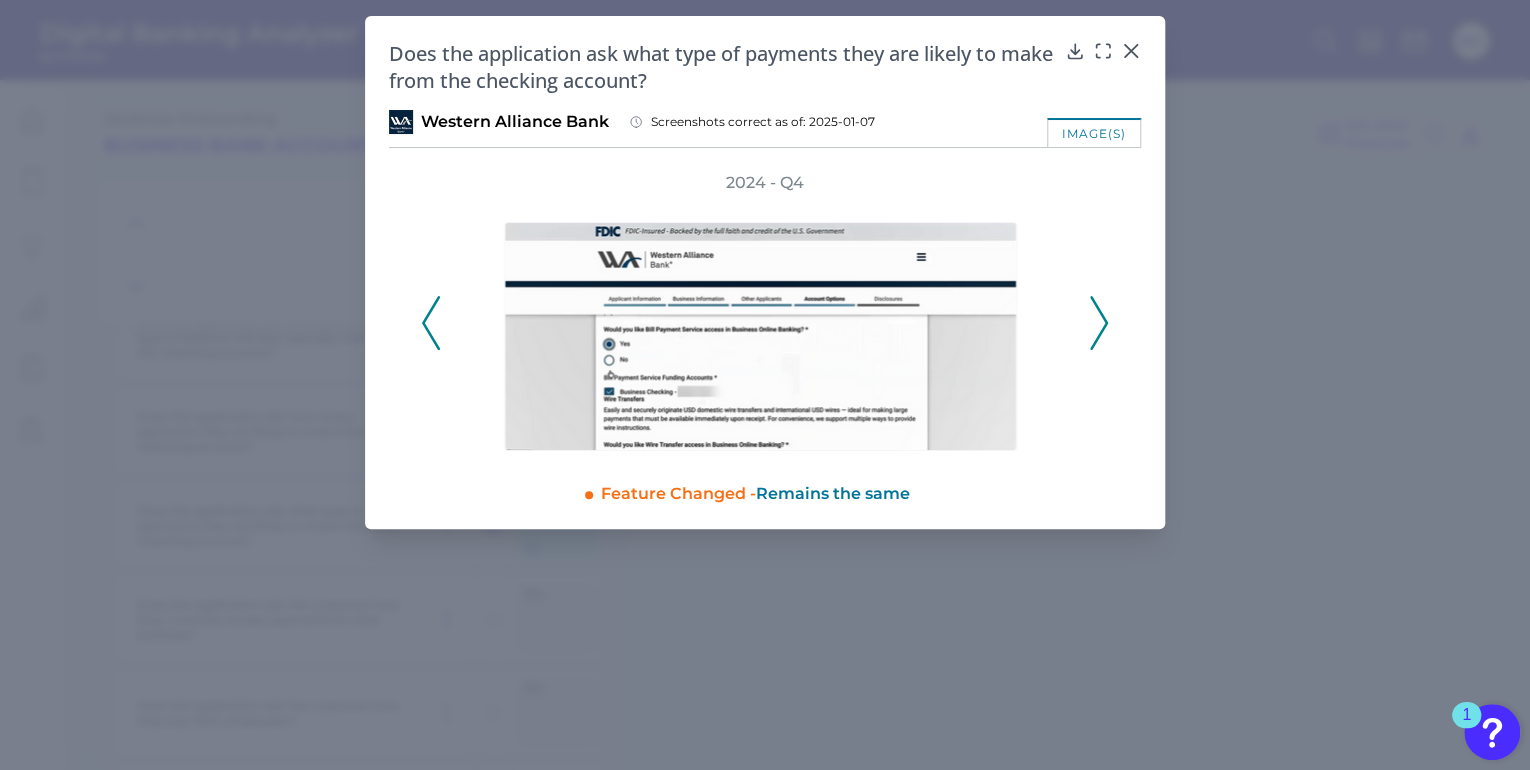 click 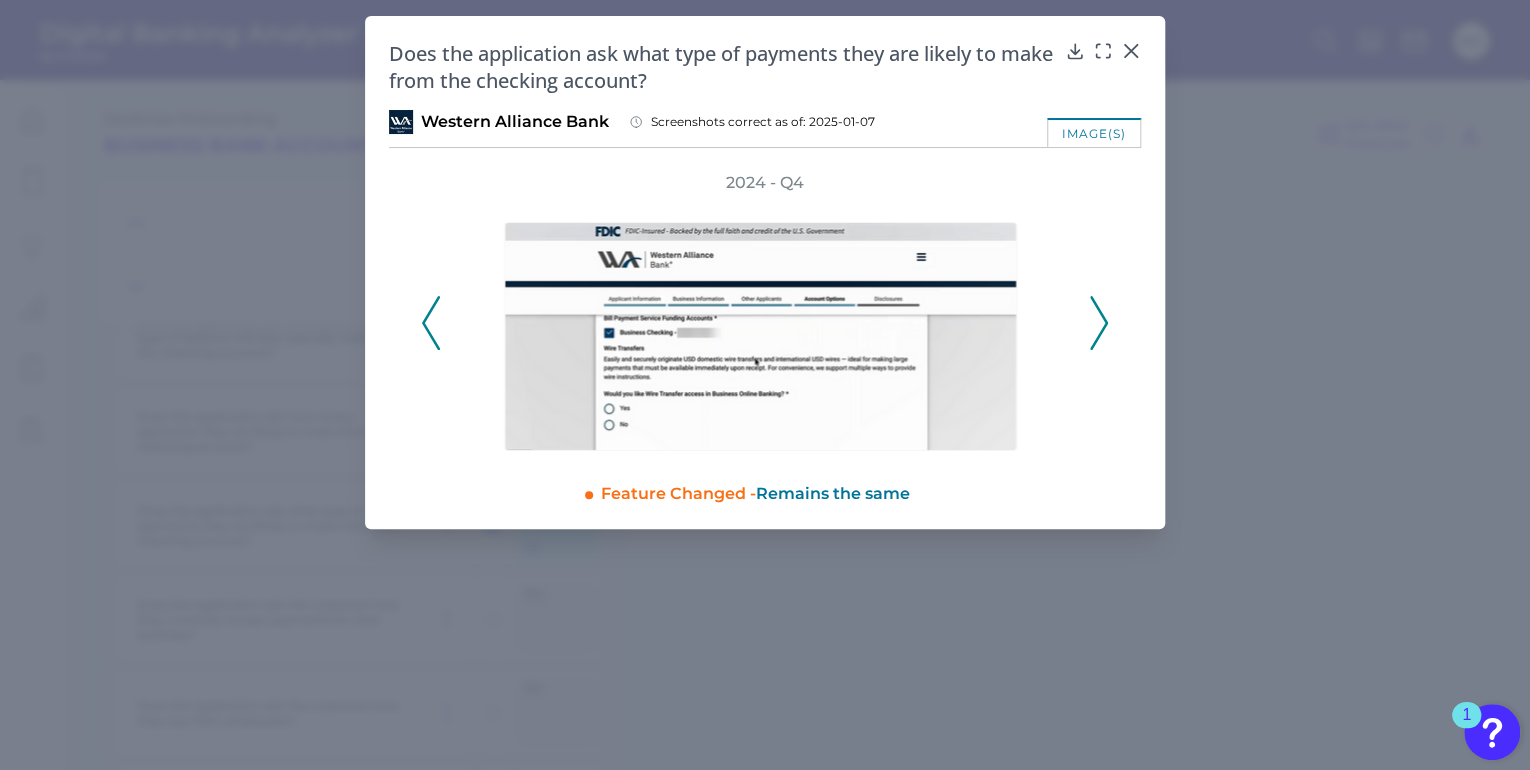 click 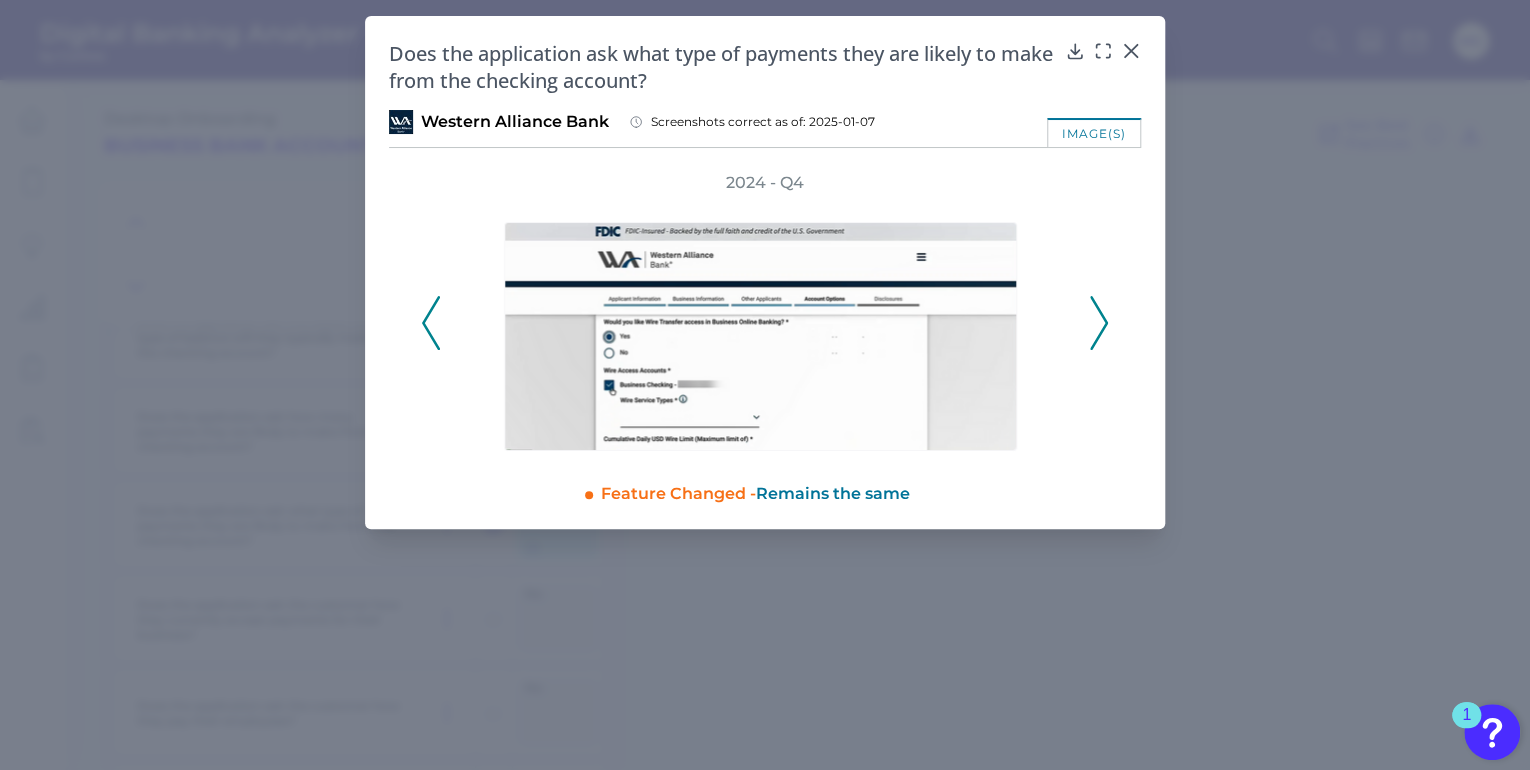 click 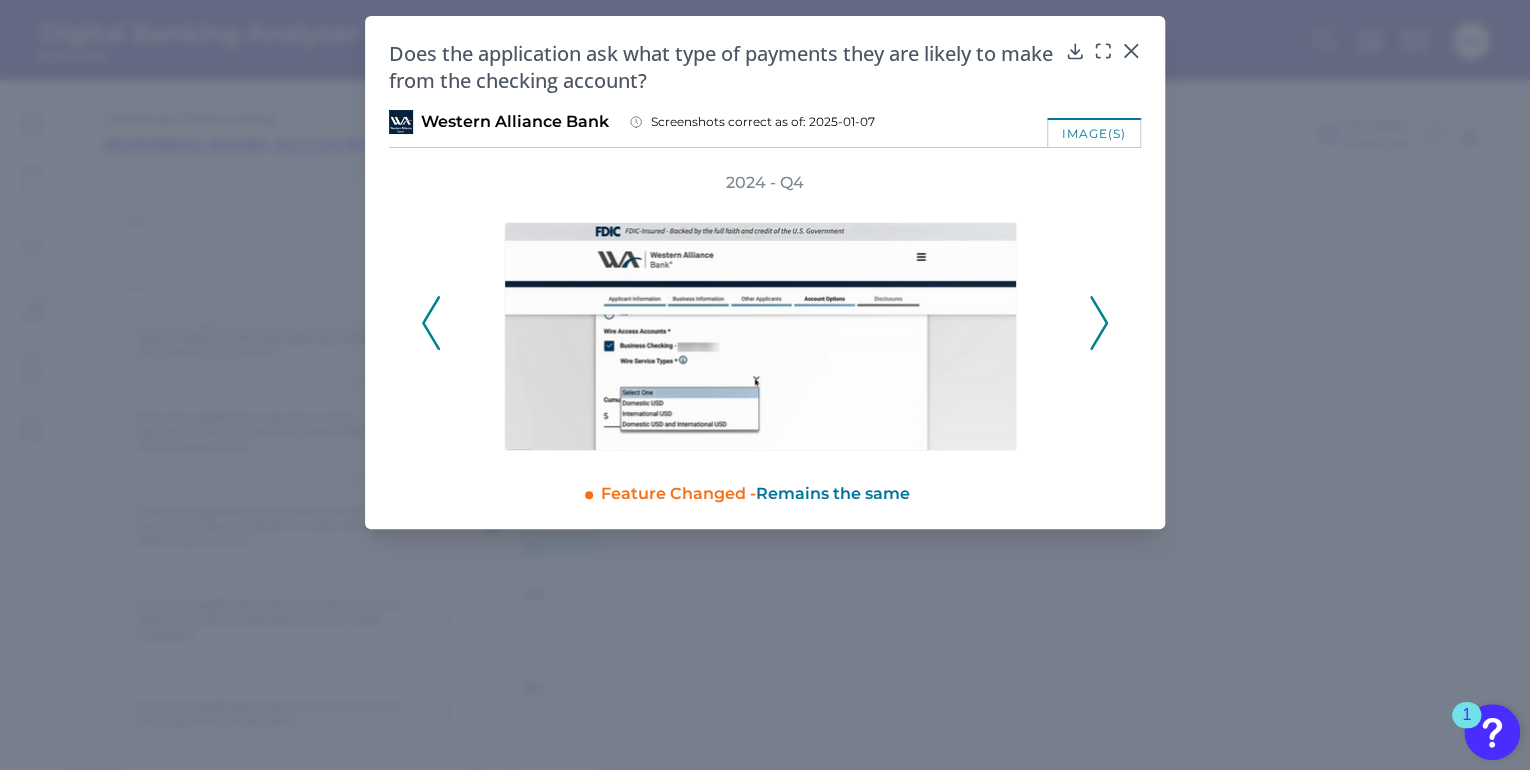 click 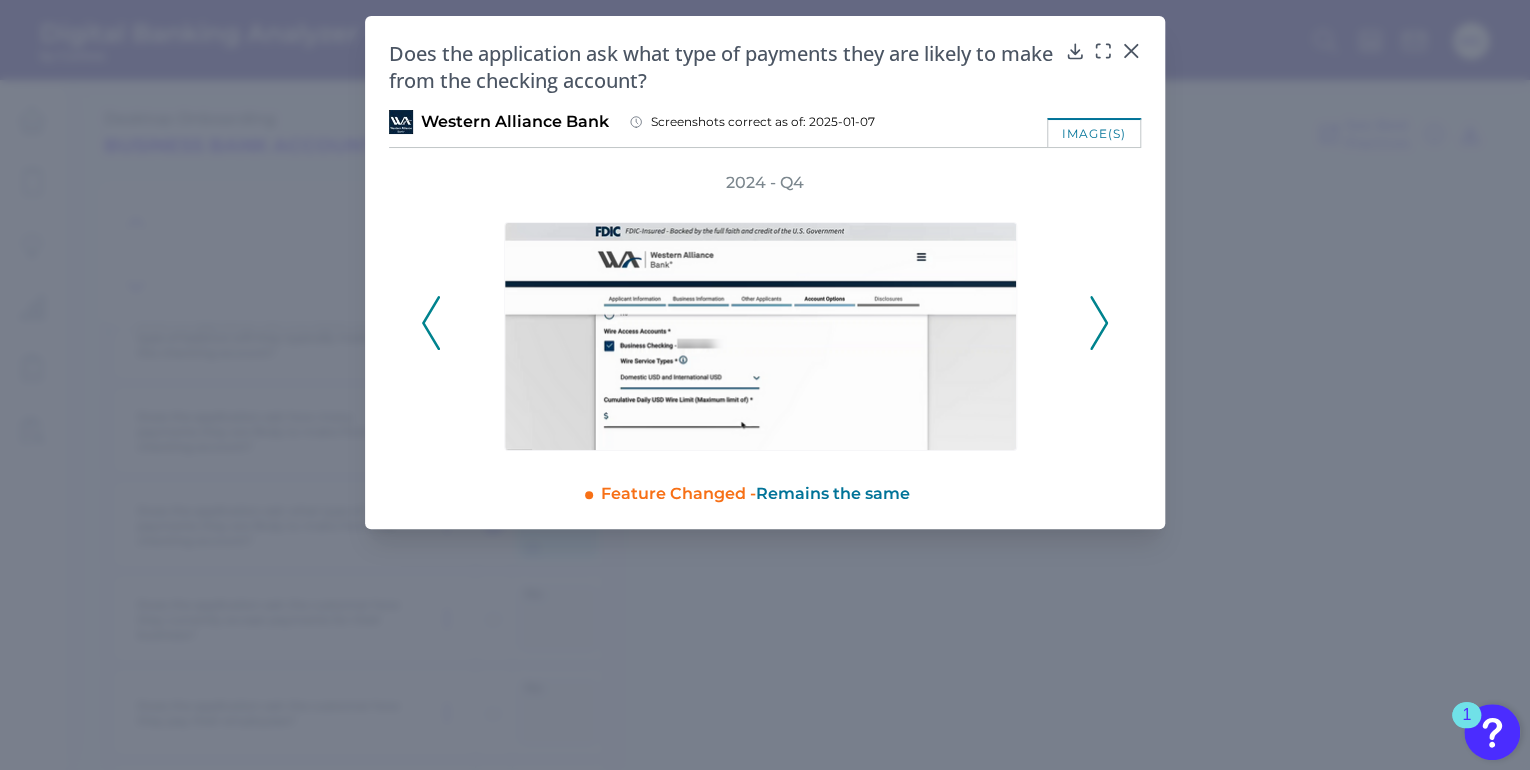 click 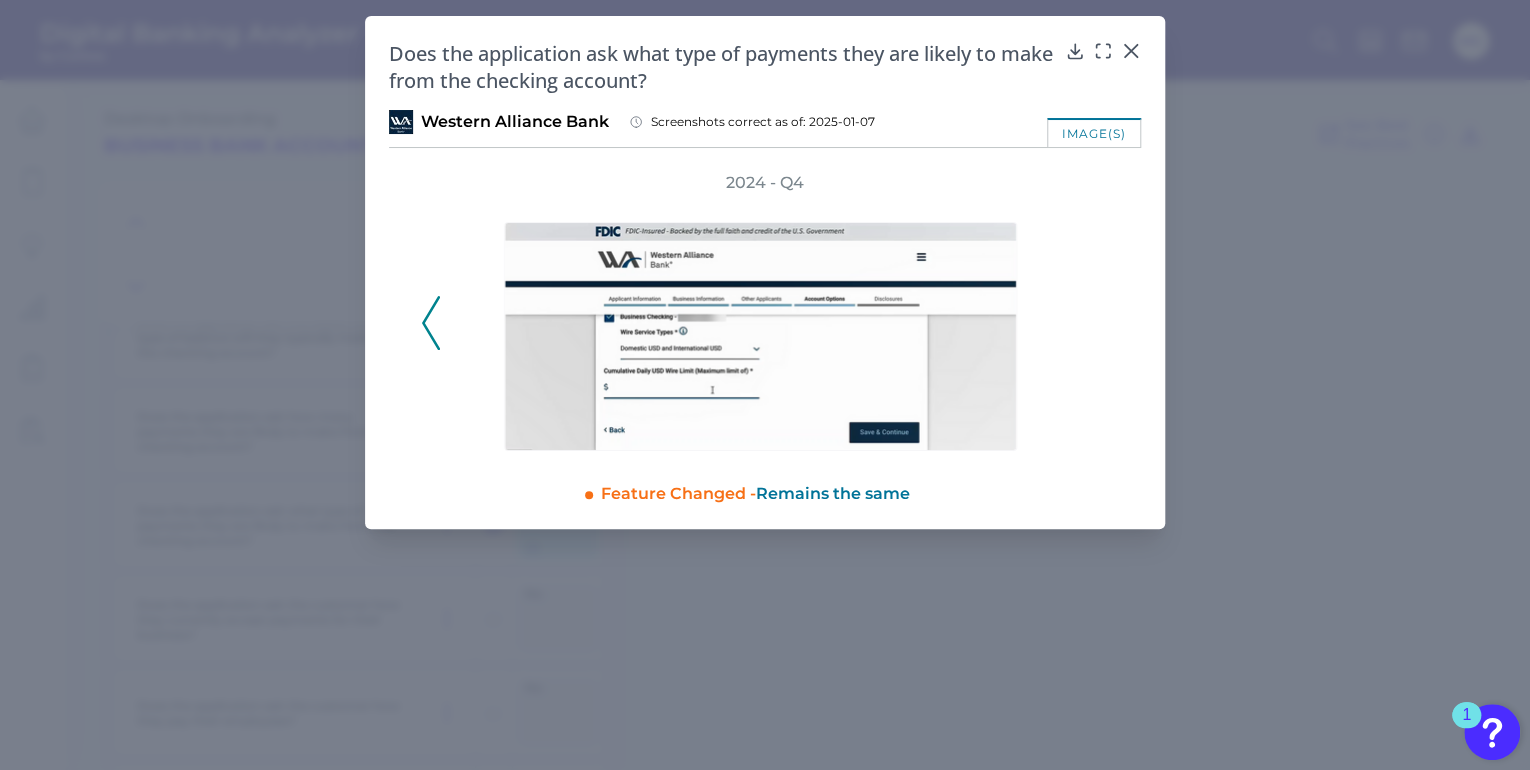 click on "2024 - Q4" at bounding box center (765, 311) 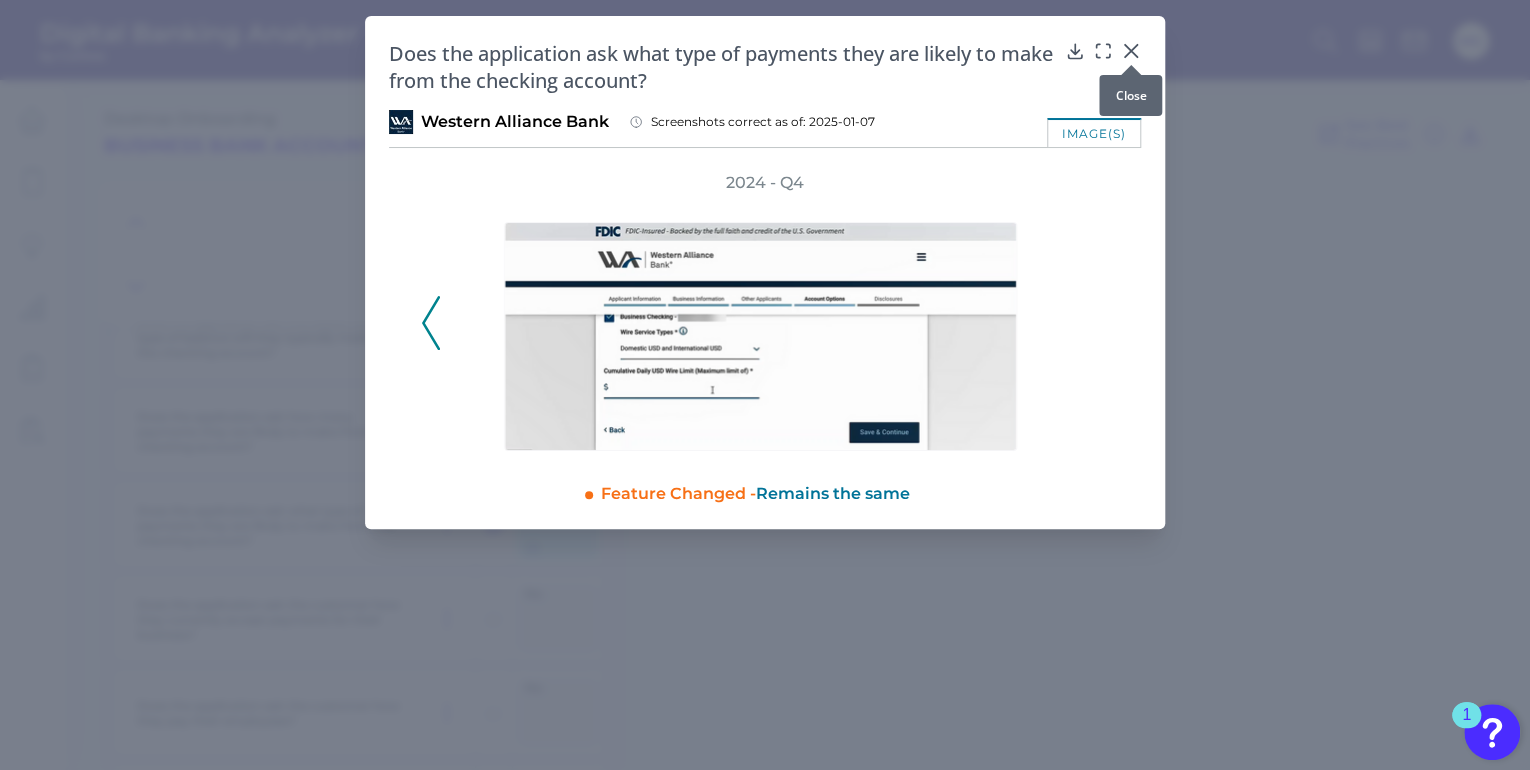 click 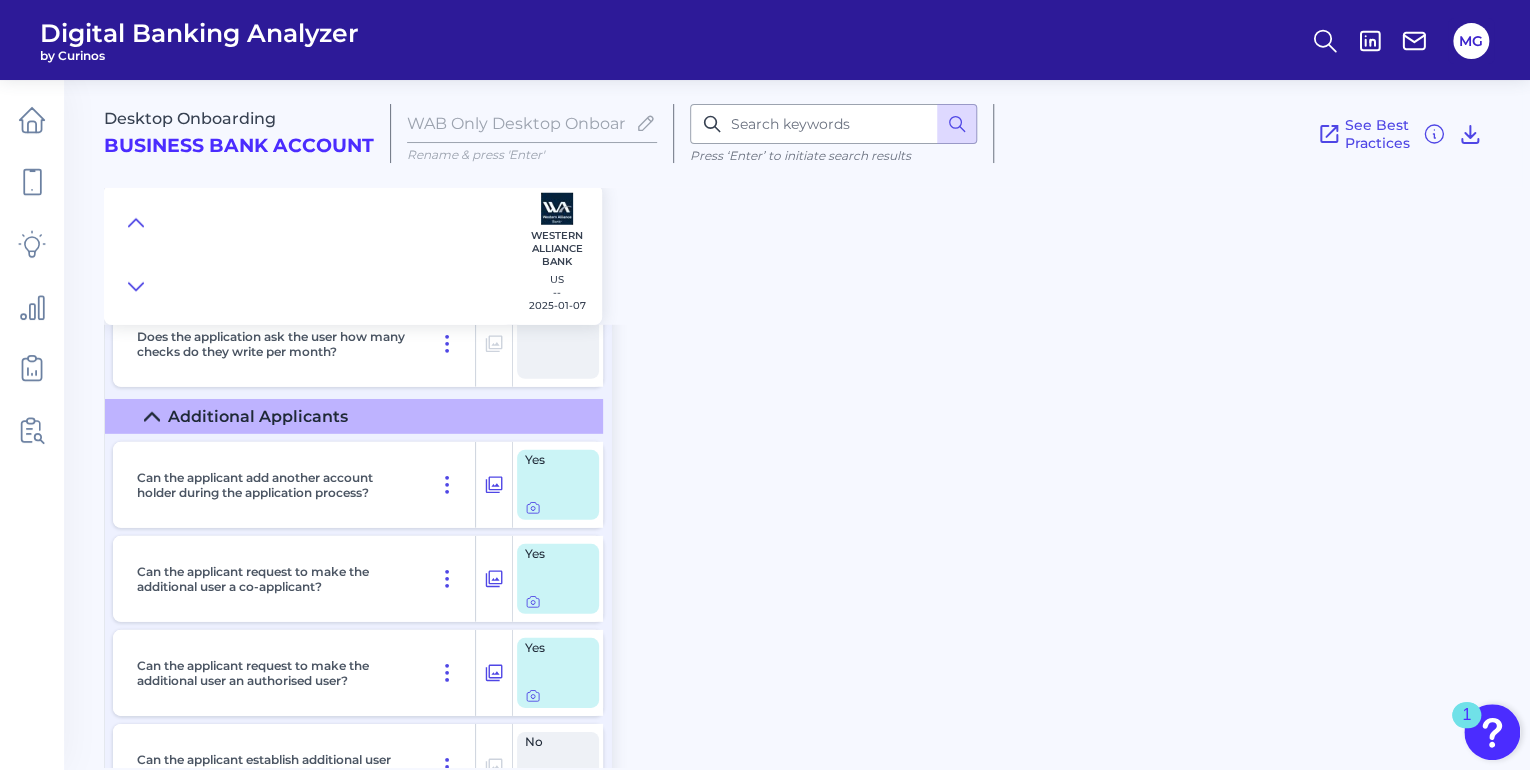 scroll, scrollTop: 10400, scrollLeft: 0, axis: vertical 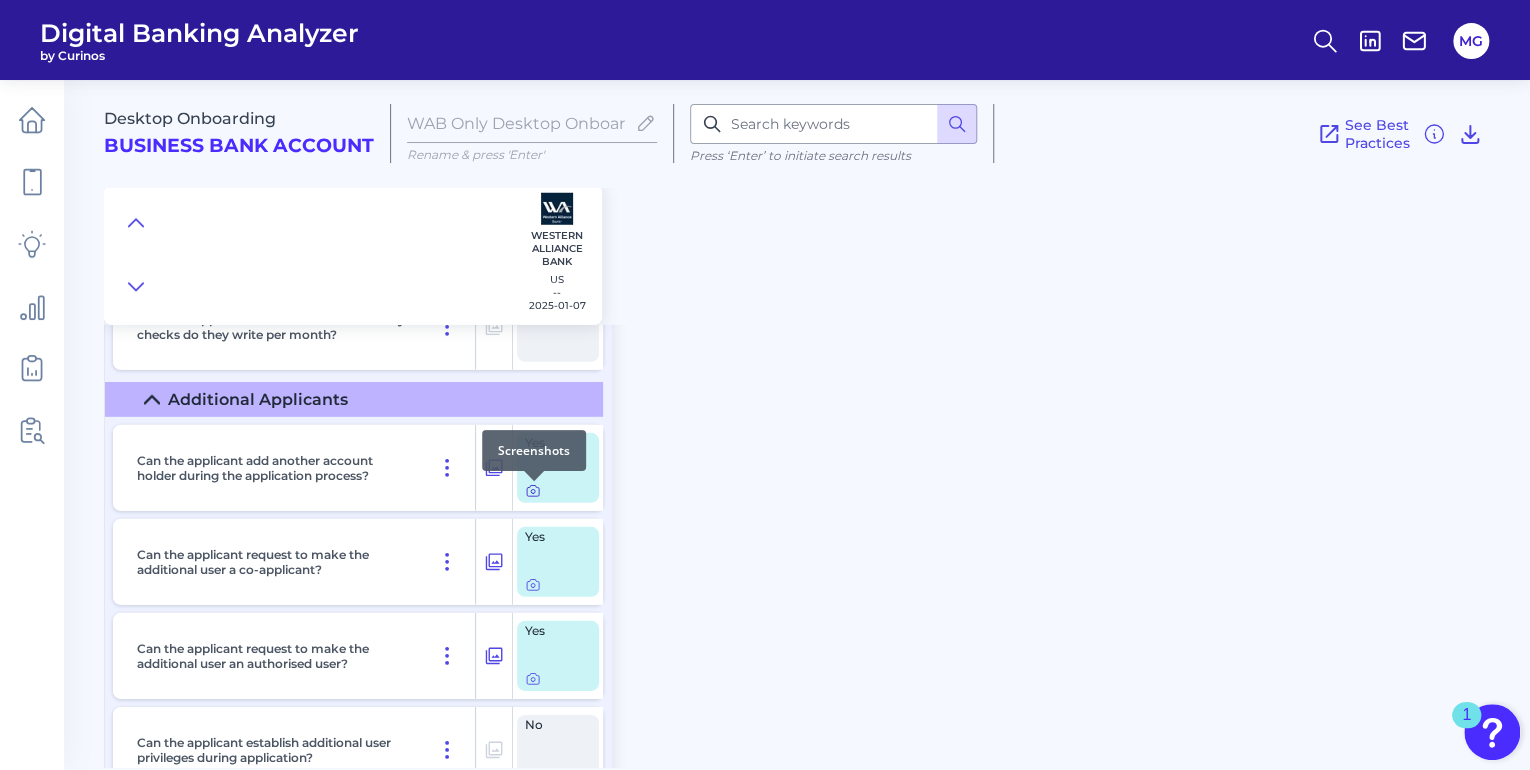 click 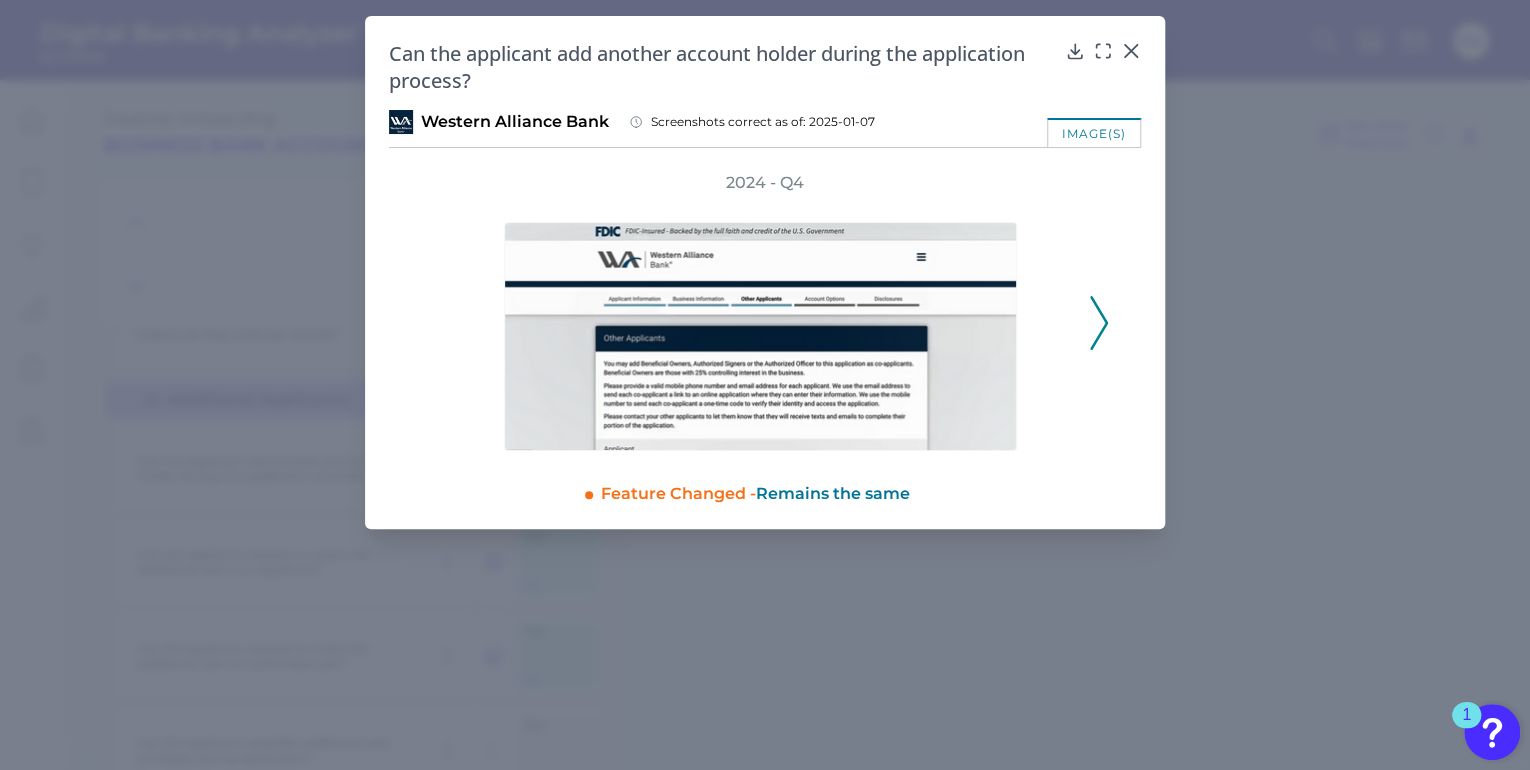 click 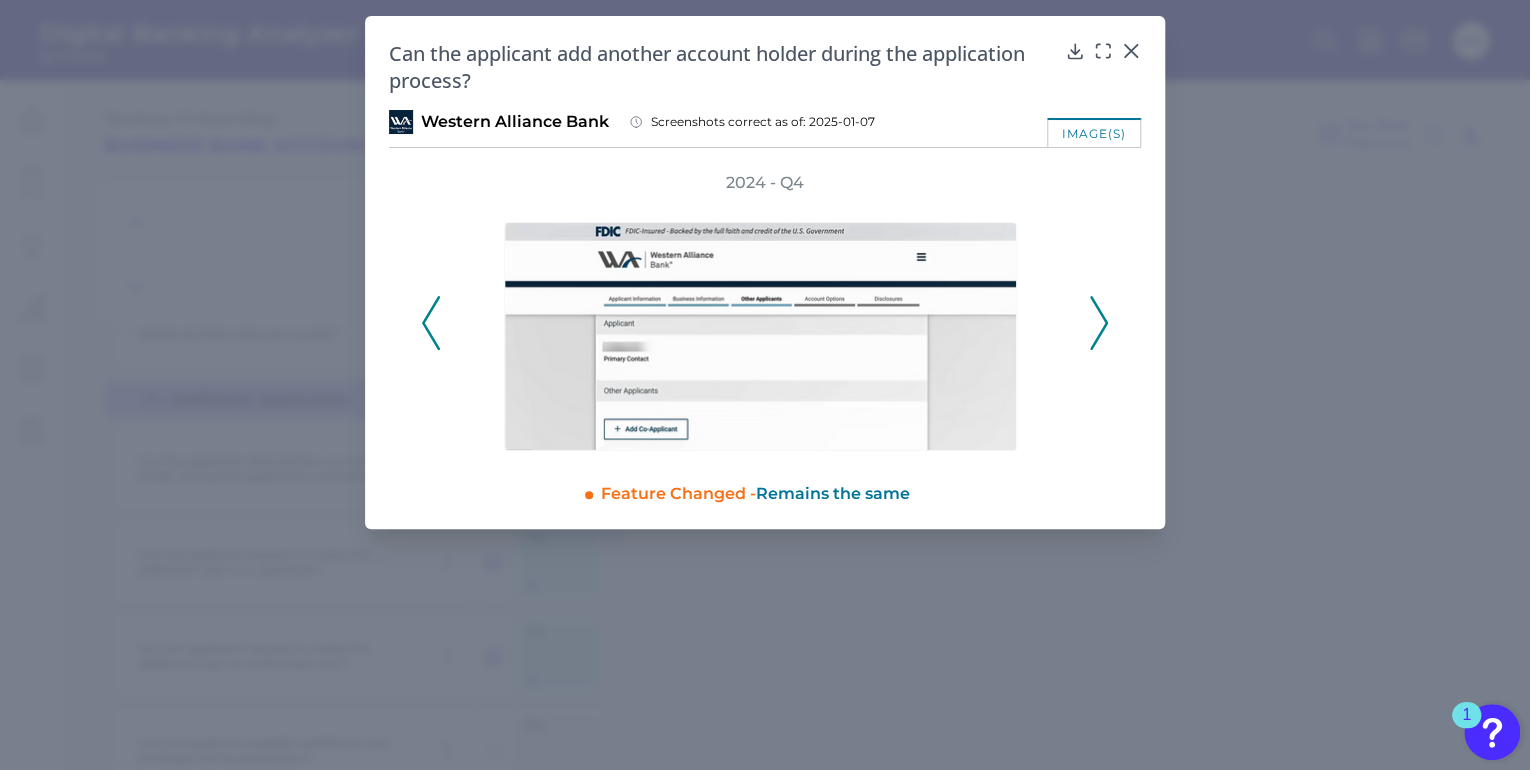 click 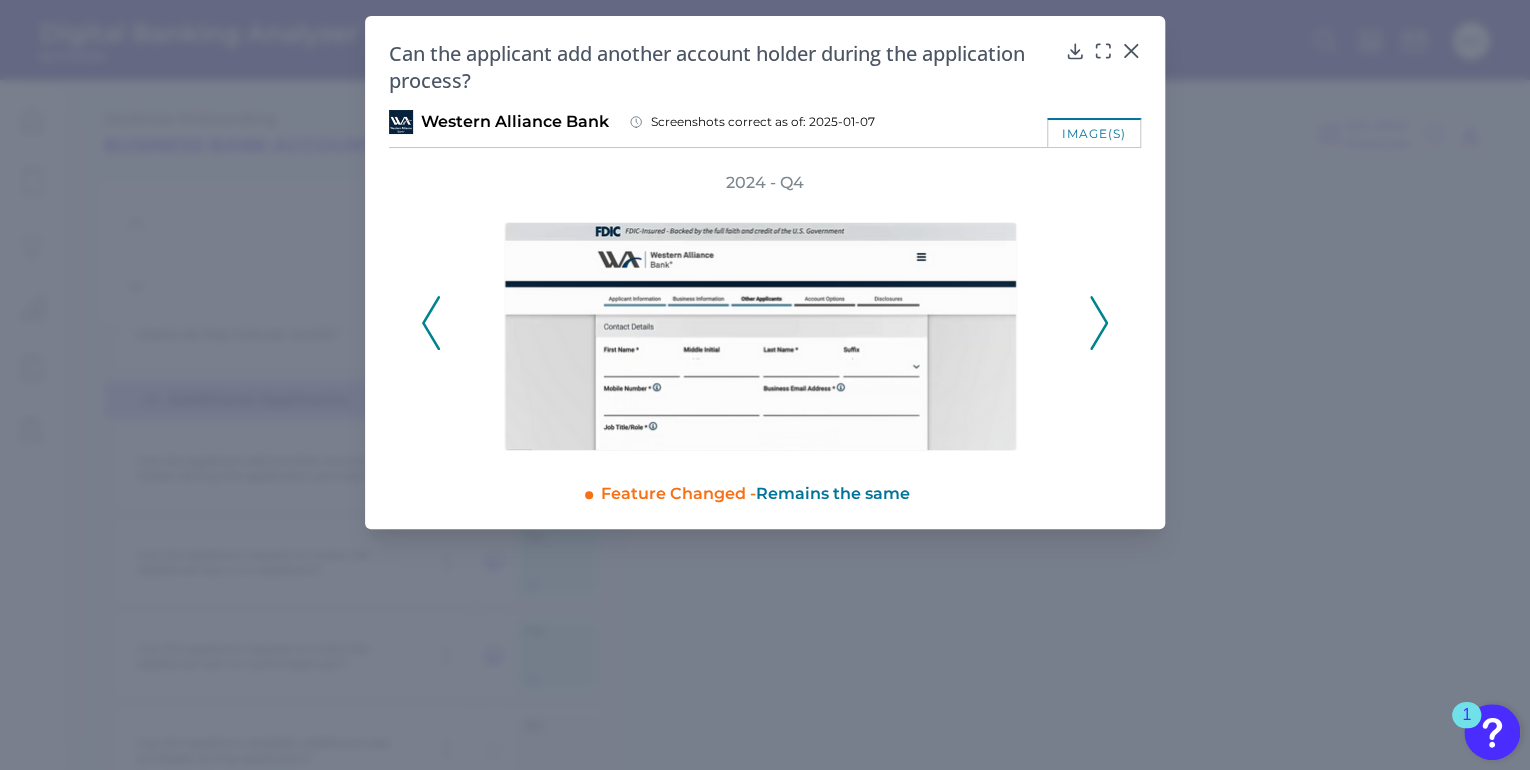 click 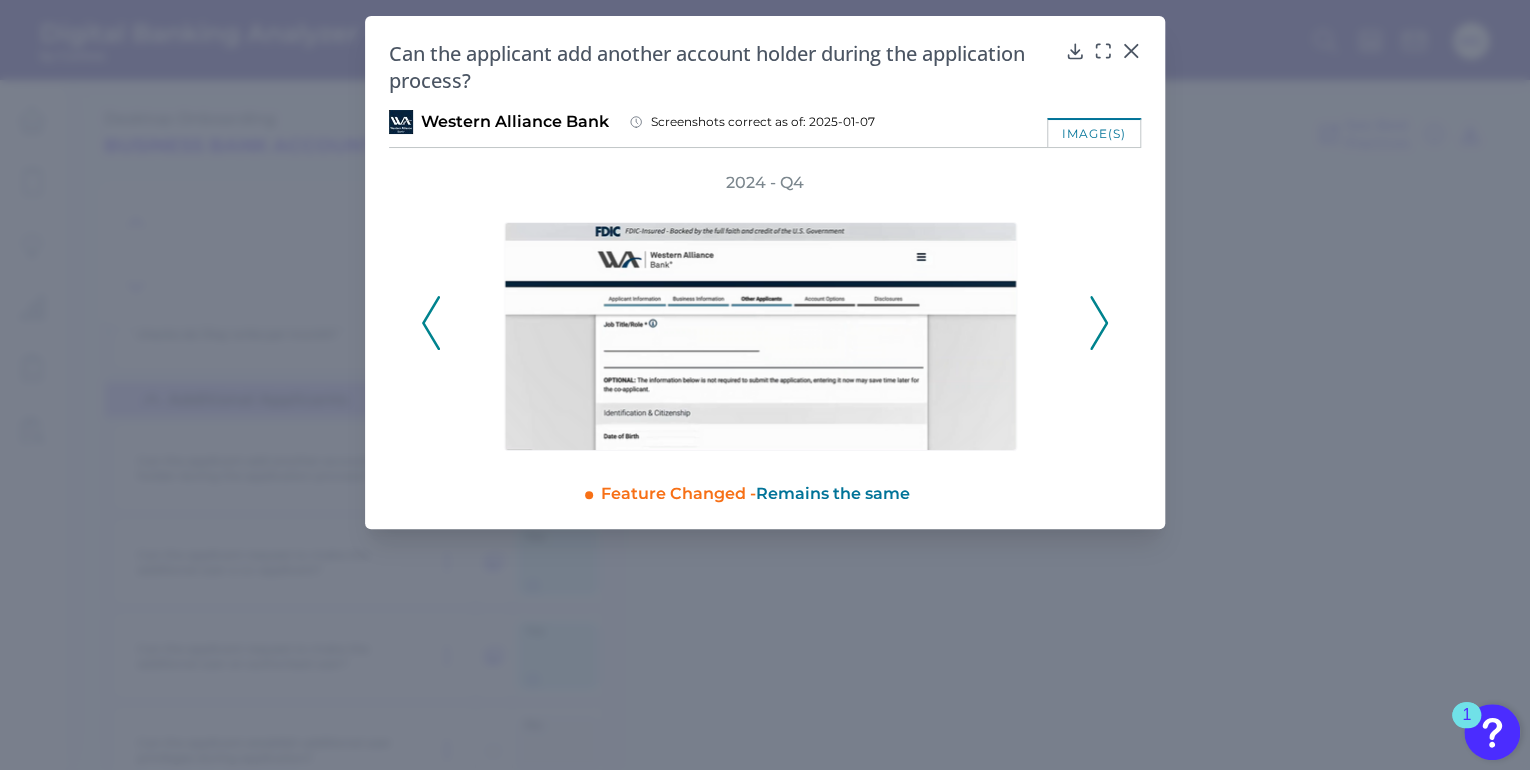 click 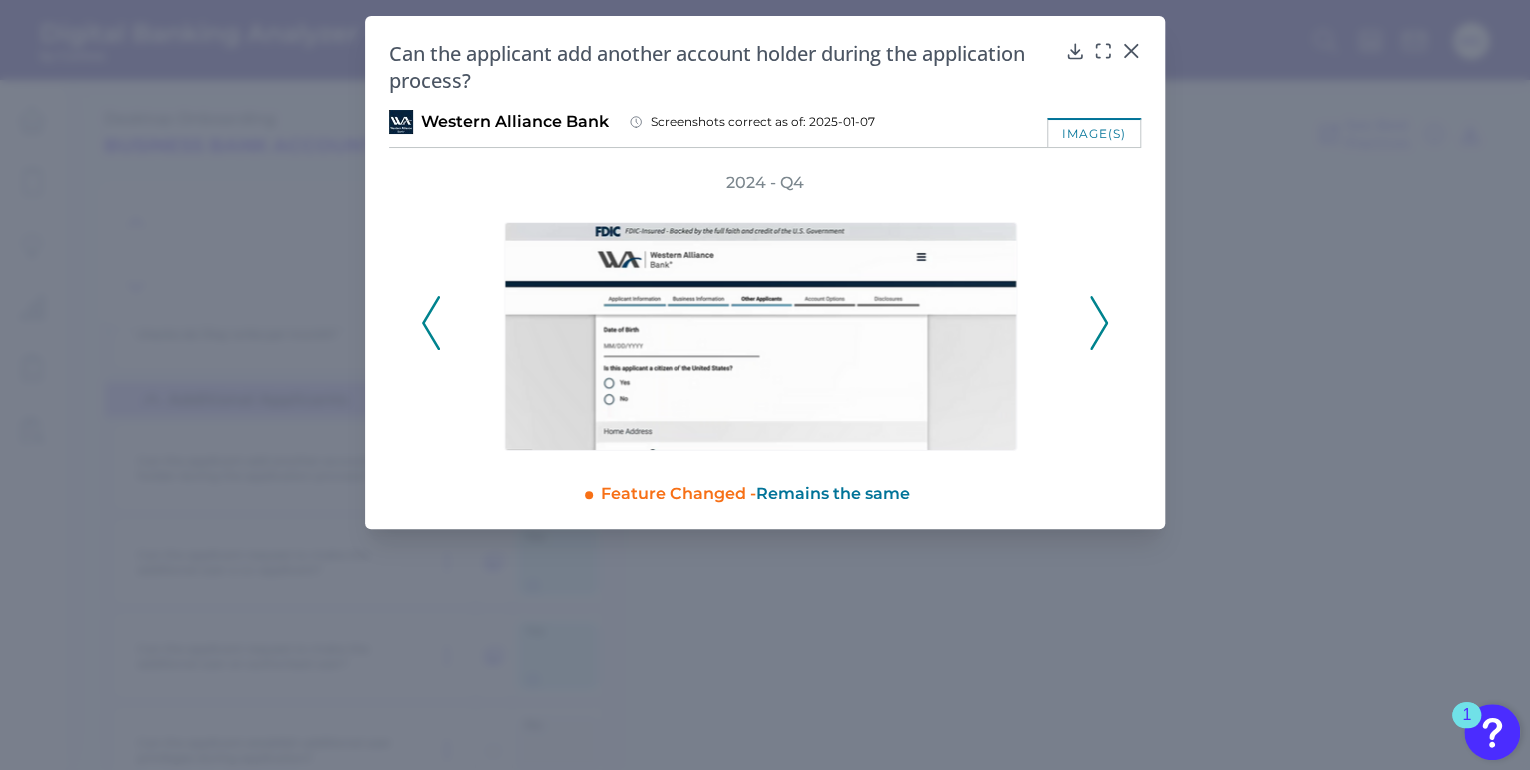 click 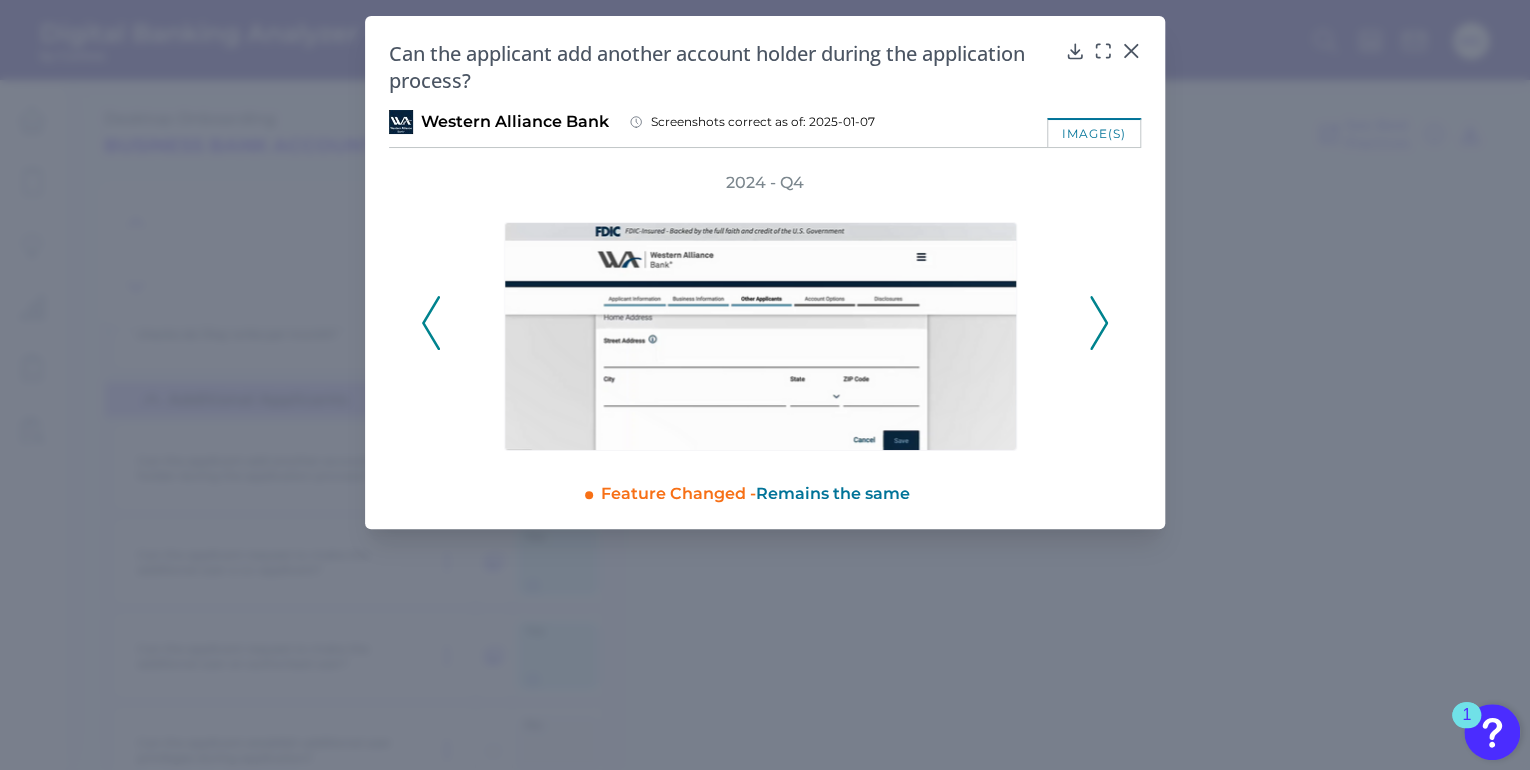 click 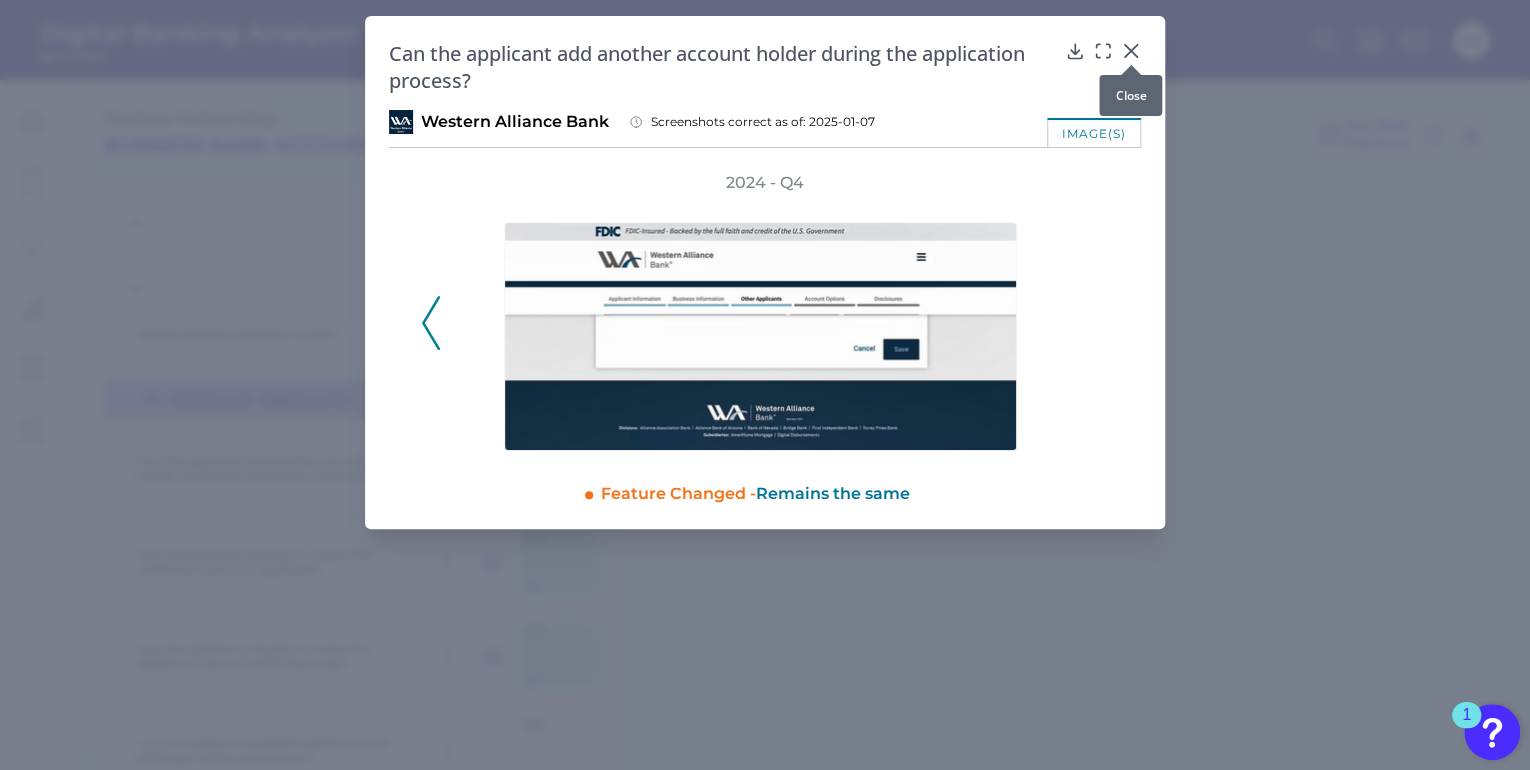 click 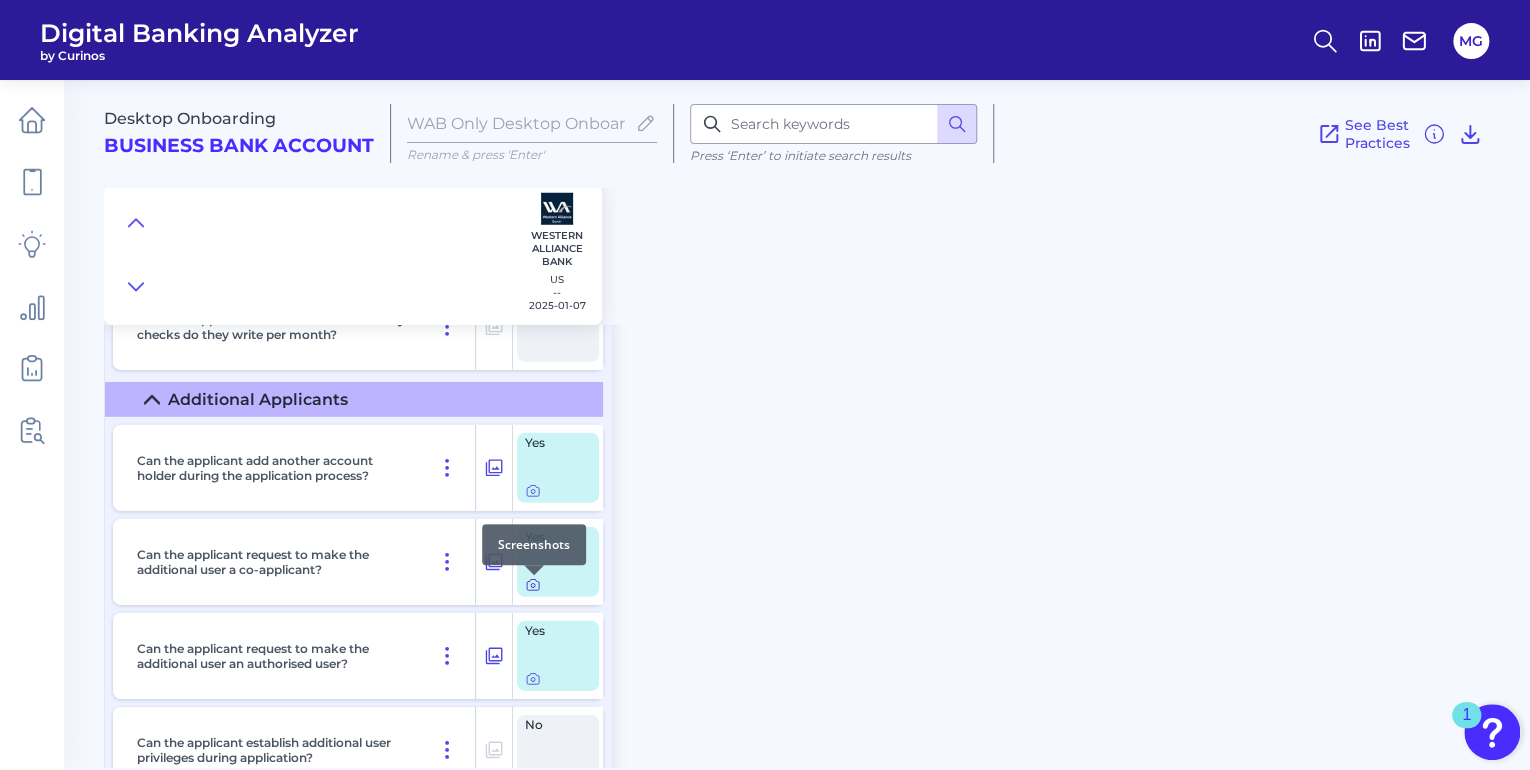 click 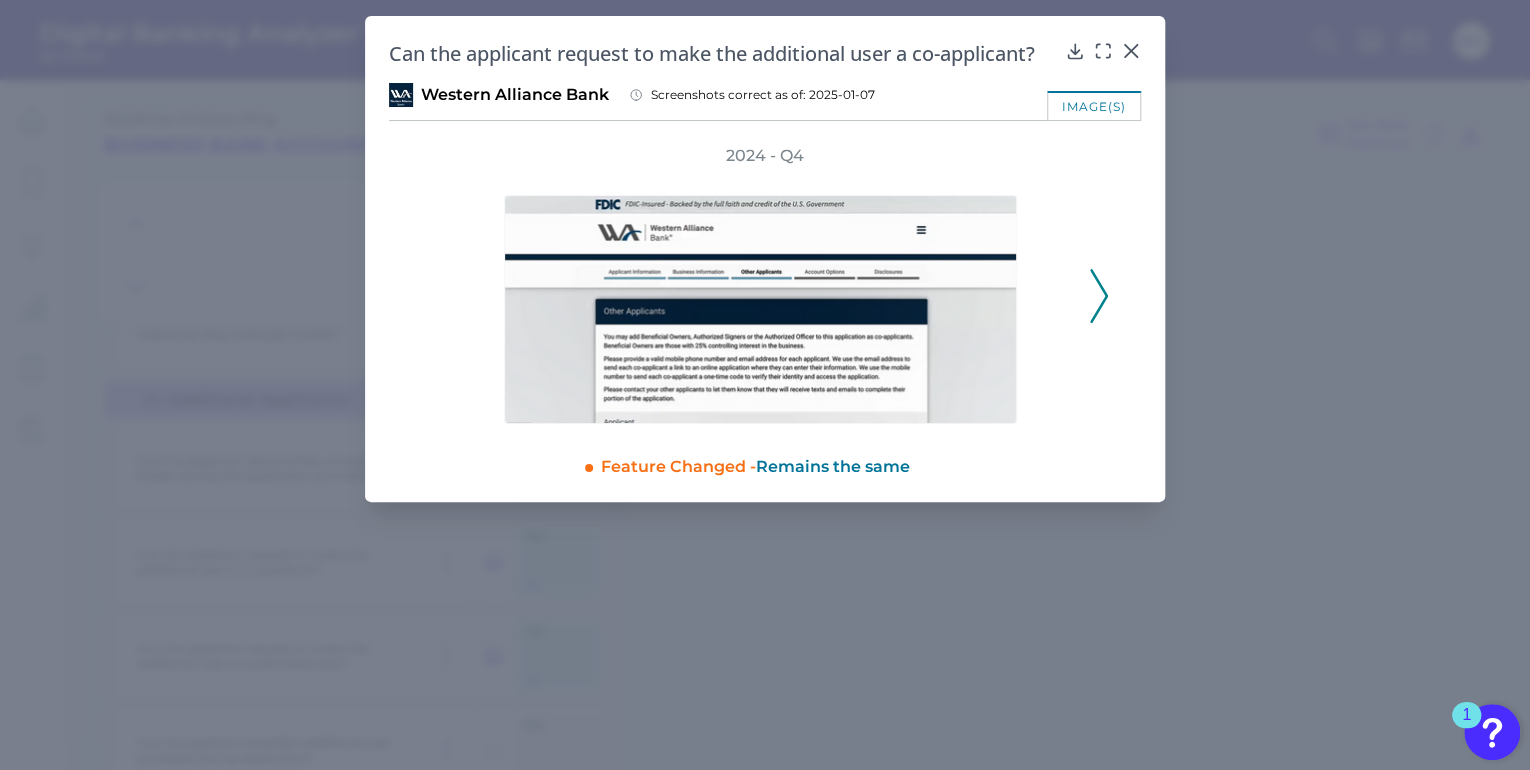 click 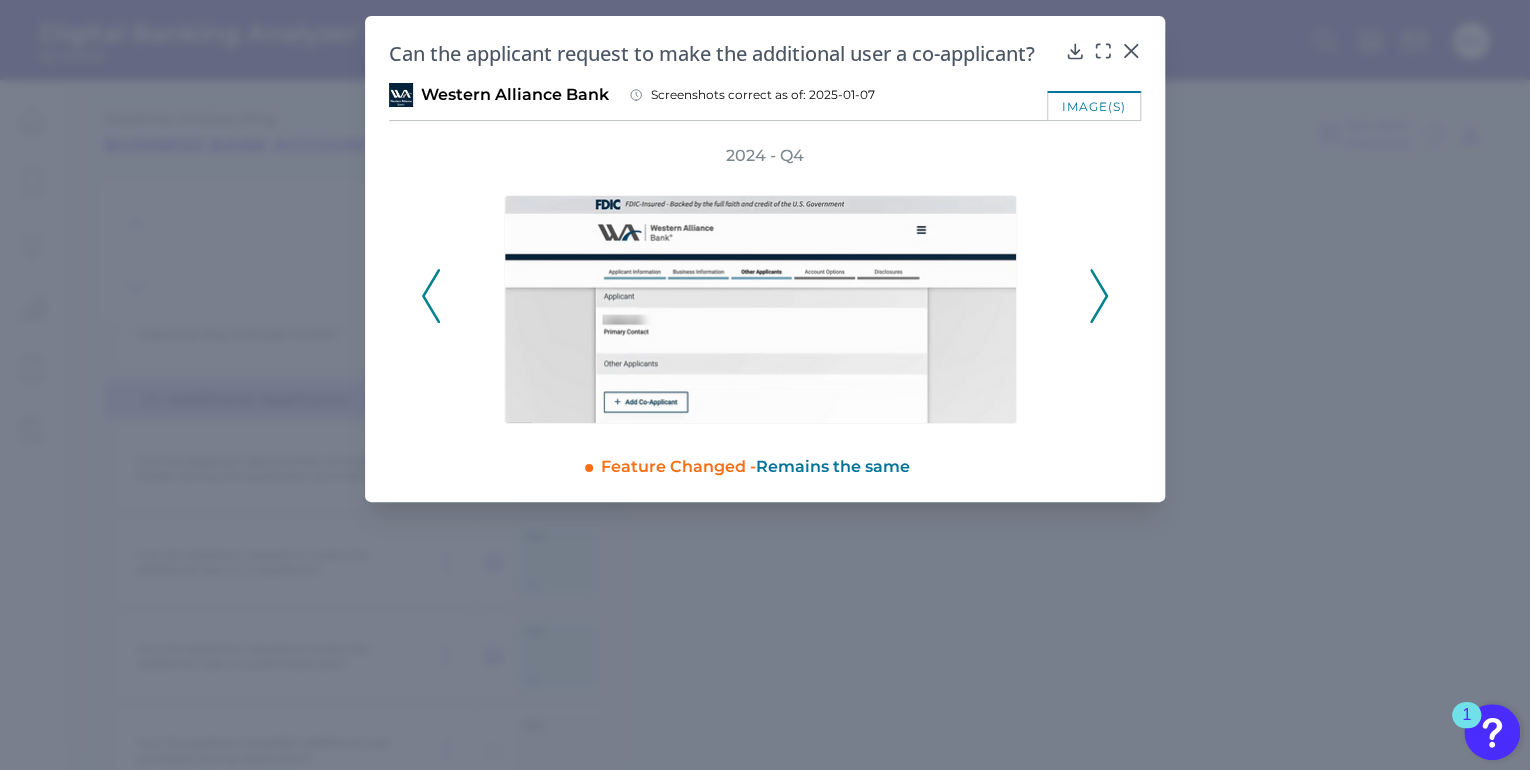 click 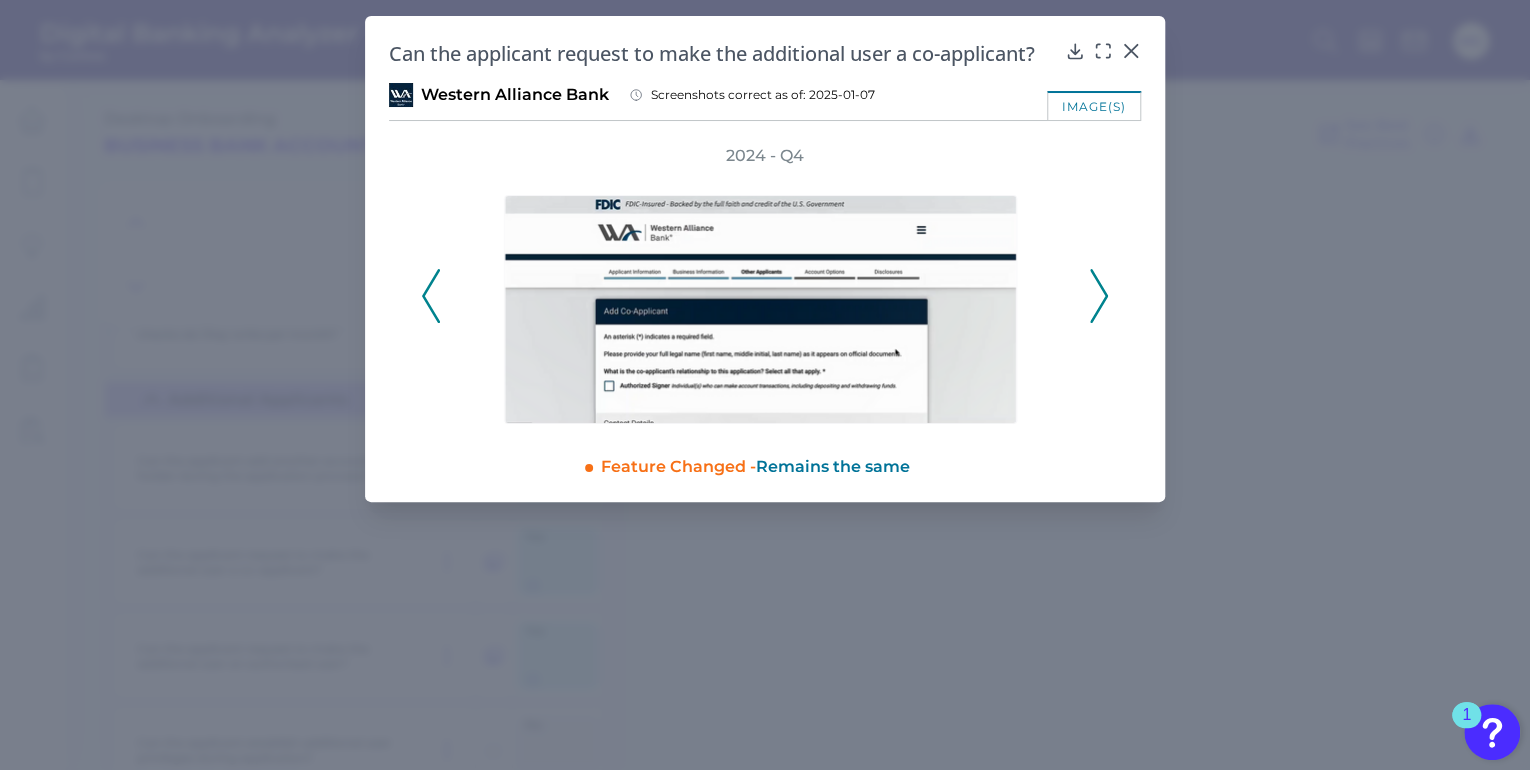 click 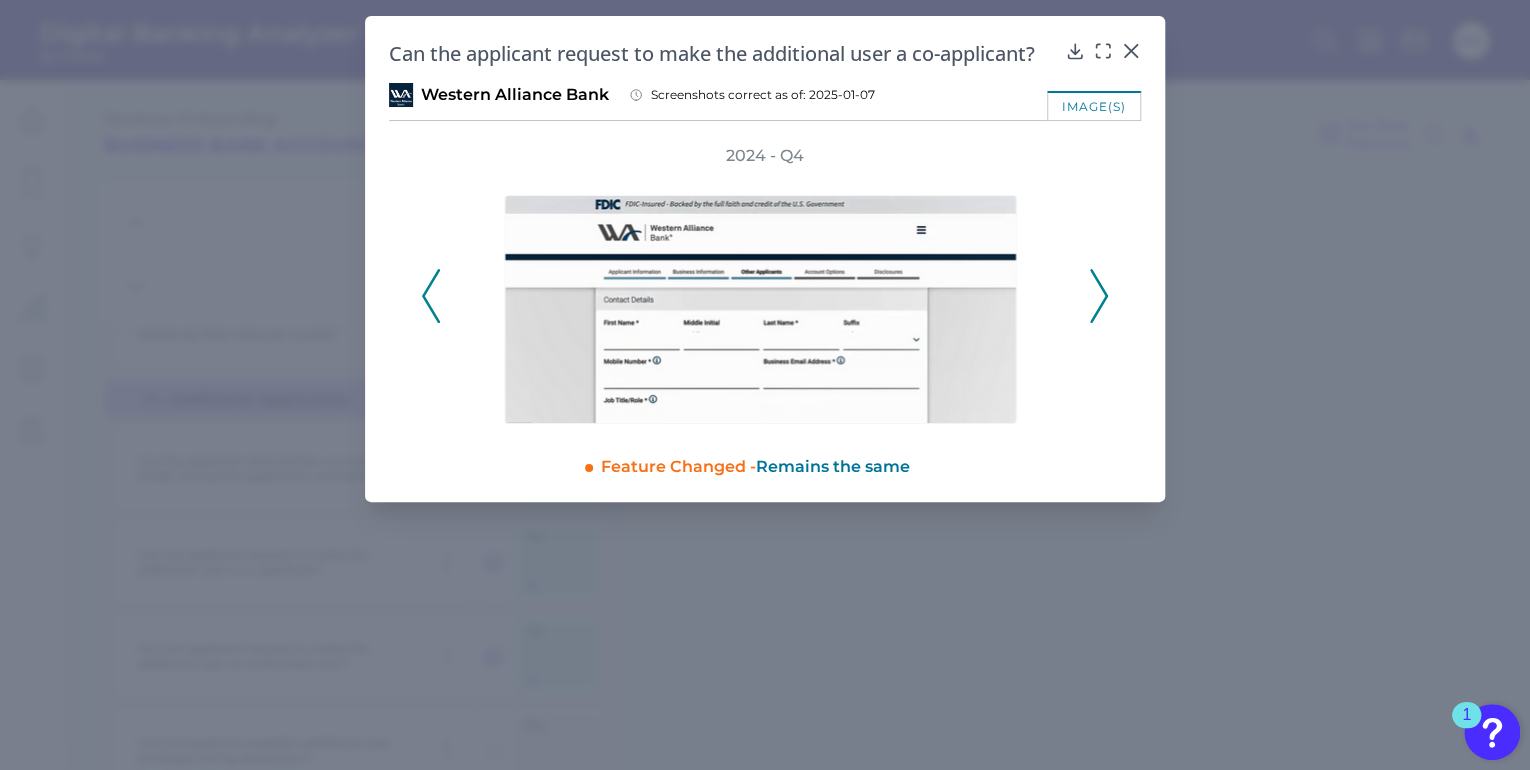 click 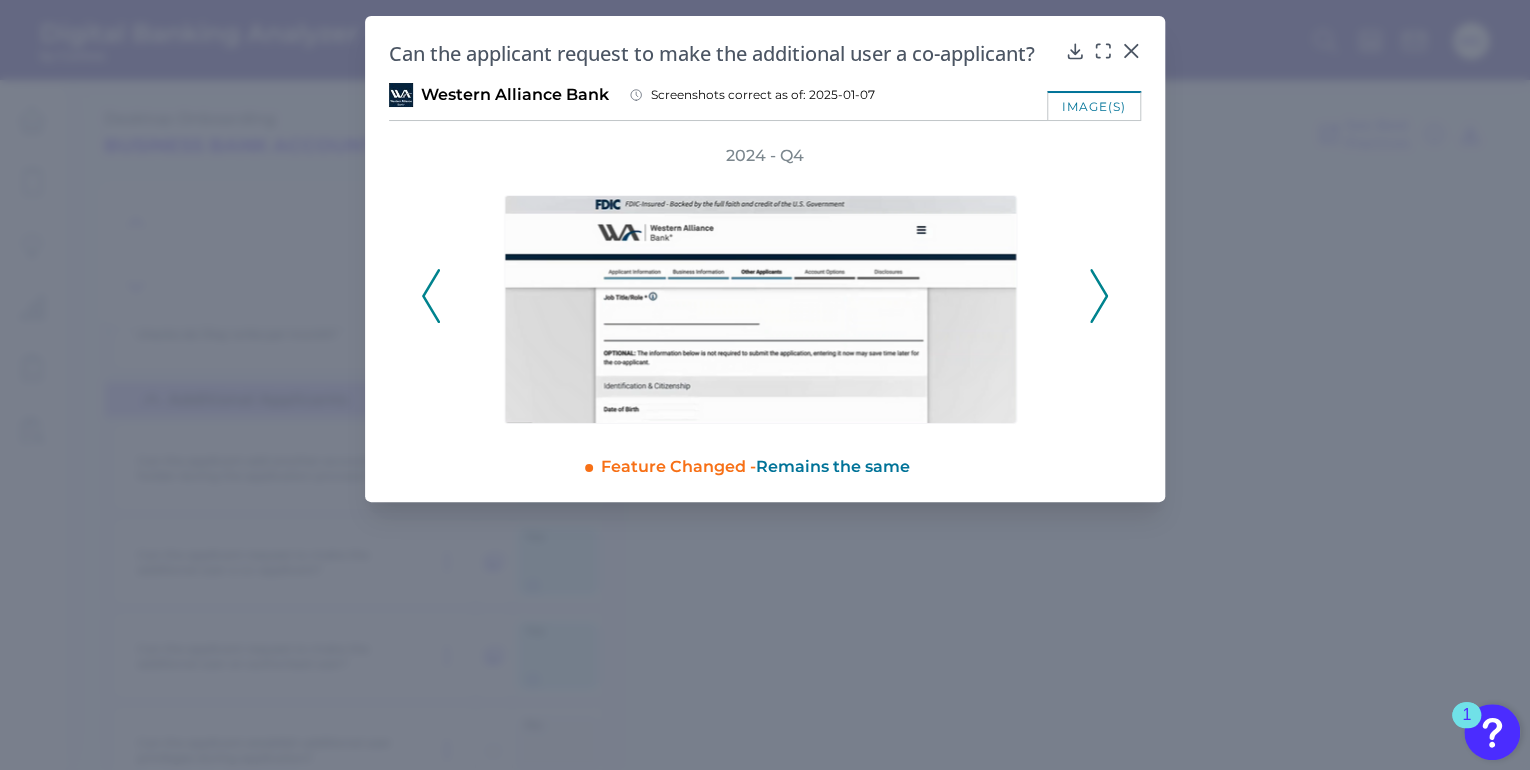 click 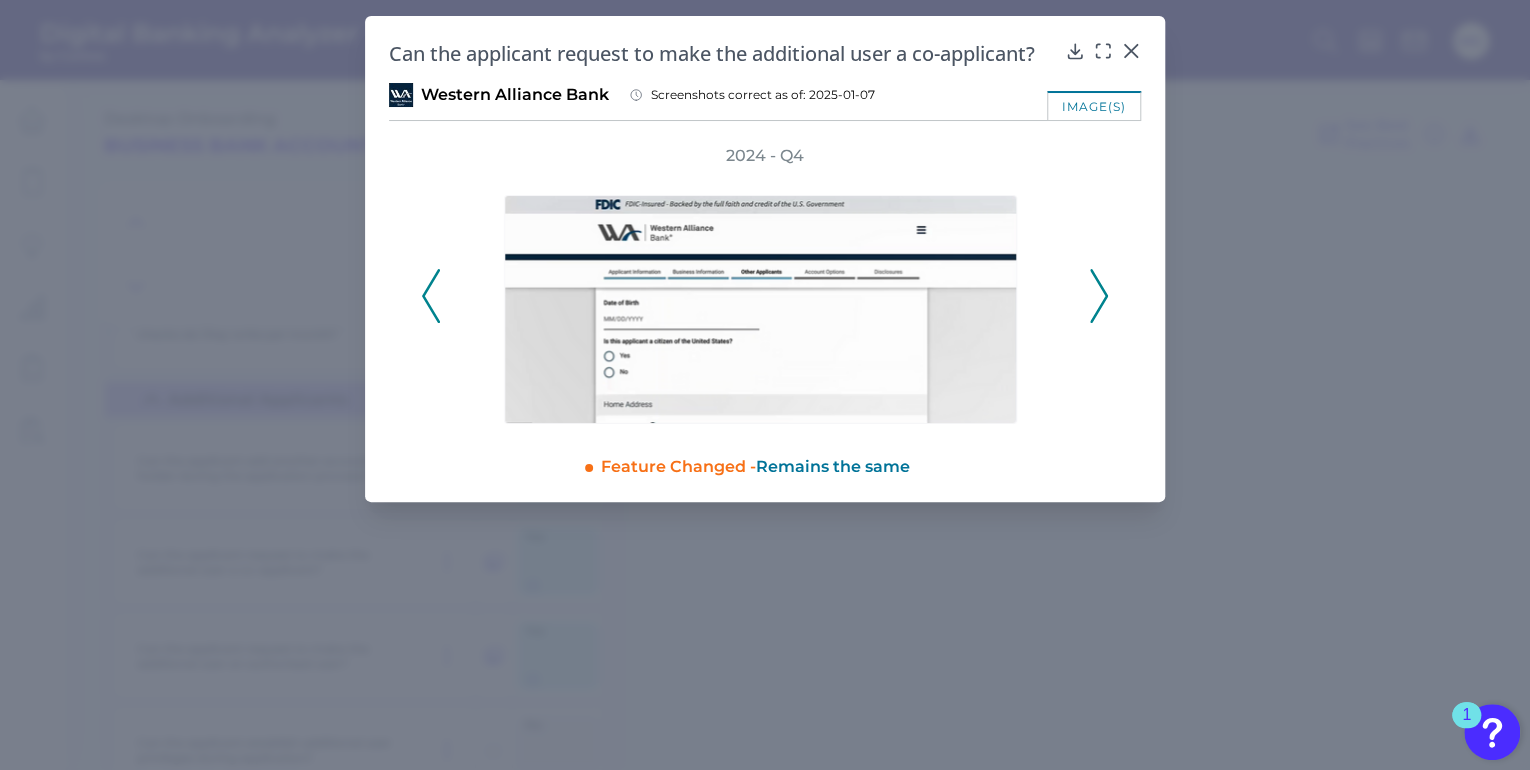 click 